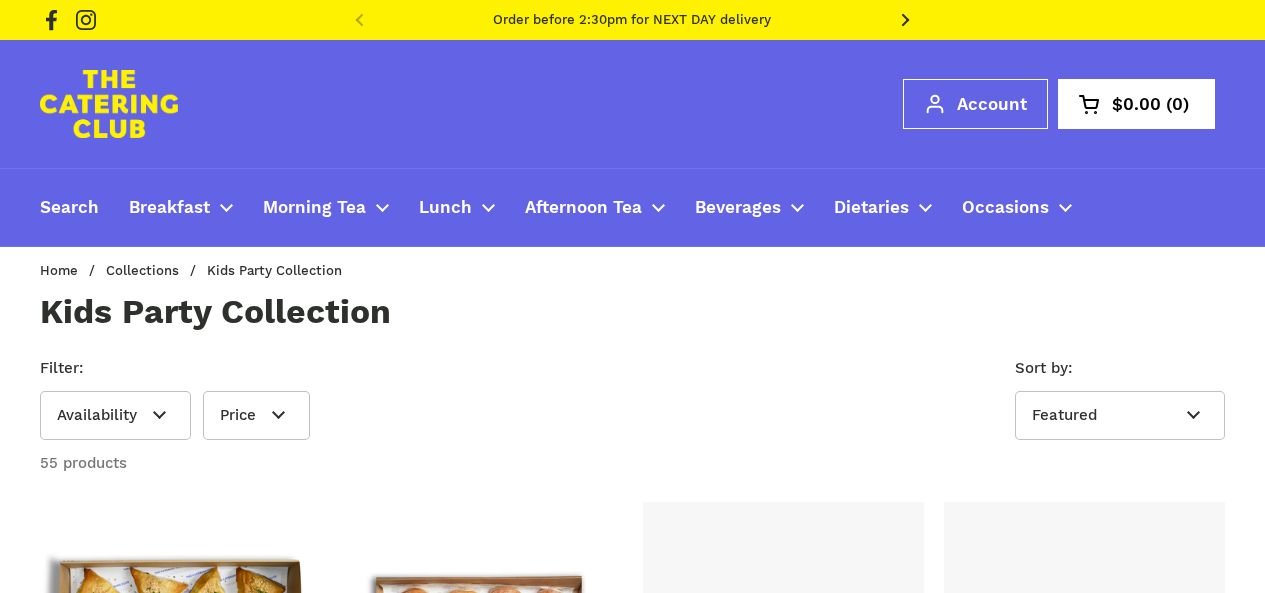 scroll, scrollTop: 0, scrollLeft: 0, axis: both 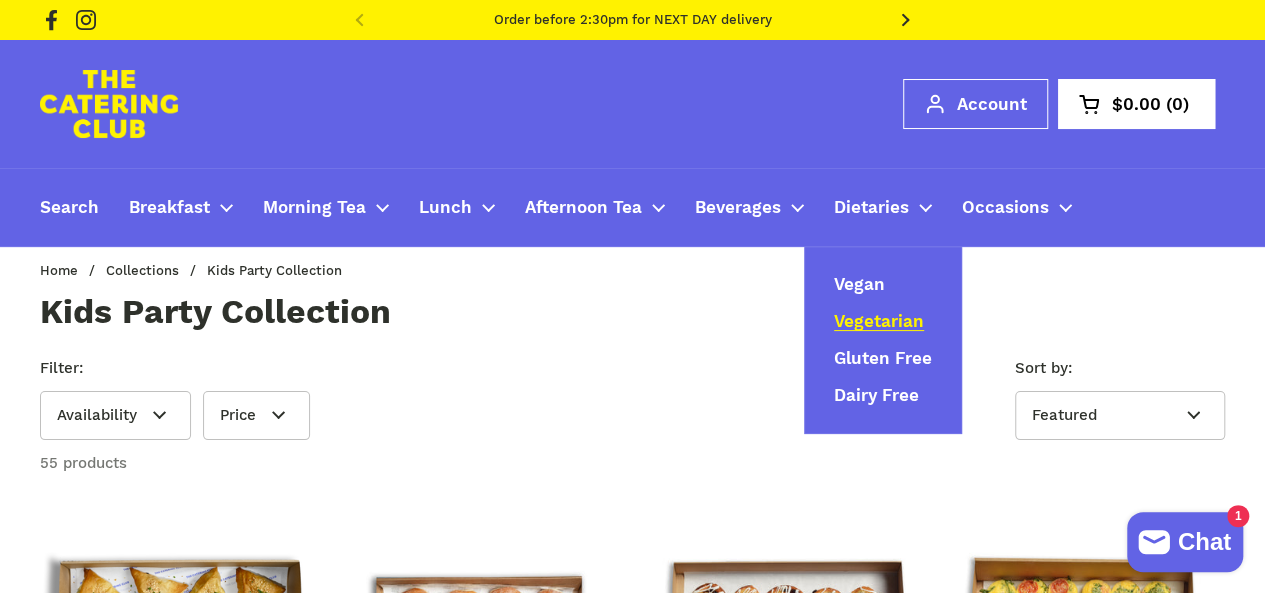 click on "Vegetarian" at bounding box center (879, 322) 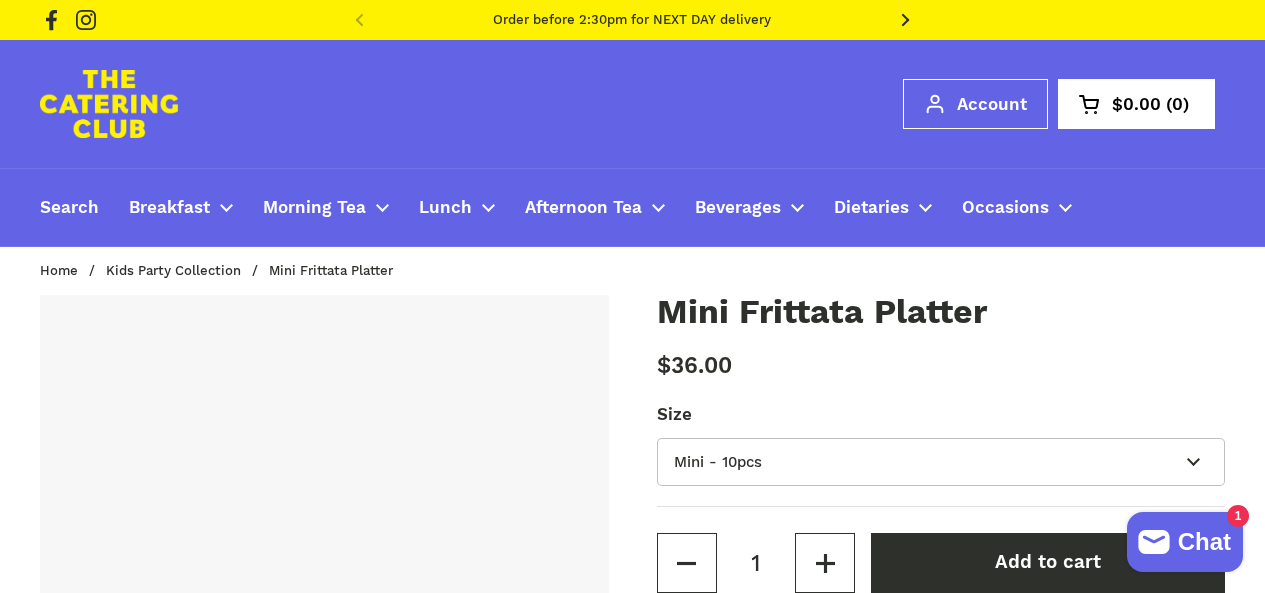 type 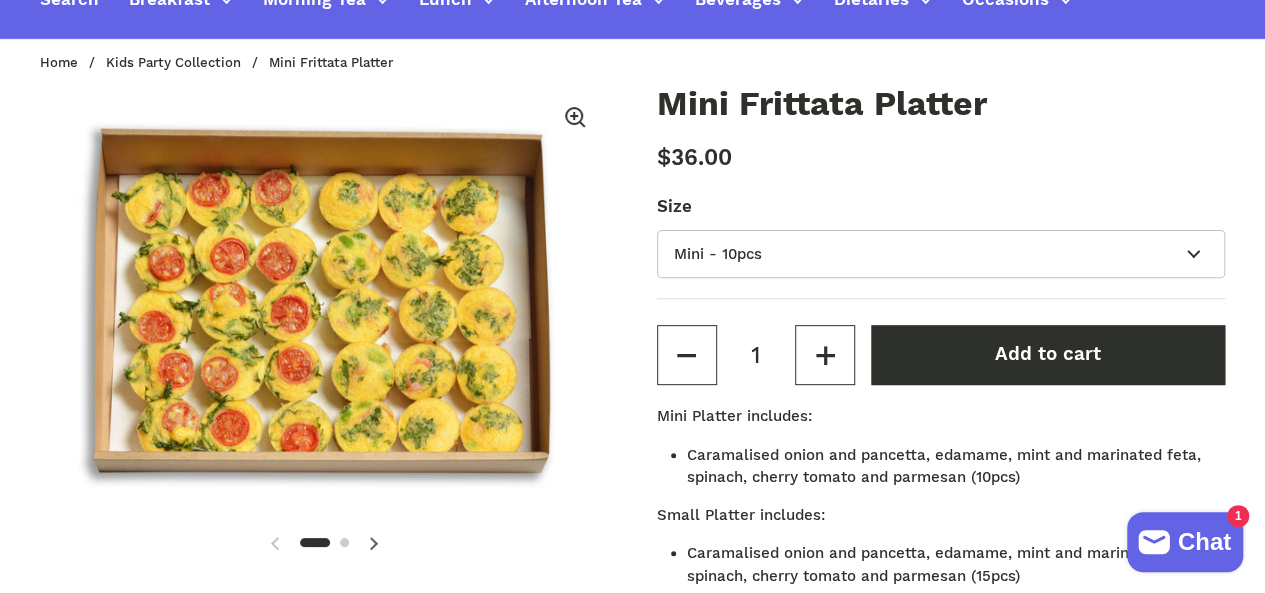 scroll, scrollTop: 210, scrollLeft: 0, axis: vertical 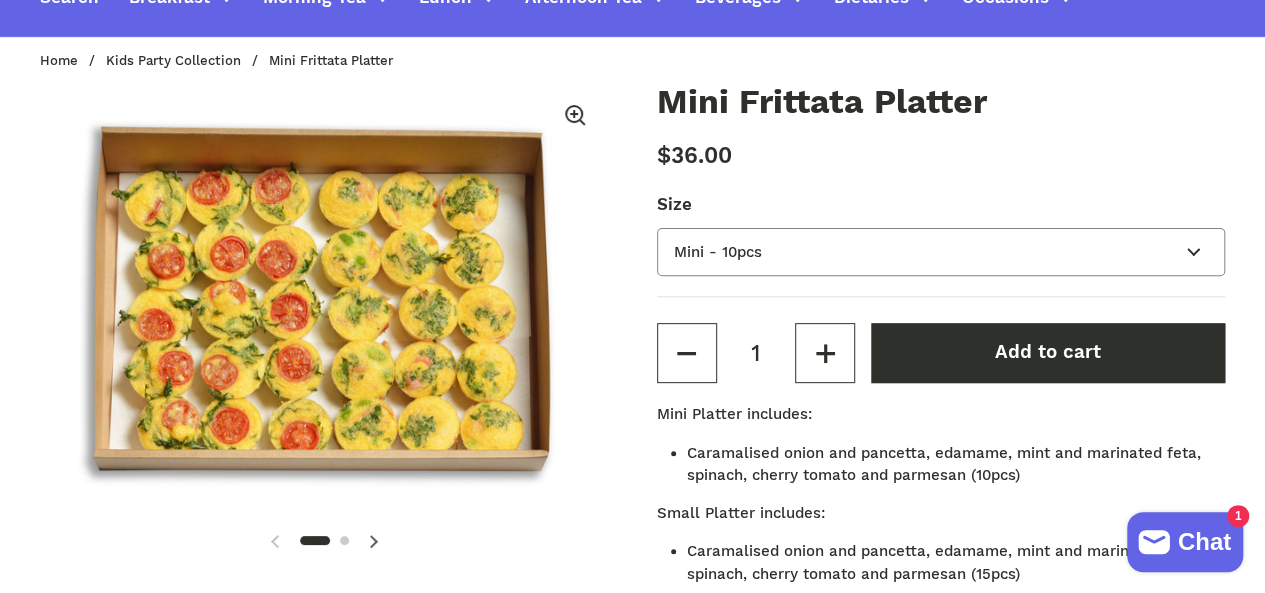 click on "Mini - 10pcs
Small - 15pcs
Large - 30pcs" at bounding box center (941, 252) 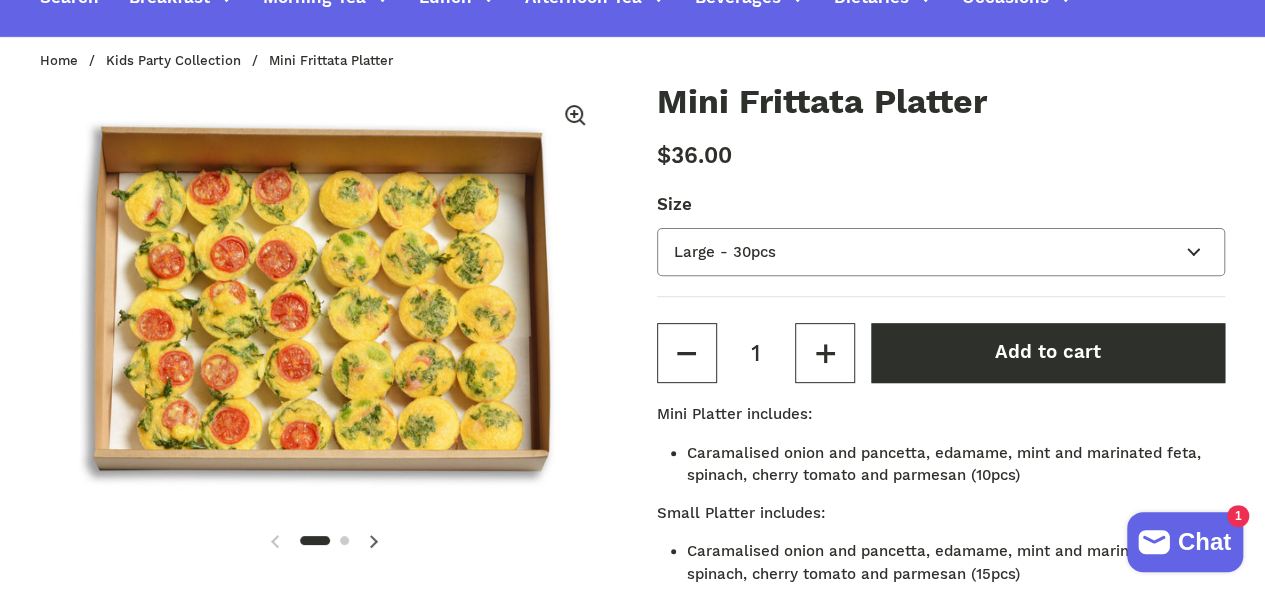 click on "Mini - 10pcs
Small - 15pcs
Large - 30pcs" at bounding box center (941, 252) 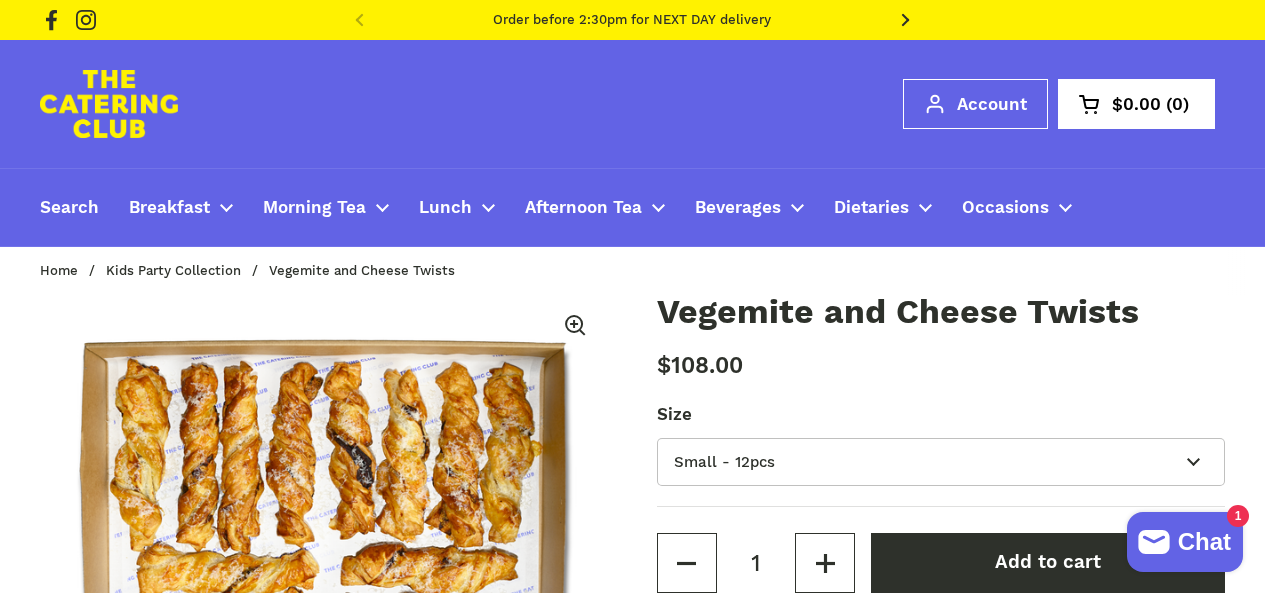scroll, scrollTop: 0, scrollLeft: 0, axis: both 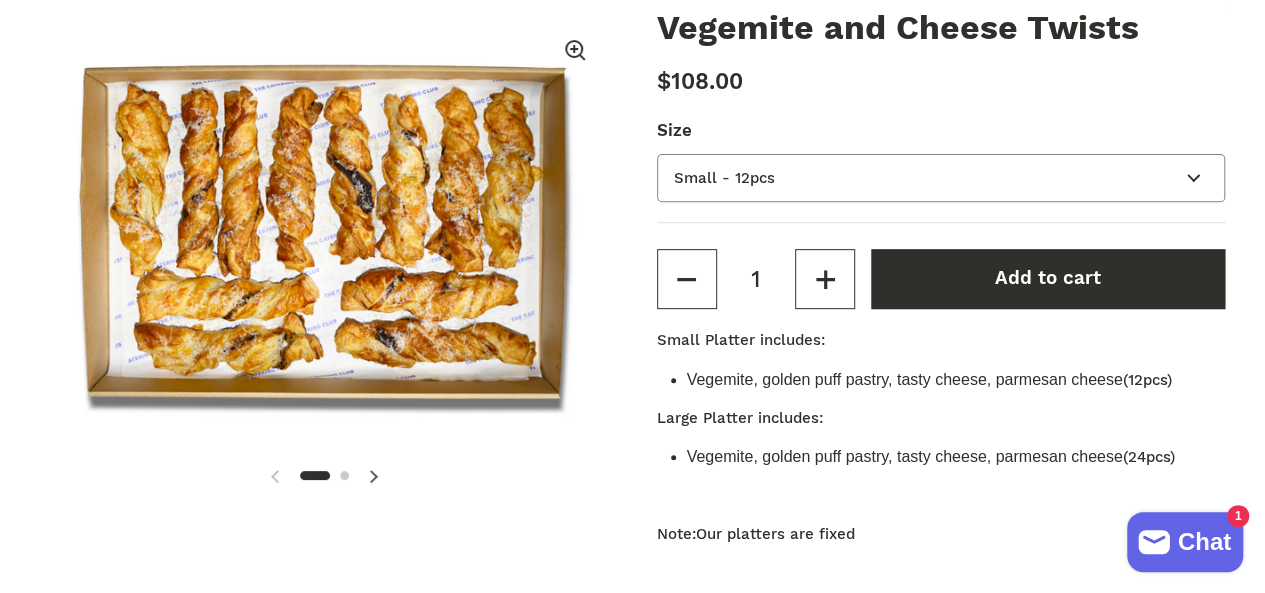 click on "Small - 12pcs
Large - 24pcs" at bounding box center [941, 178] 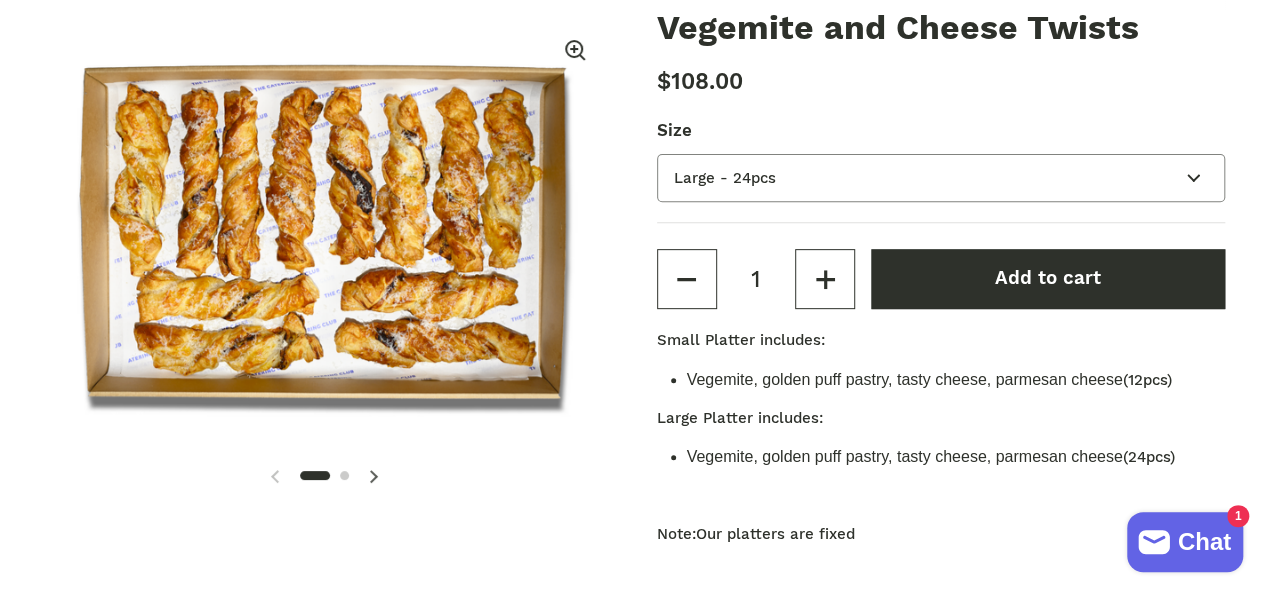 type 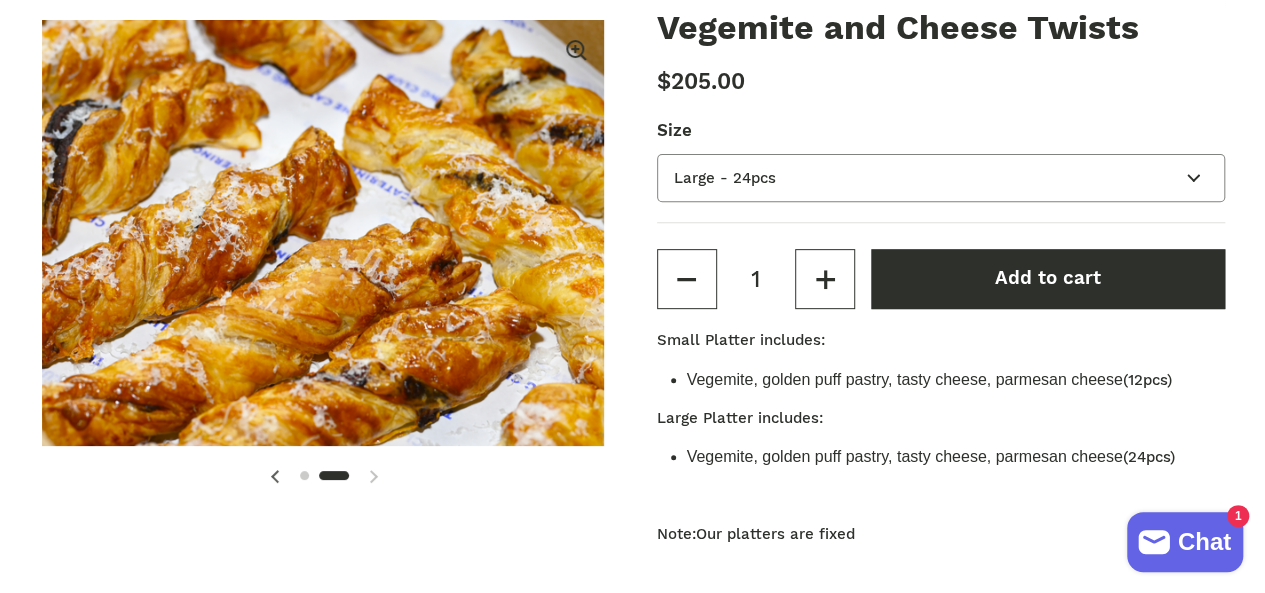 scroll, scrollTop: 0, scrollLeft: 586, axis: horizontal 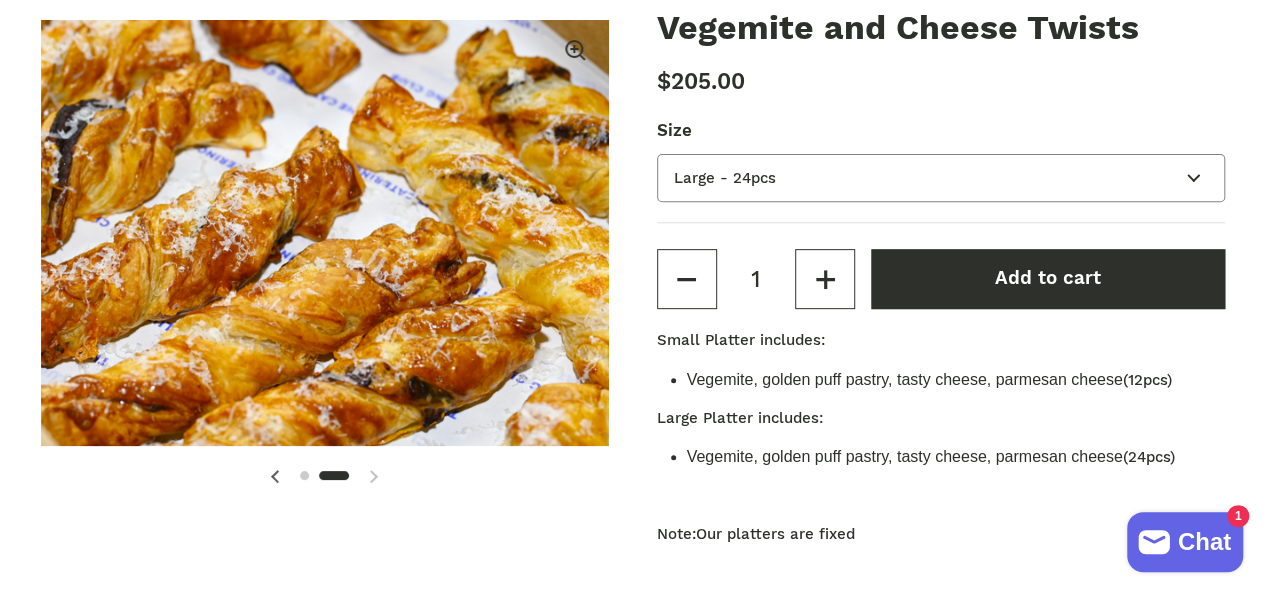 click on "Small - 12pcs
Large - 24pcs" at bounding box center [941, 178] 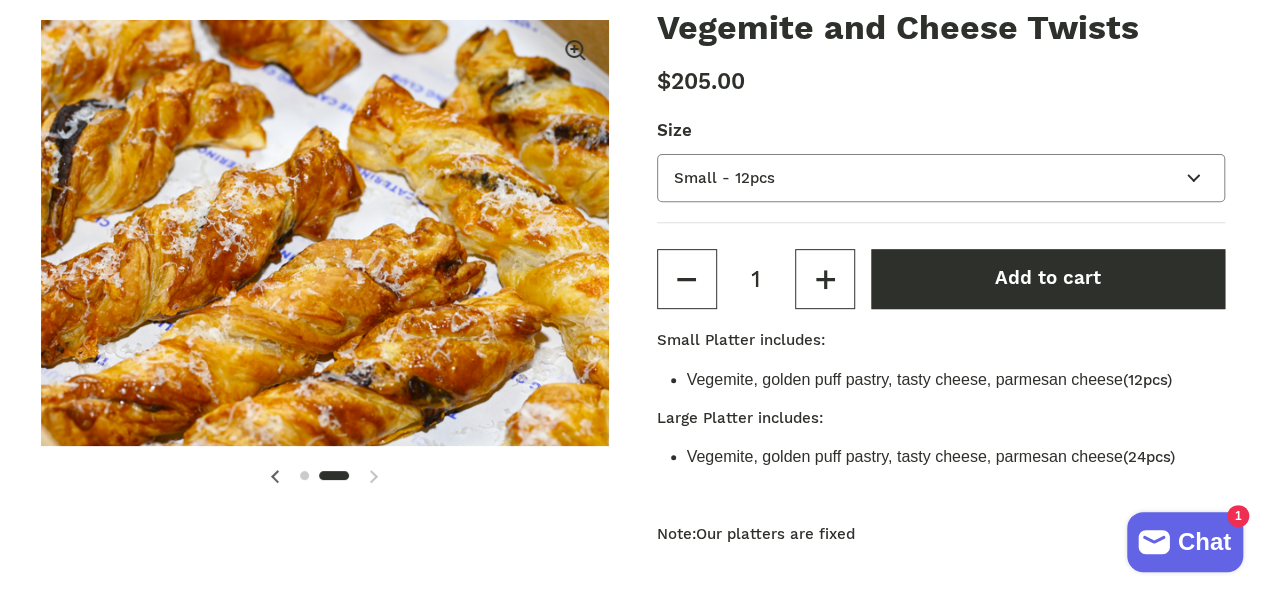 click on "Small - 12pcs
Large - 24pcs" at bounding box center (941, 178) 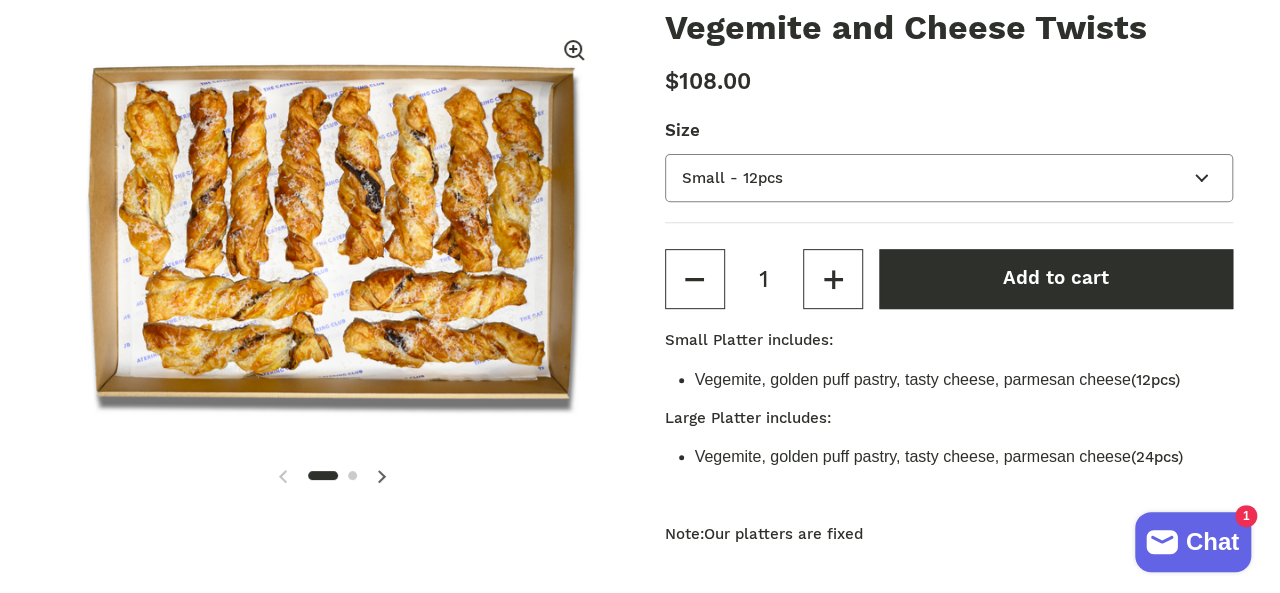 scroll, scrollTop: 0, scrollLeft: 0, axis: both 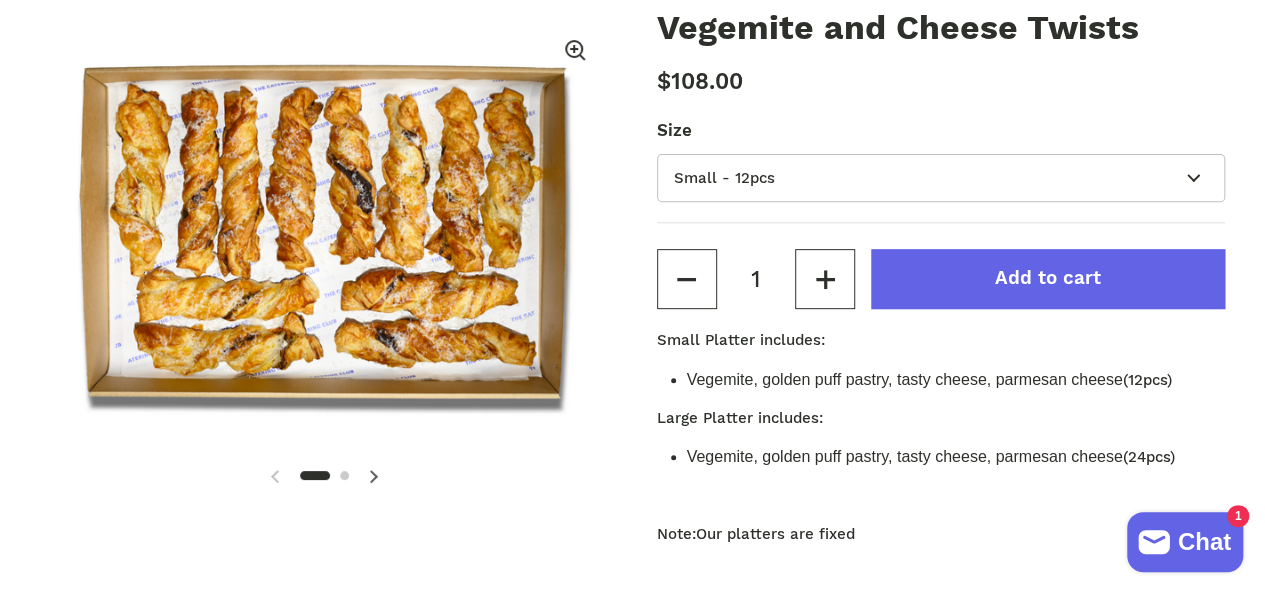 click on "Add to cart" at bounding box center (1048, 278) 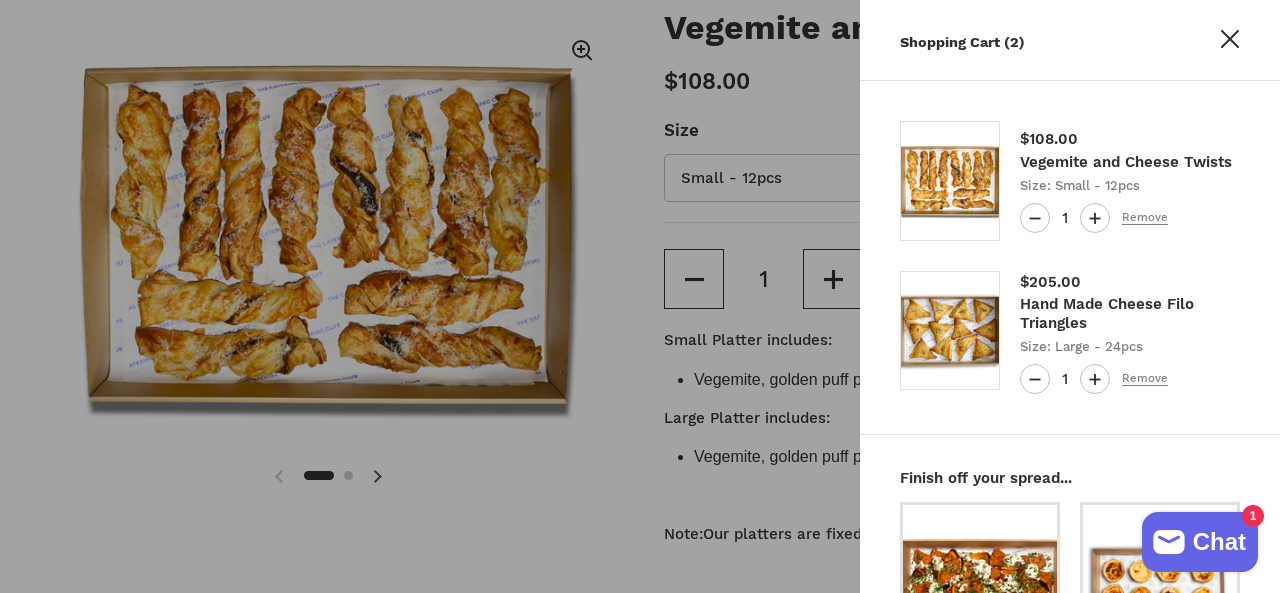 click on "Finish off your spread...
$75.00
Roast Pumpkins
From $38.00
Custard Tart Platter
From $84.00
Fruit Skewers Platter
From $38.00
Cinnamon Bun Platter
From $65.00
1" at bounding box center (1070, 632) 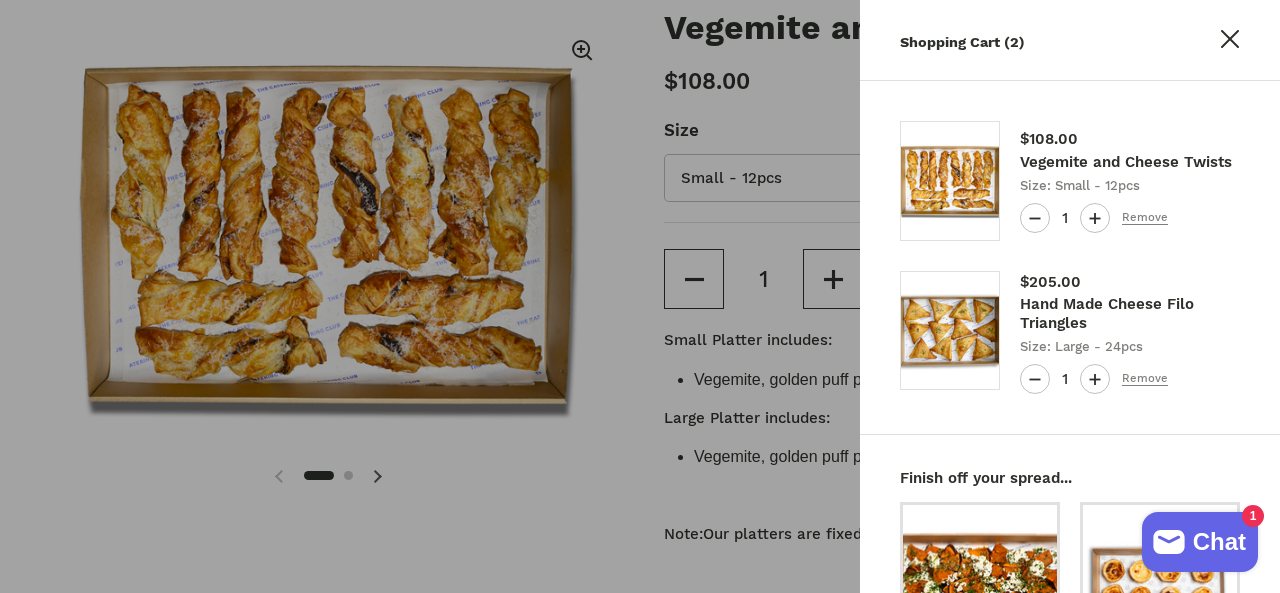 click 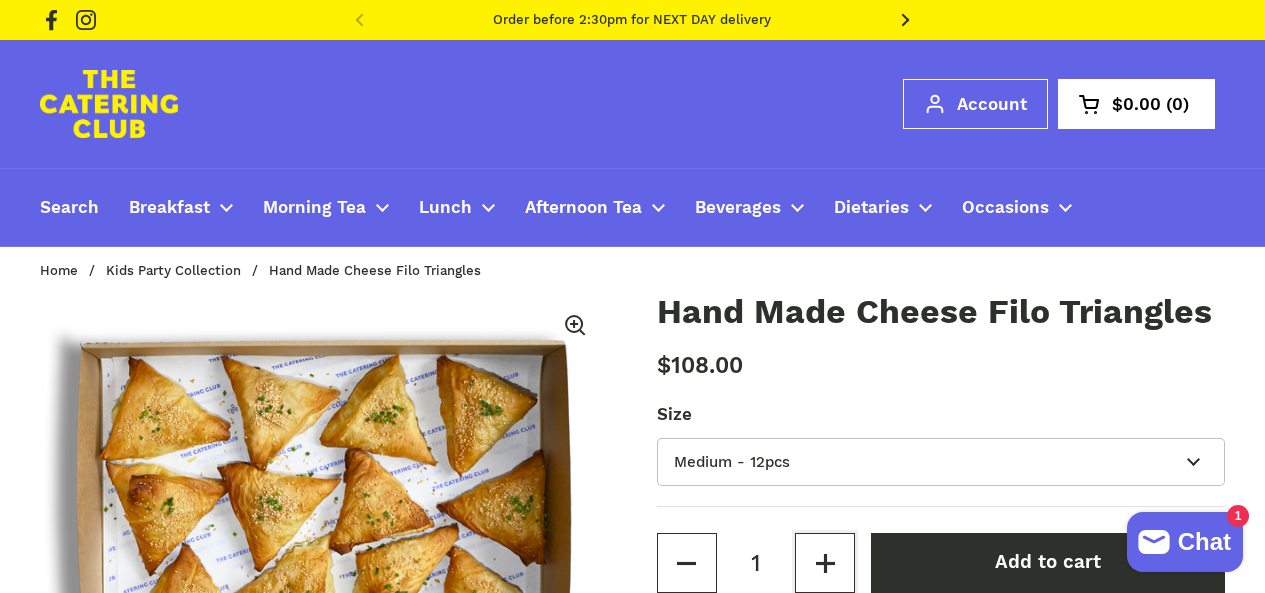 scroll, scrollTop: 0, scrollLeft: 0, axis: both 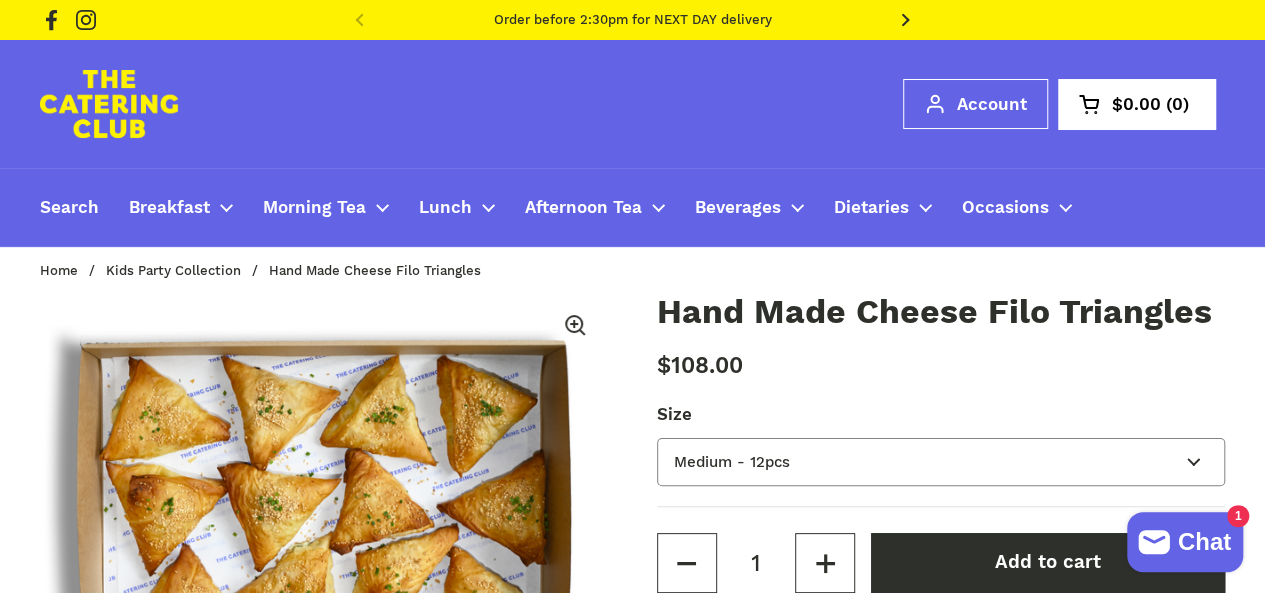 click on "Medium - 12pcs
Large - 24pcs" at bounding box center [941, 462] 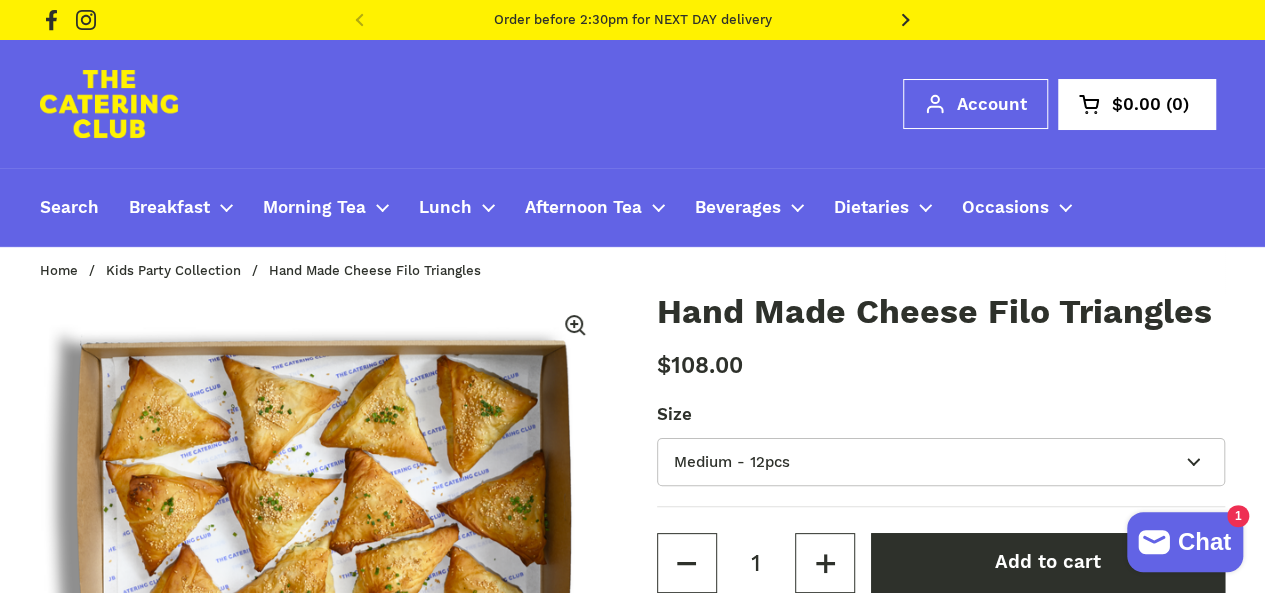 click on "Hand Made Cheese Filo Triangles $108.00
Size
Medium - 12pcs
Large - 24pcs
Quantity
1
Add to cart
Medium Platter includes:
Ricotta, spinach and fetta, golden filo pastry, sesame  (12pcs)
Large Platter includes:
Ricotta, spinach and fetta, golden filo pastry, sesame  (24pcs)
Note:  Our platters are fixed
Delivery Information
Place your order before 2:30pm for next day delivery. Deliveries are scheduled between 7am - 4pm." at bounding box center (941, 642) 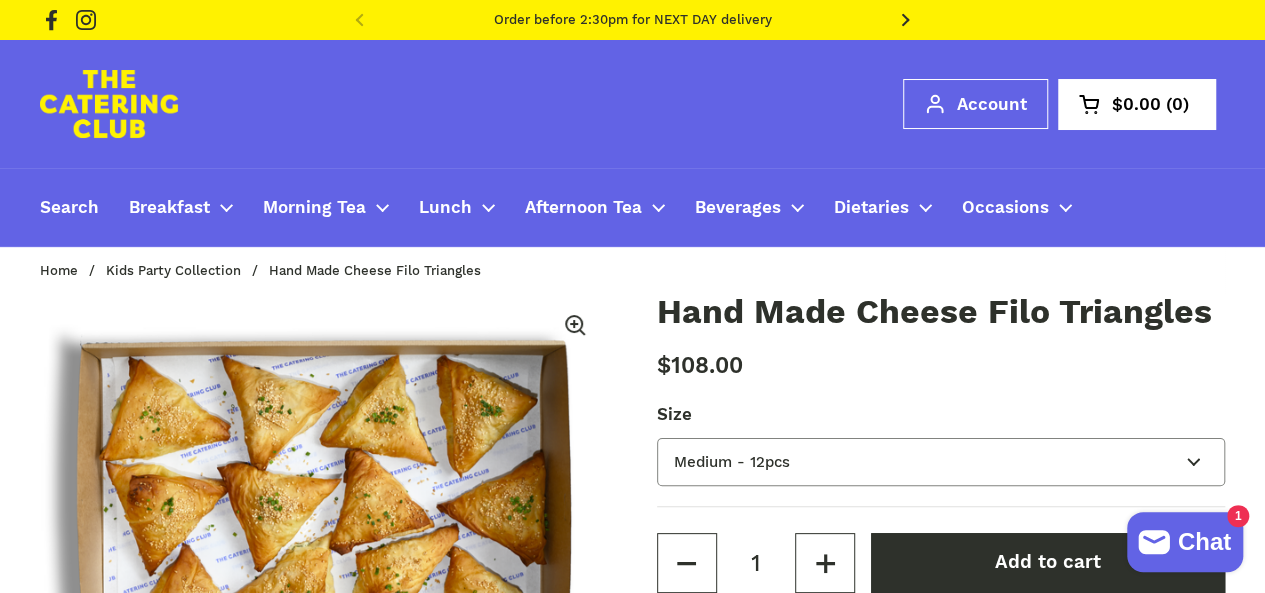 click on "Medium - 12pcs
Large - 24pcs" at bounding box center [941, 462] 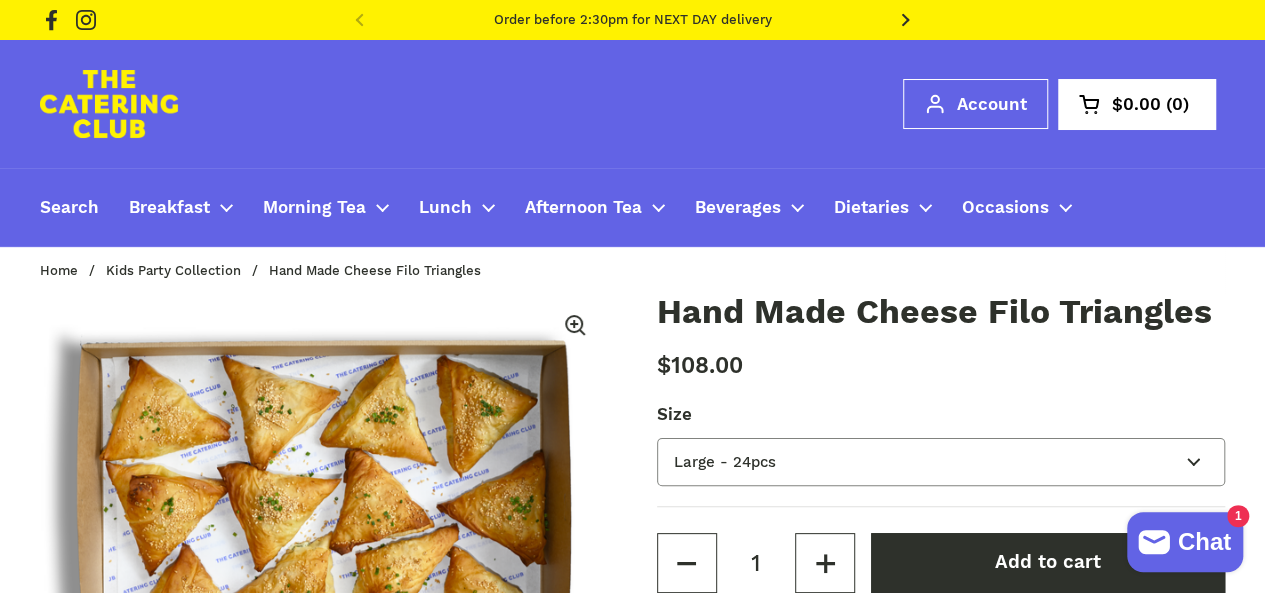 click on "Medium - 12pcs
Large - 24pcs" at bounding box center (941, 462) 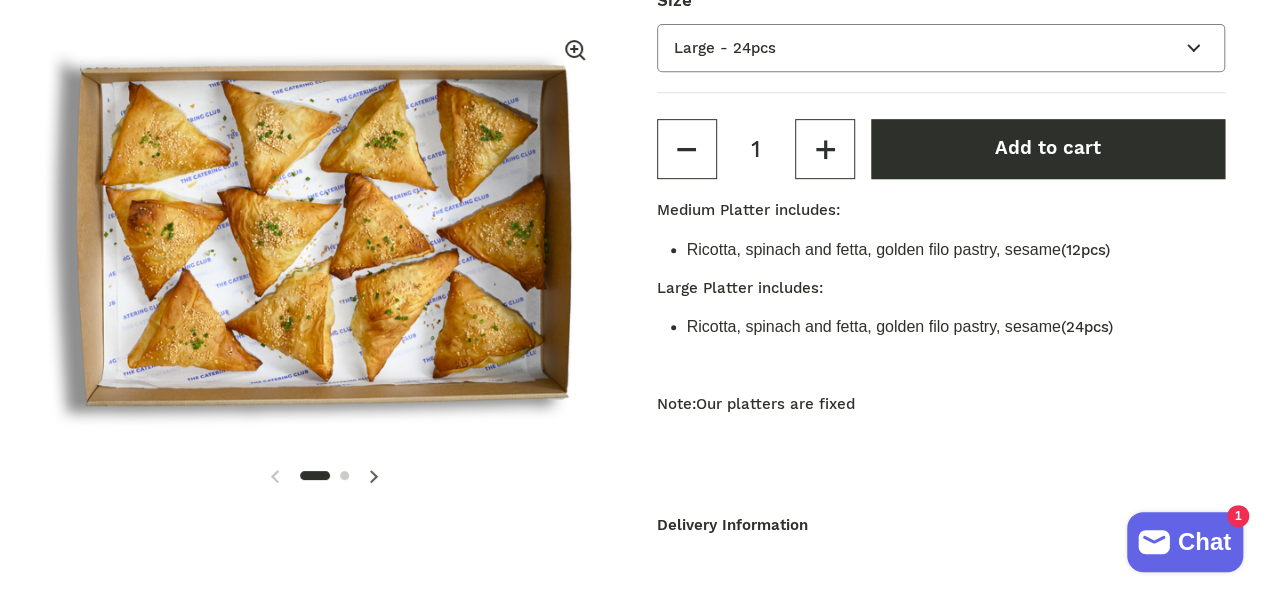 scroll, scrollTop: 487, scrollLeft: 0, axis: vertical 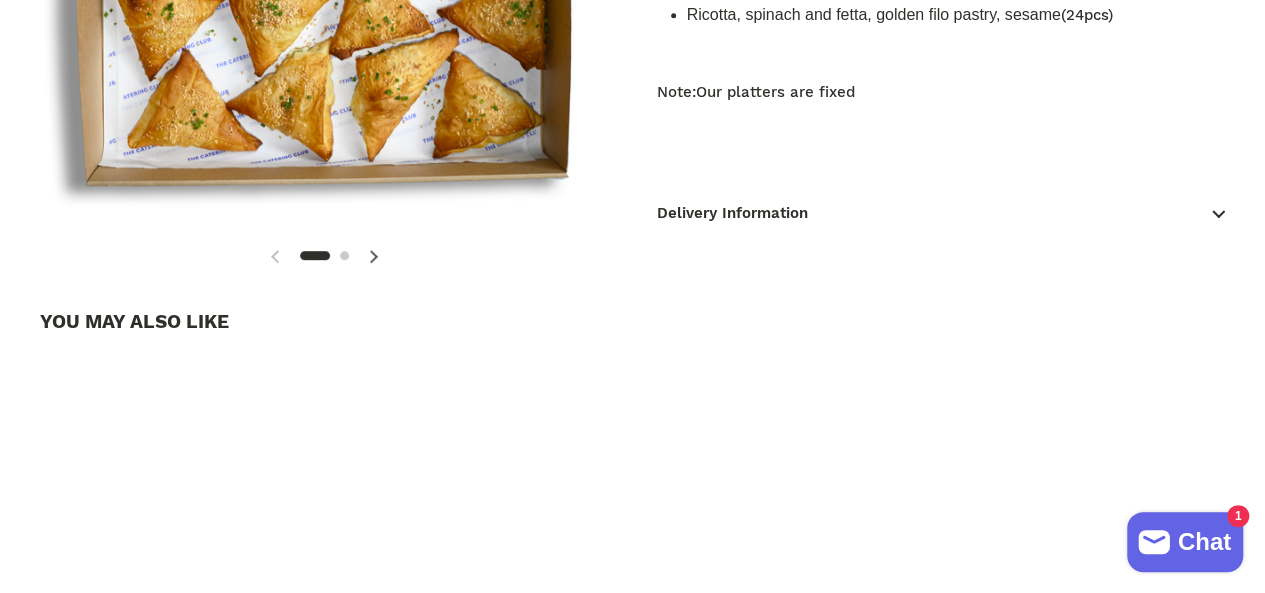 type 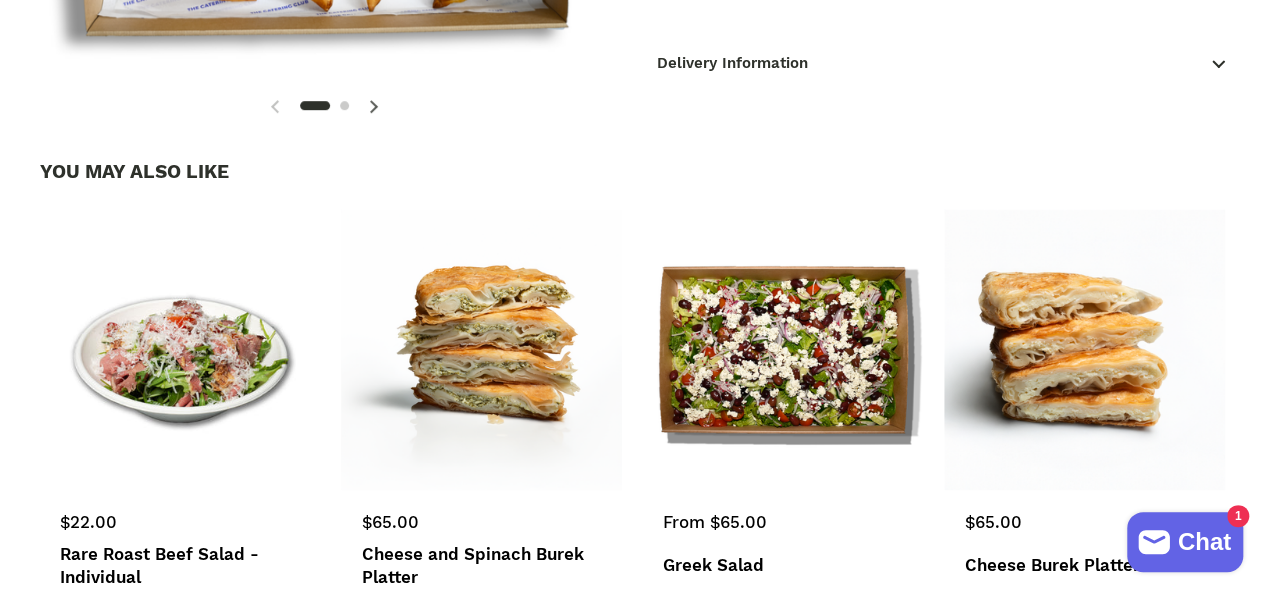 type 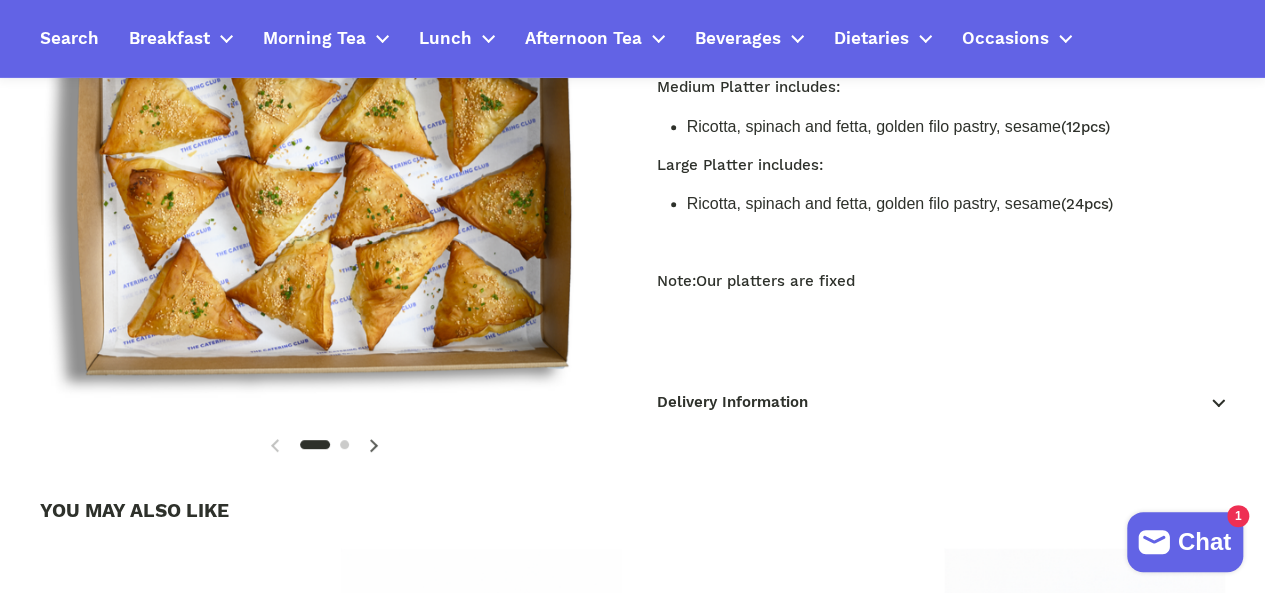 scroll, scrollTop: 518, scrollLeft: 0, axis: vertical 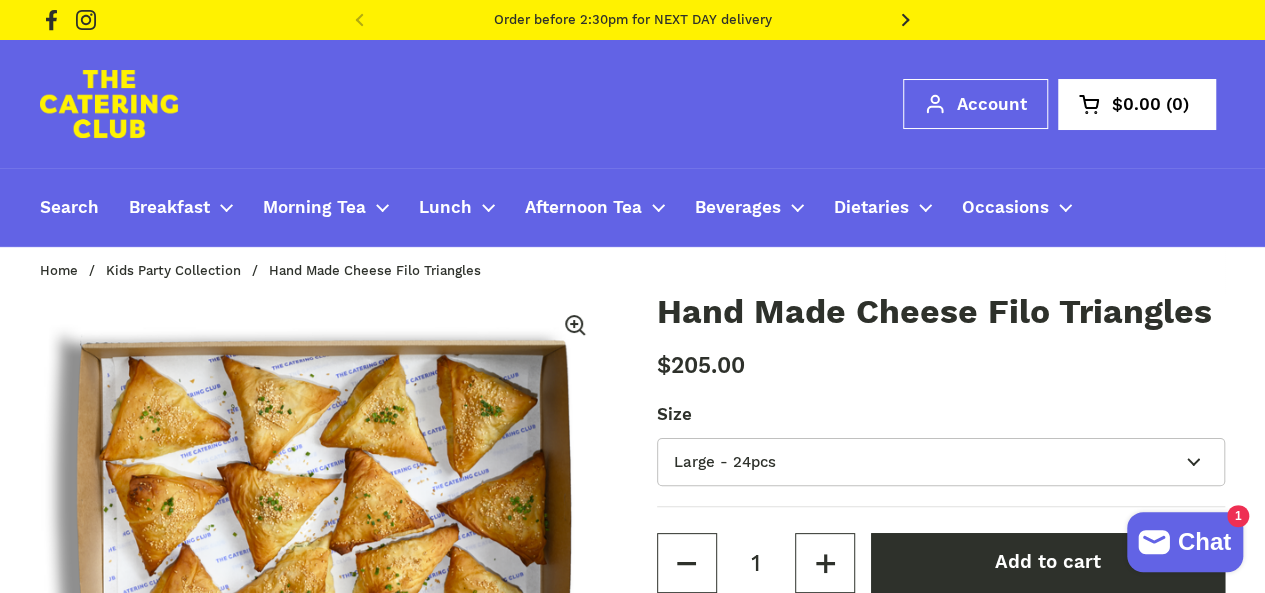 click 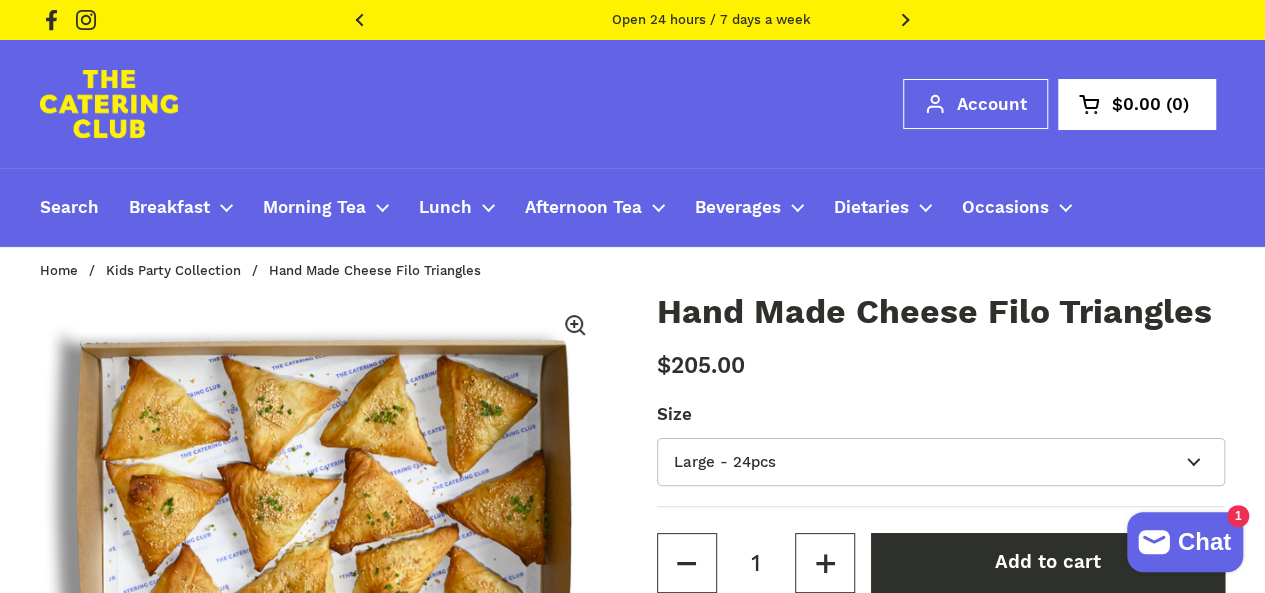 scroll, scrollTop: 0, scrollLeft: 544, axis: horizontal 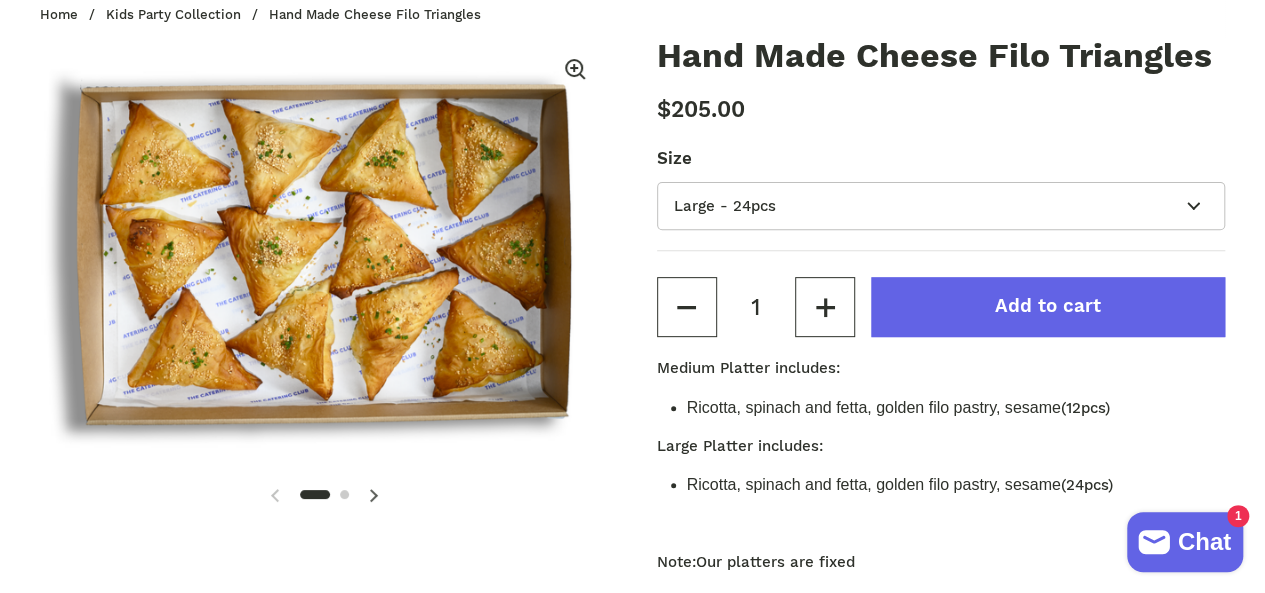click on "Add to cart" at bounding box center (1048, 307) 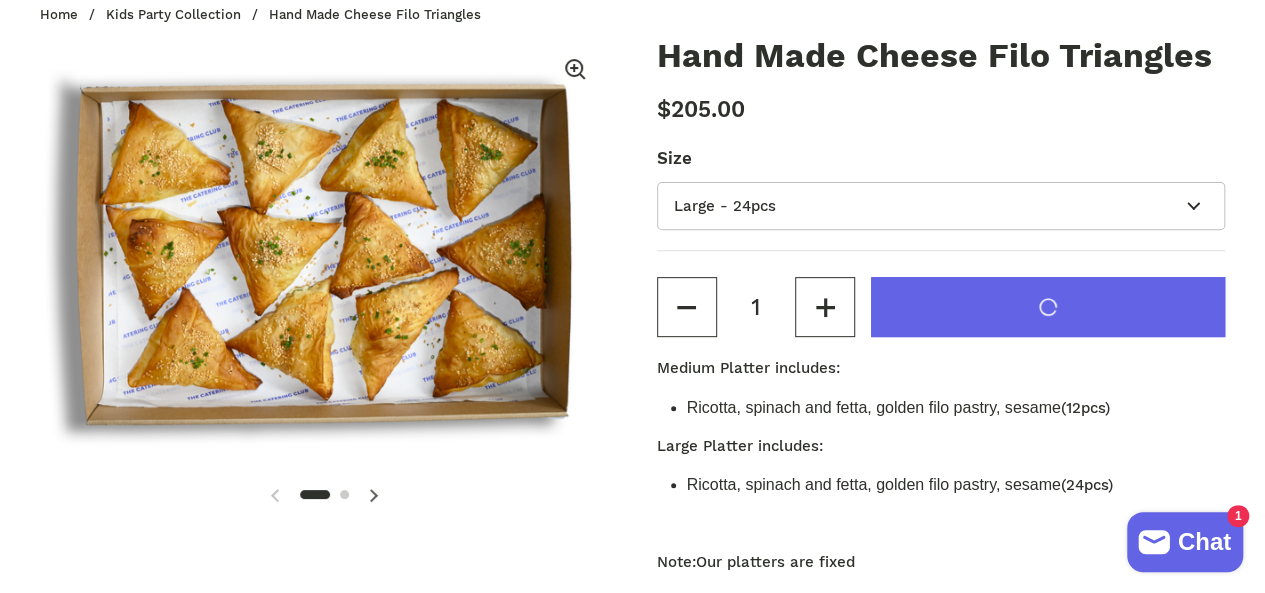 scroll, scrollTop: 0, scrollLeft: 552, axis: horizontal 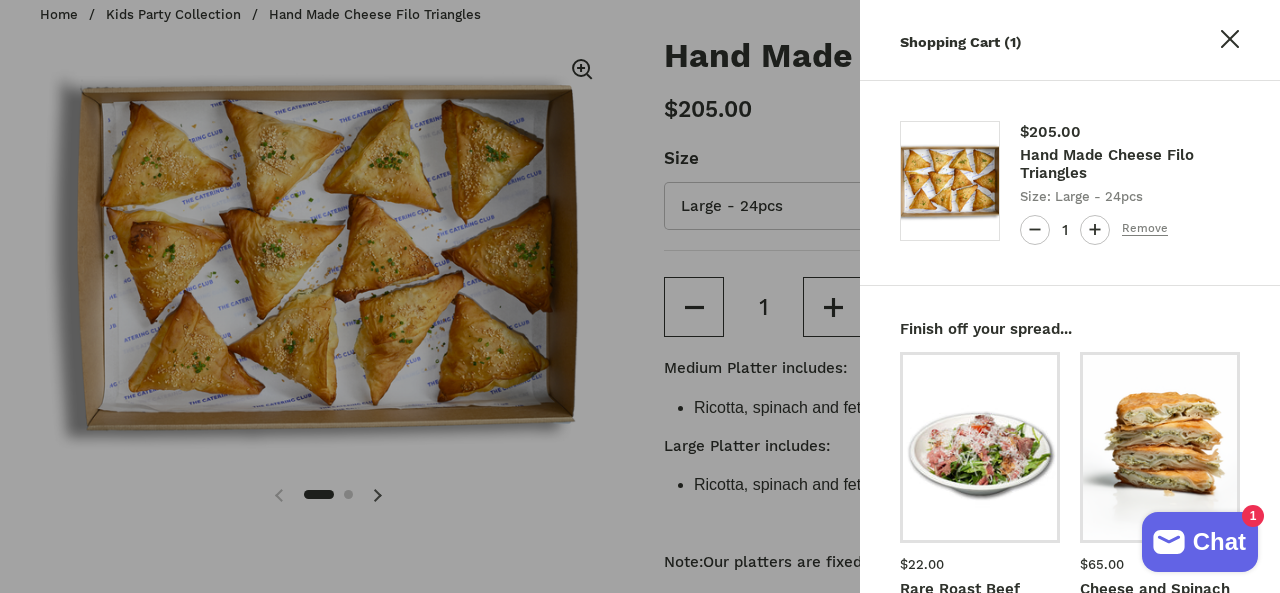 click 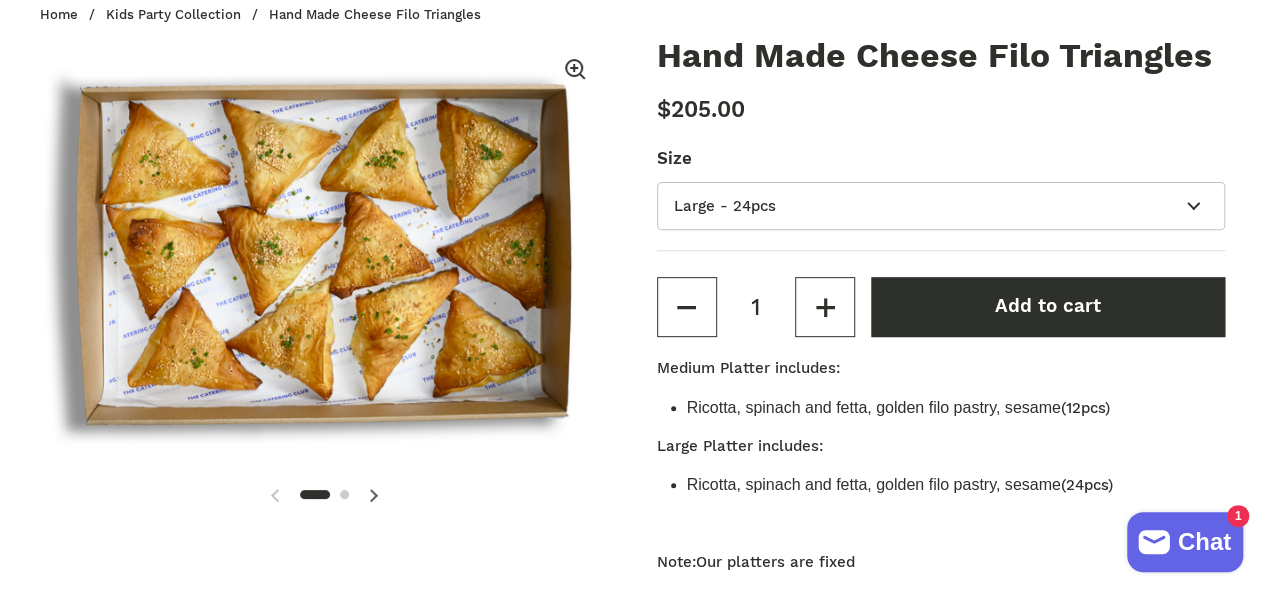 scroll, scrollTop: 0, scrollLeft: 544, axis: horizontal 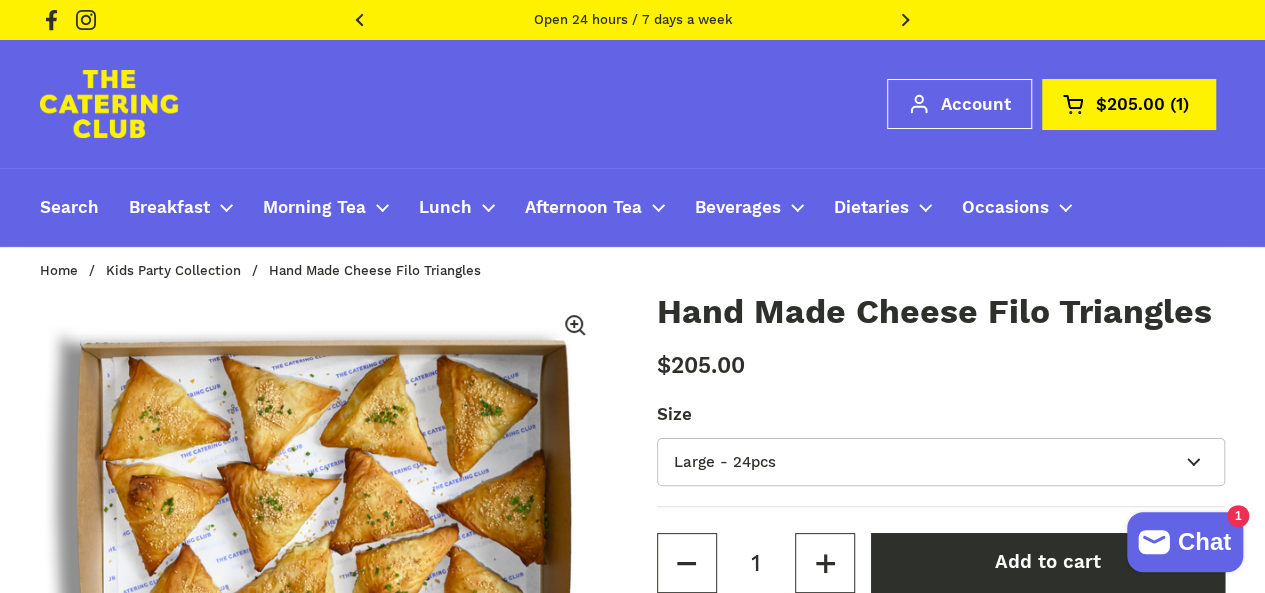click on "Open cart
$205.00
1" at bounding box center [1128, 104] 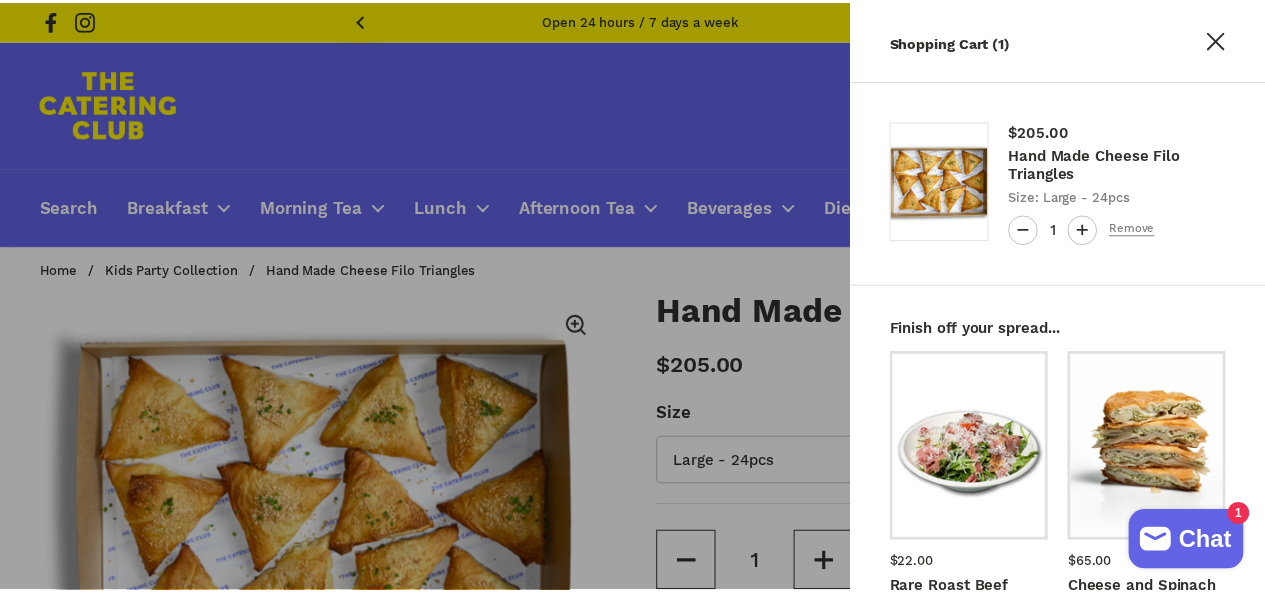 scroll, scrollTop: 0, scrollLeft: 552, axis: horizontal 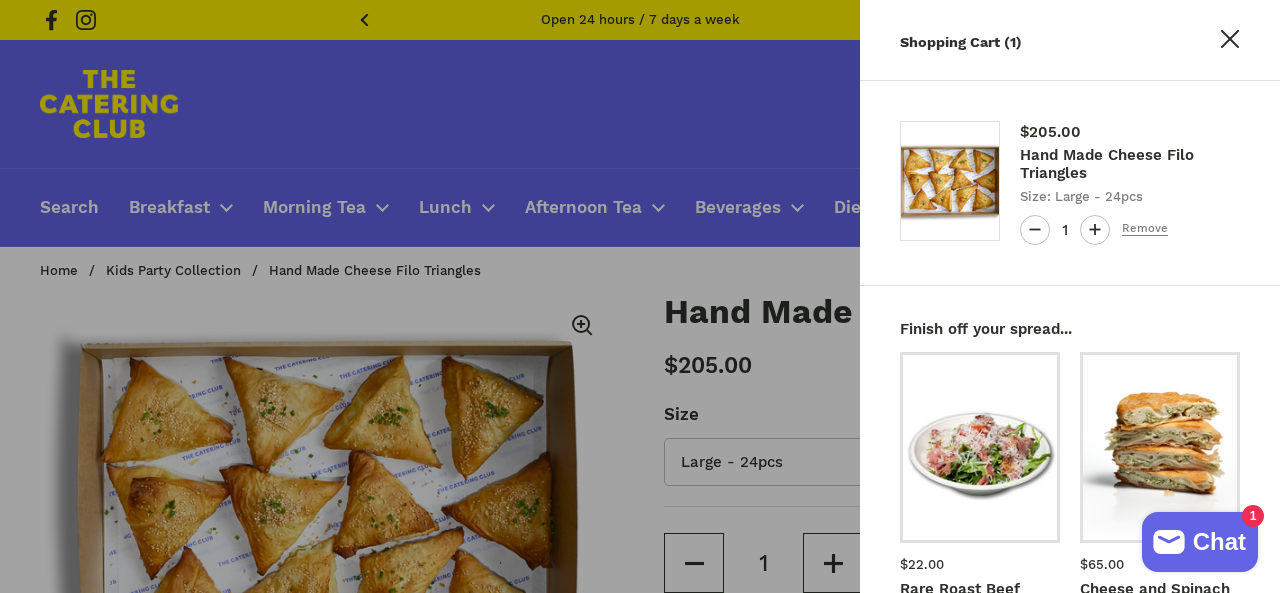 type 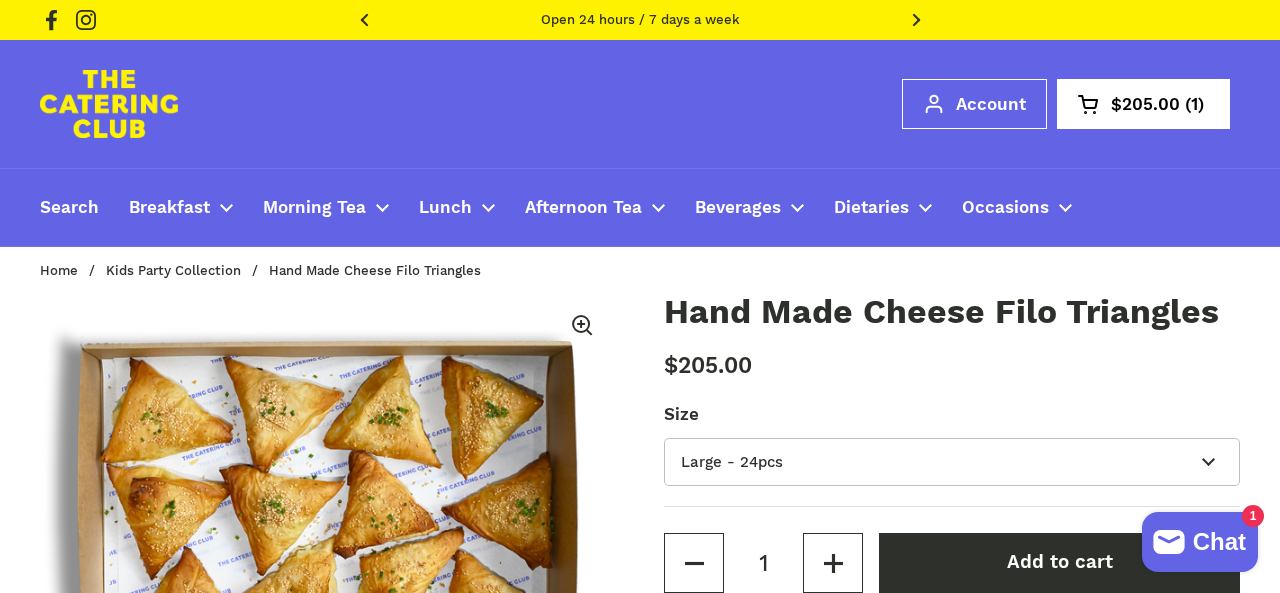 scroll, scrollTop: 0, scrollLeft: 544, axis: horizontal 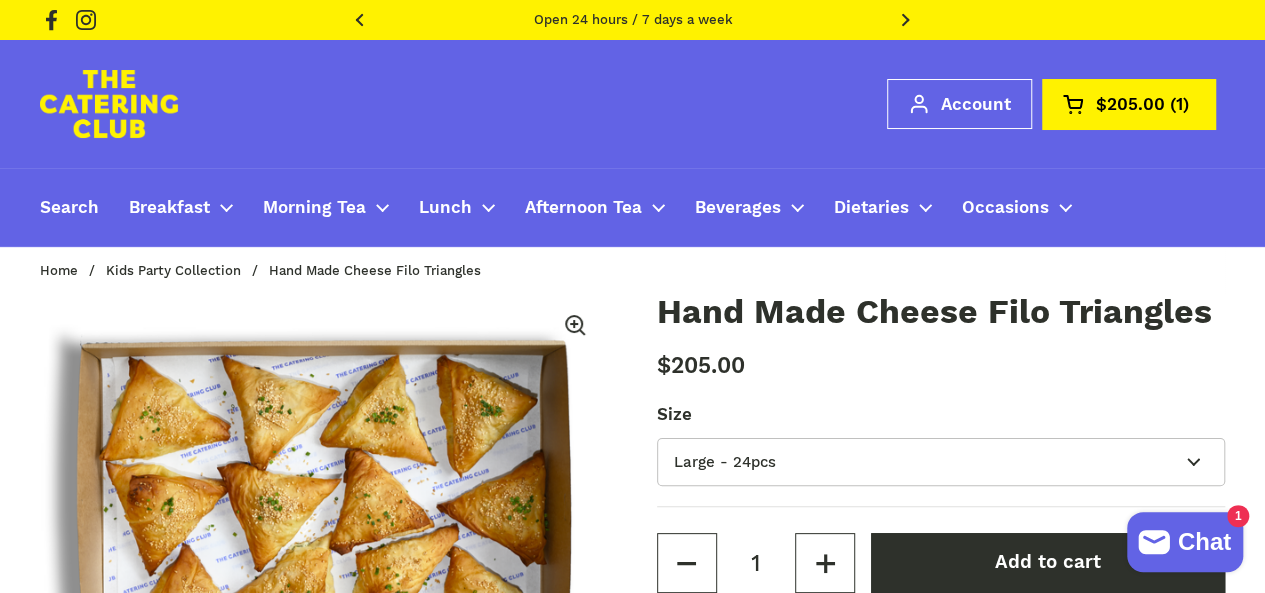 click on "Open cart
$205.00
1" at bounding box center (1128, 104) 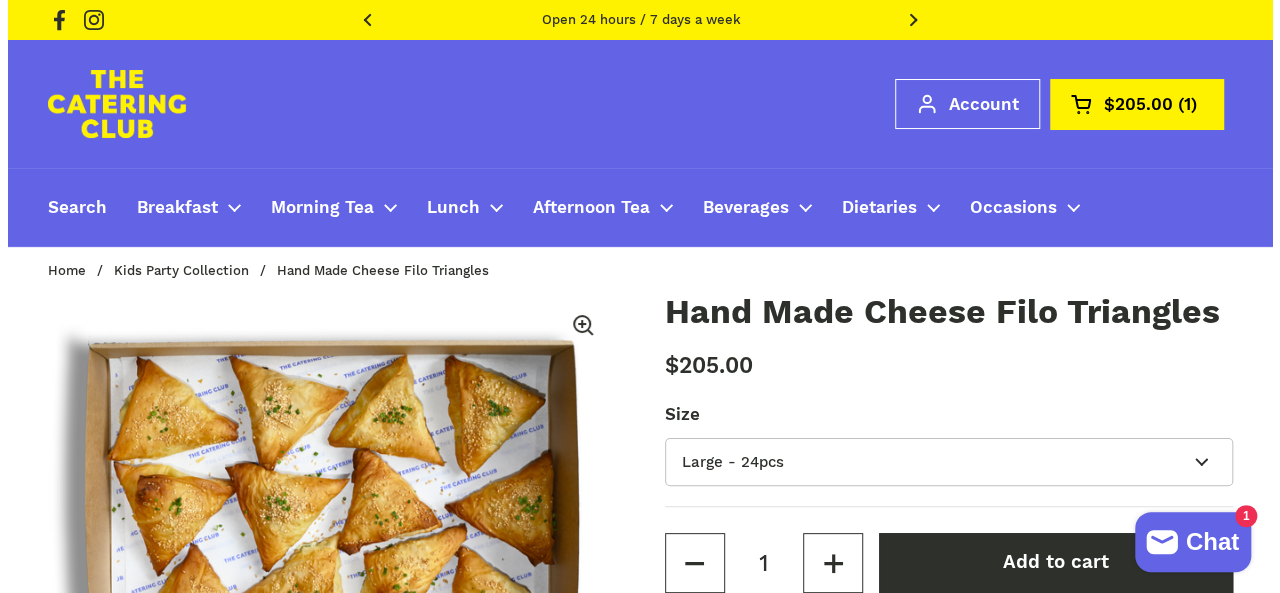 scroll, scrollTop: 0, scrollLeft: 552, axis: horizontal 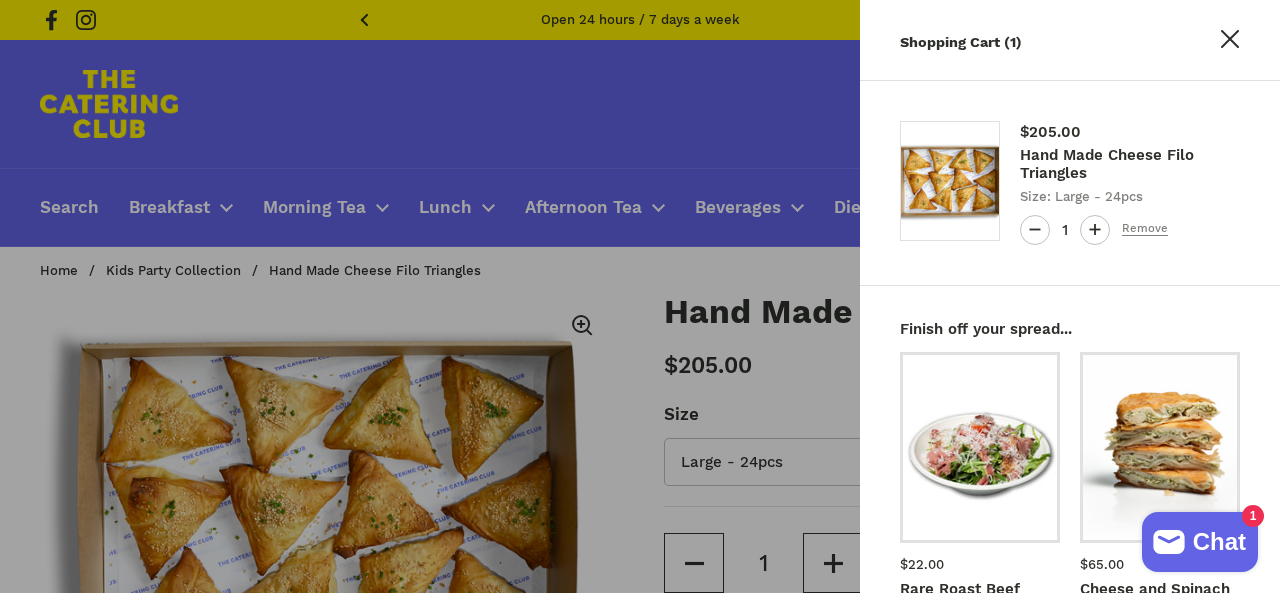 click 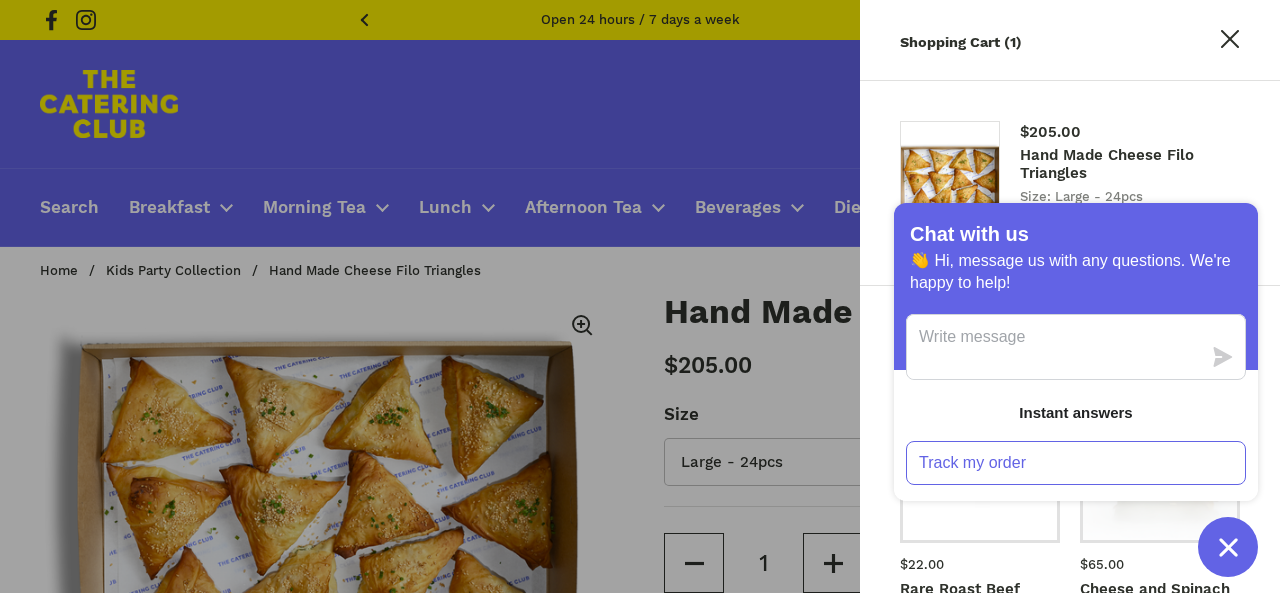 click 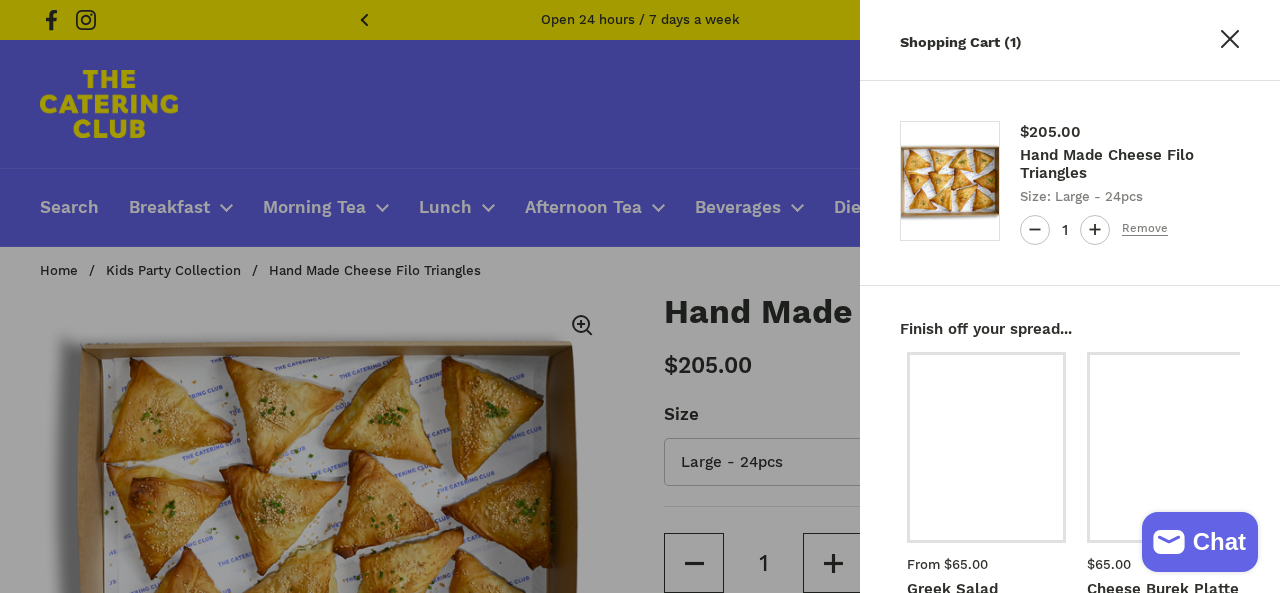 scroll, scrollTop: 0, scrollLeft: 360, axis: horizontal 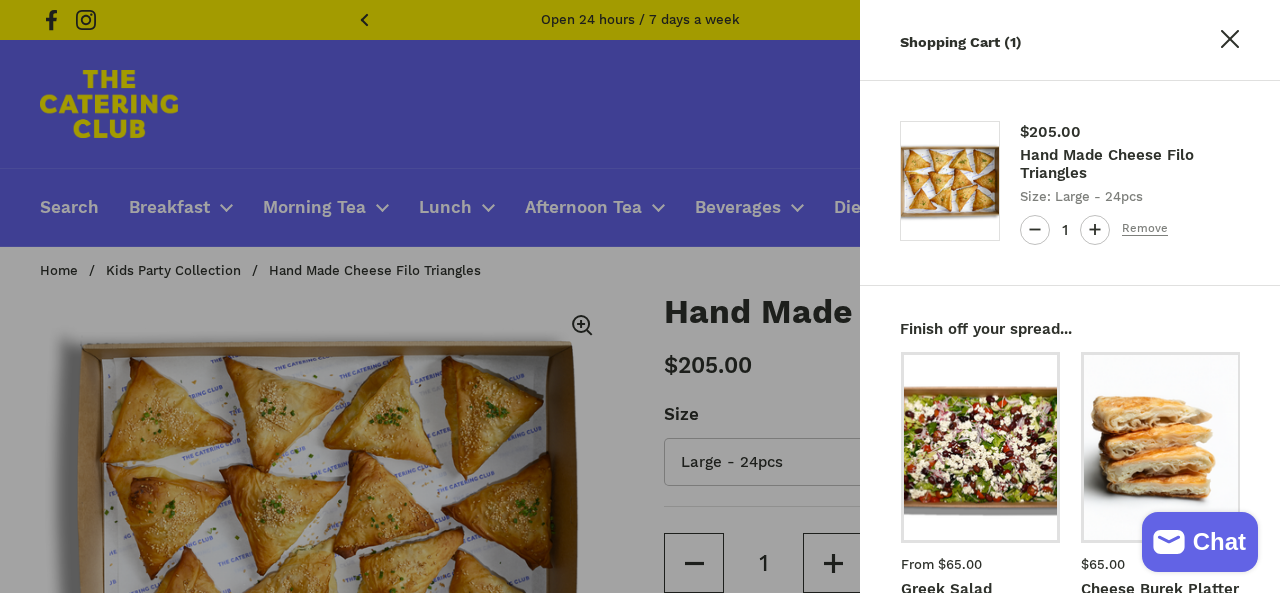 drag, startPoint x: 1052, startPoint y: 577, endPoint x: 963, endPoint y: 361, distance: 233.6172 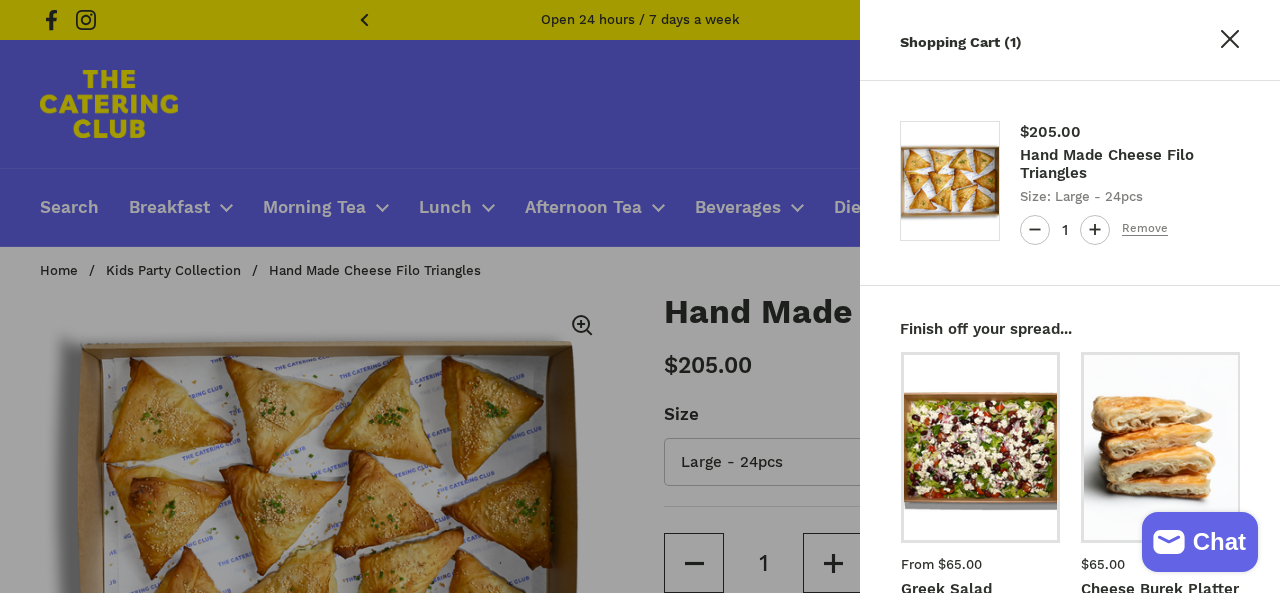 drag, startPoint x: 1182, startPoint y: 316, endPoint x: 1156, endPoint y: 249, distance: 71.867935 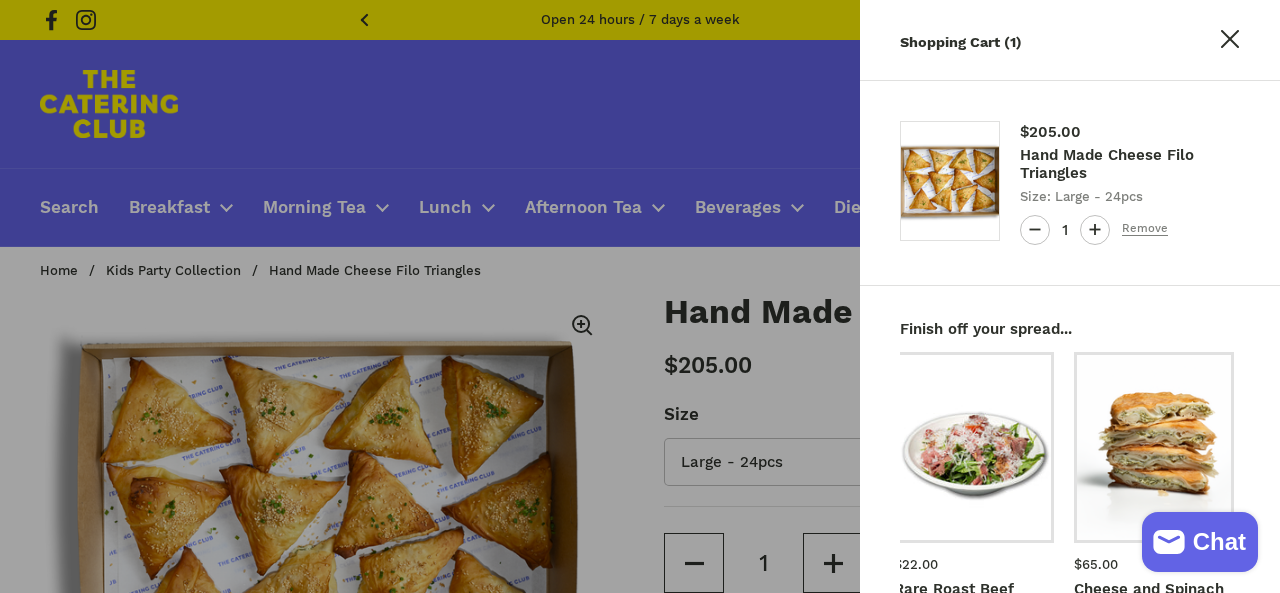 scroll, scrollTop: 0, scrollLeft: 0, axis: both 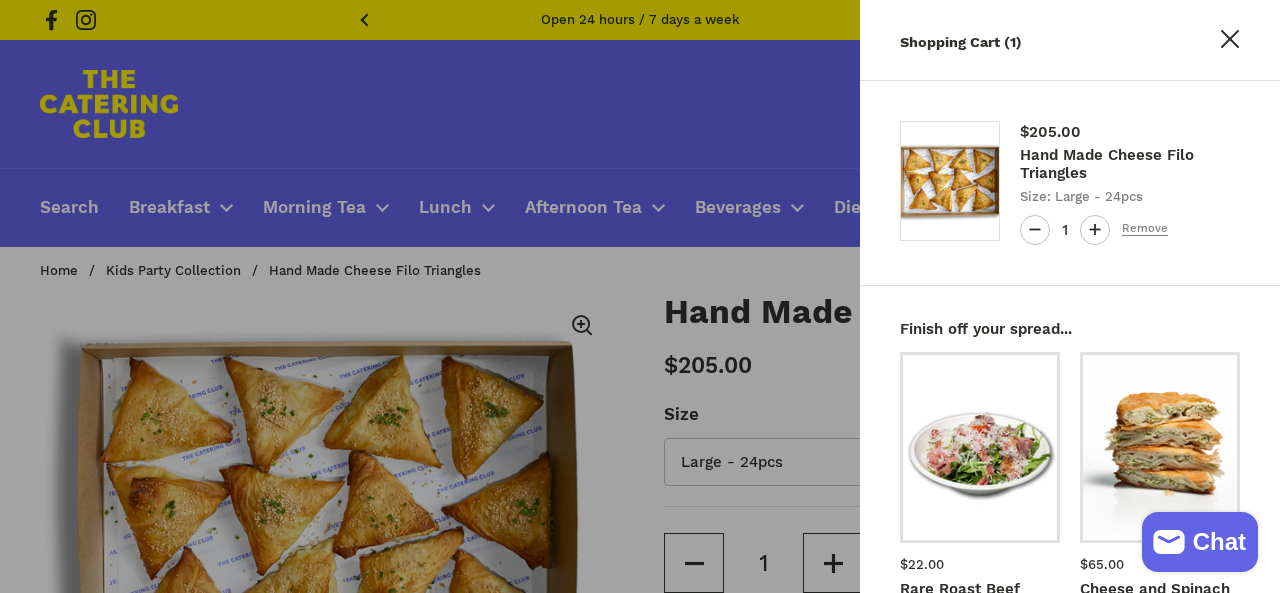 drag, startPoint x: 1030, startPoint y: 578, endPoint x: 1214, endPoint y: 301, distance: 332.54324 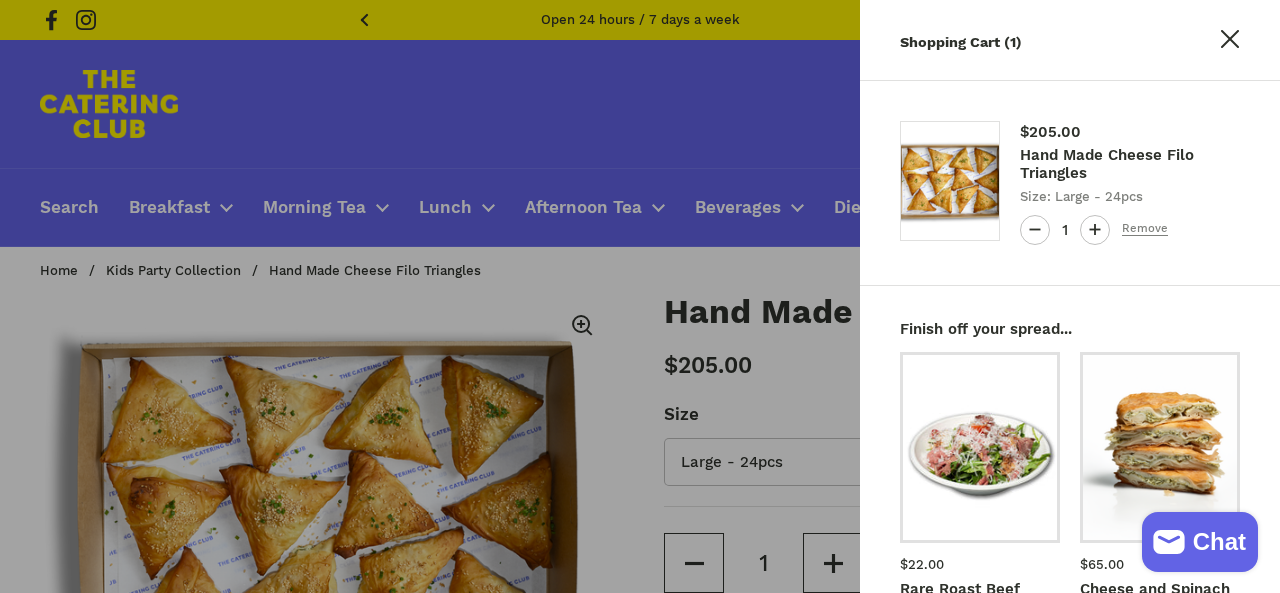 click at bounding box center [950, 180] 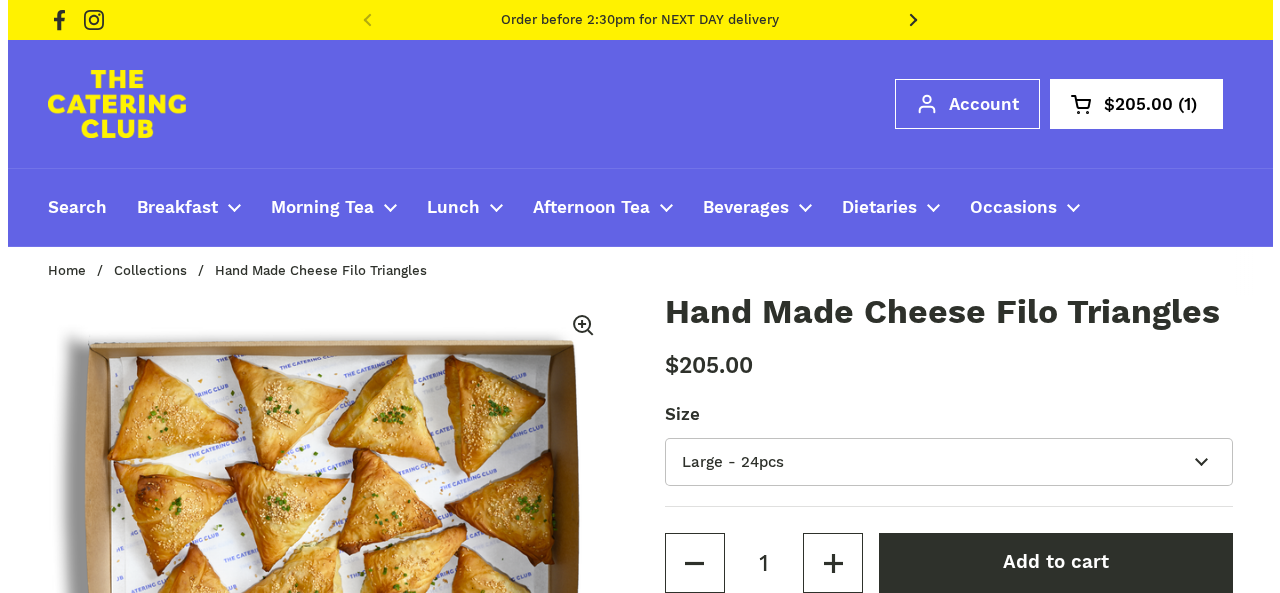 scroll, scrollTop: 0, scrollLeft: 0, axis: both 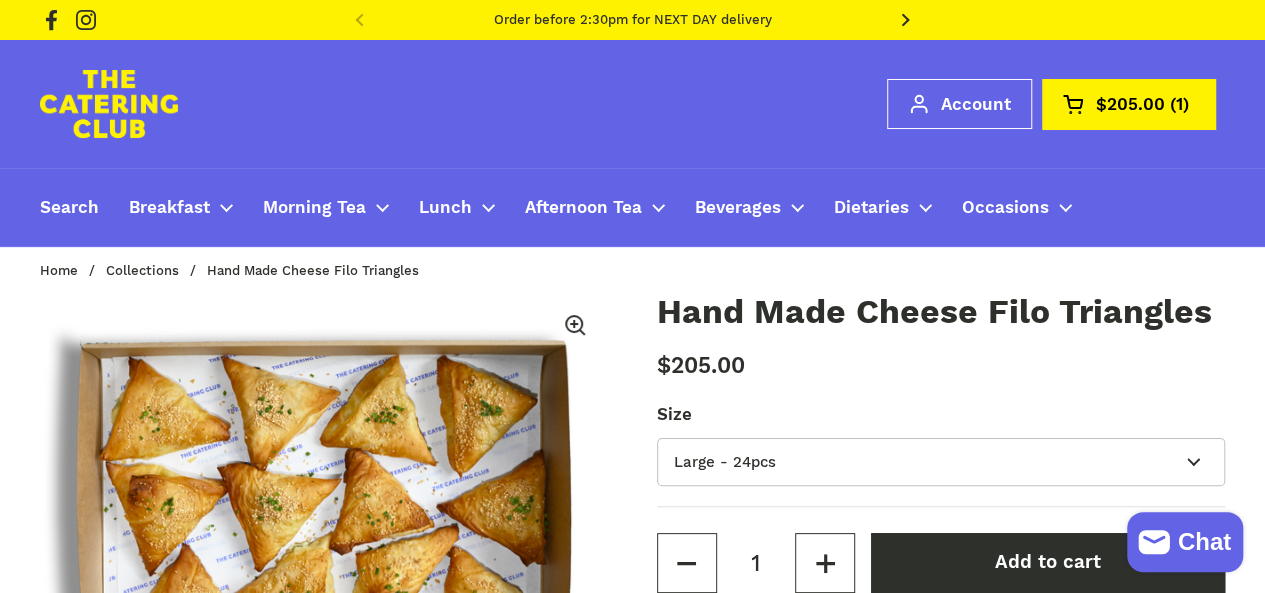 click on "$205.00" at bounding box center [1130, 104] 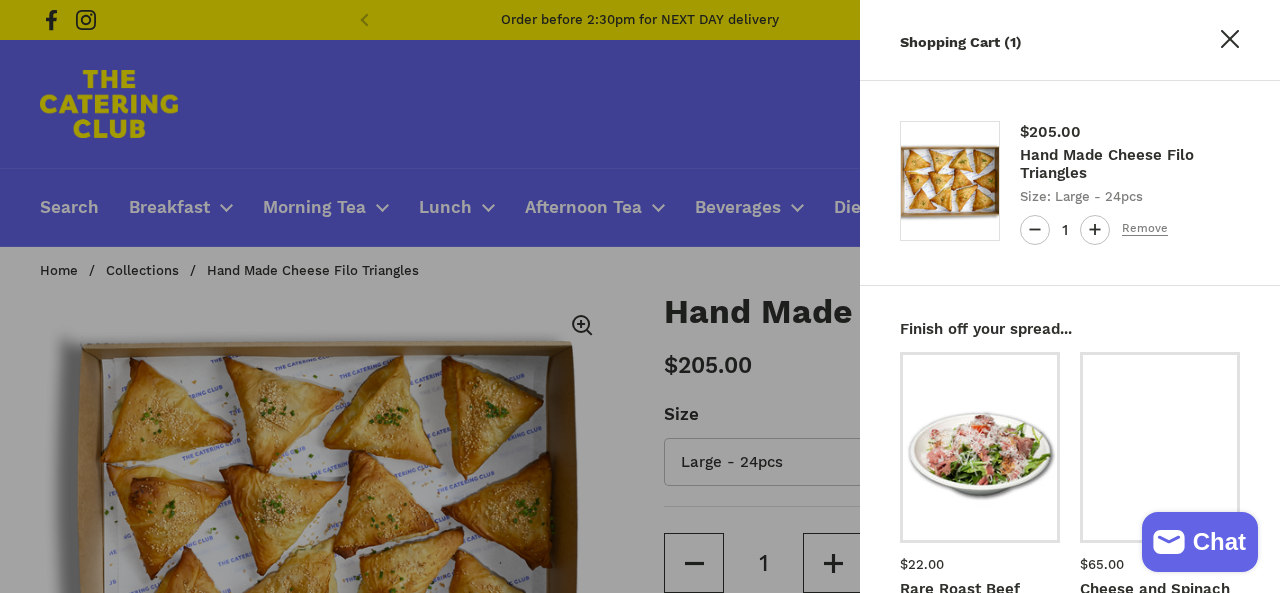 type 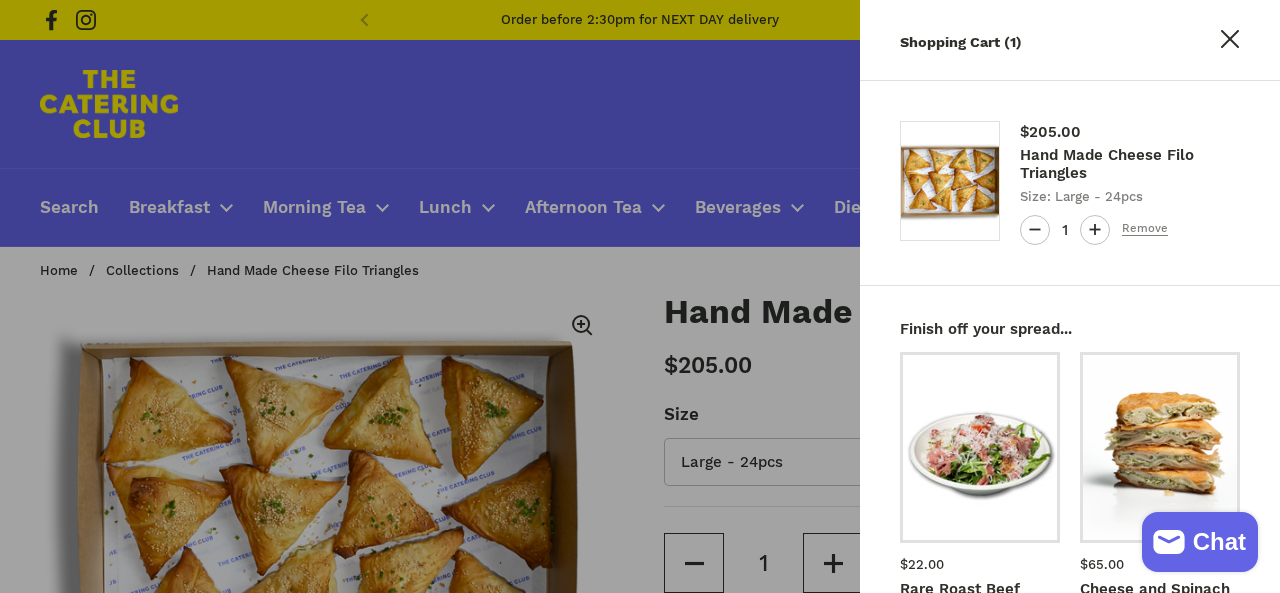 drag, startPoint x: 1263, startPoint y: 479, endPoint x: 1260, endPoint y: 509, distance: 30.149628 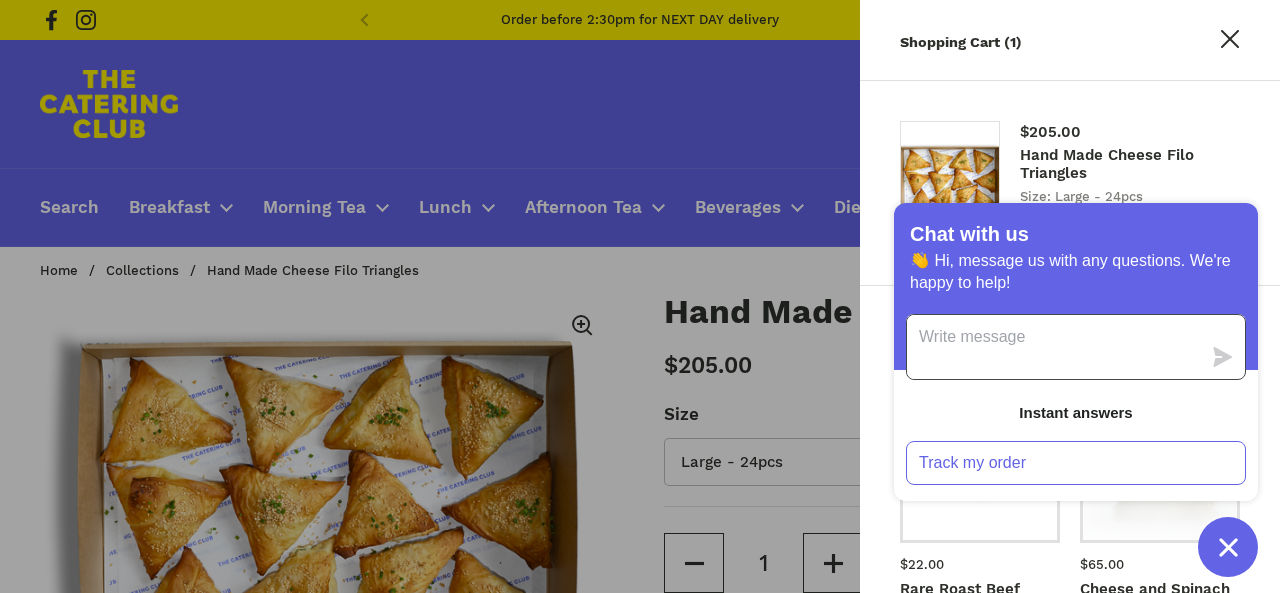 click at bounding box center (1054, 347) 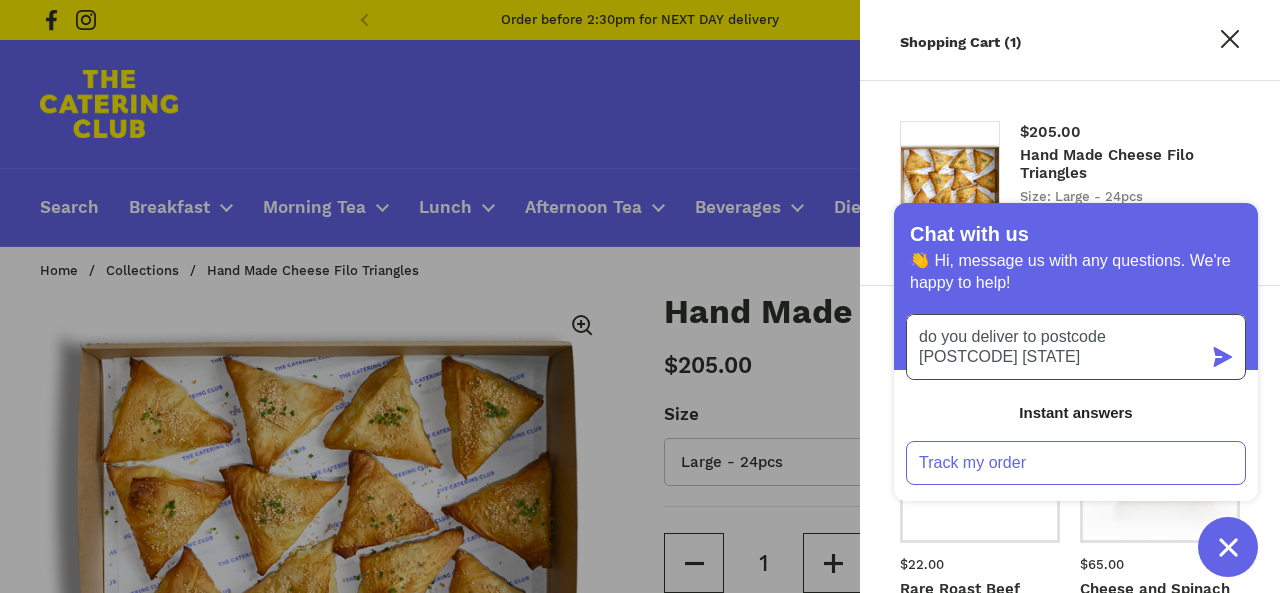 type on "do you deliver to postcode [POSTCODE] [STATE]?" 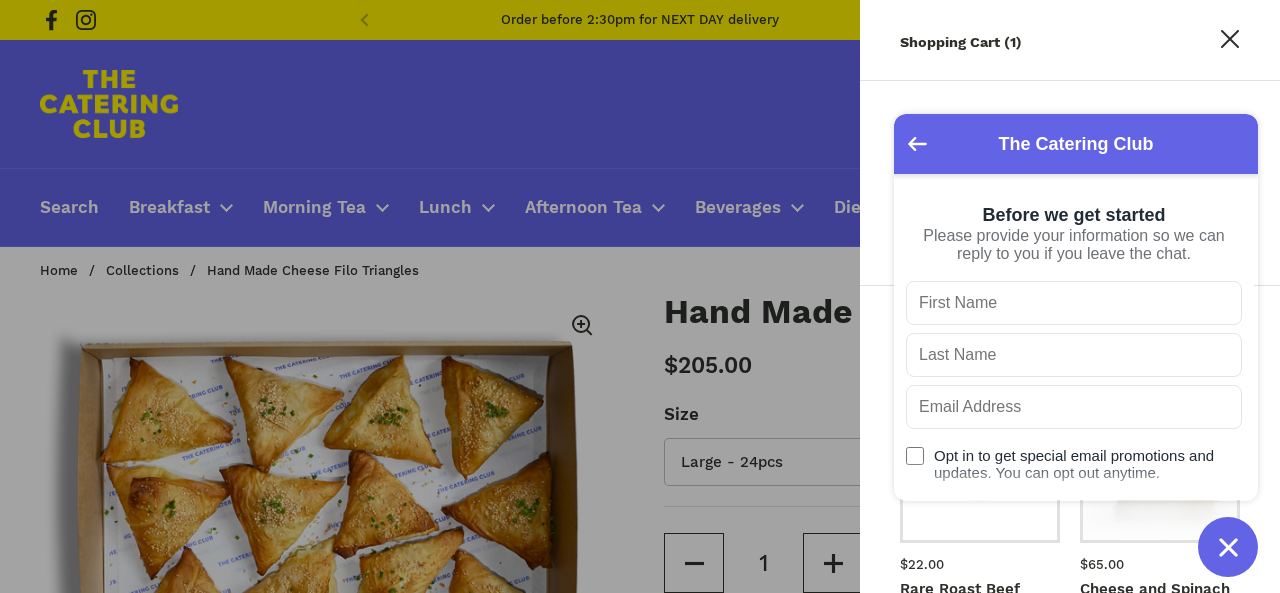 click at bounding box center (1074, 303) 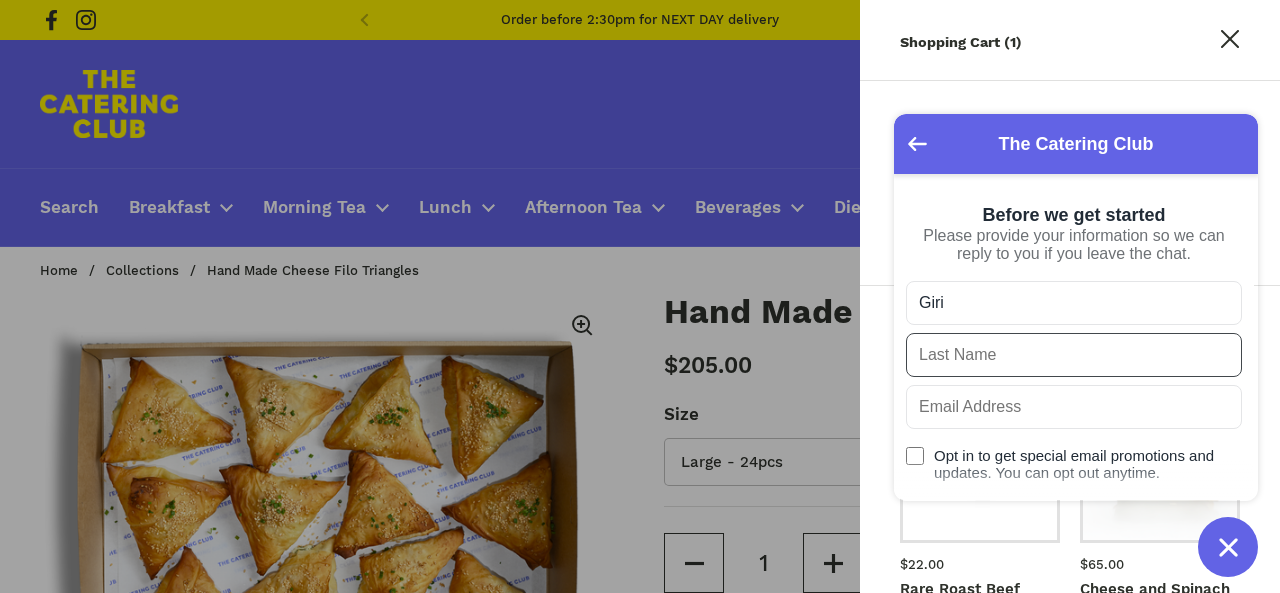 type on "Prabhala" 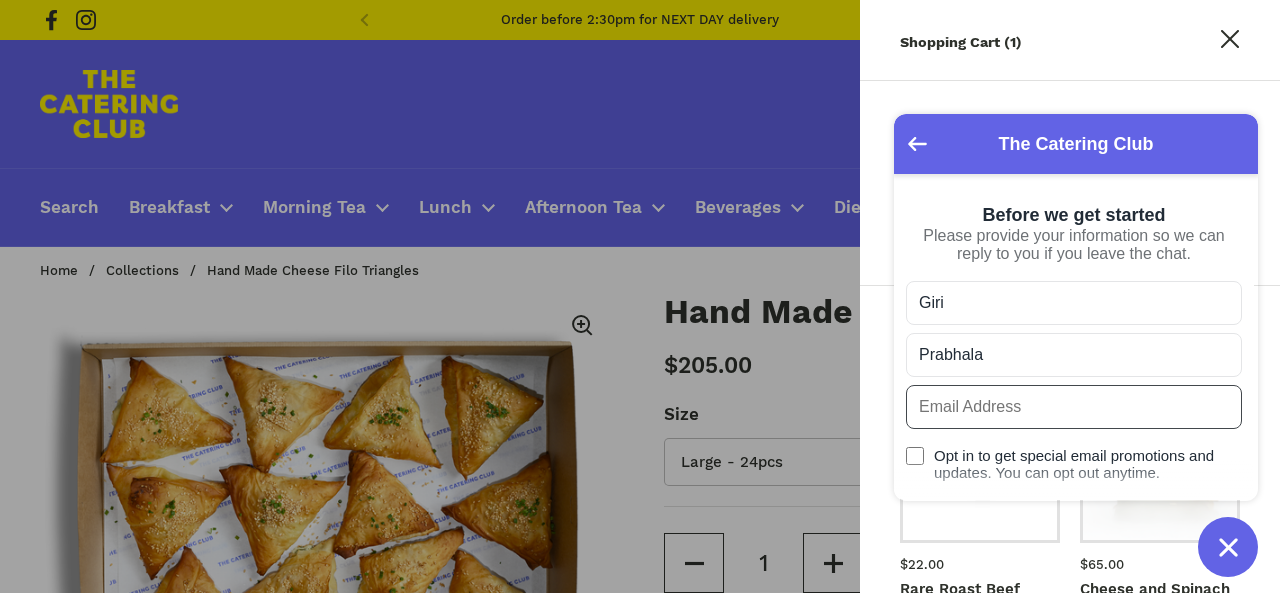 type on "giri.prabhala@gmail.com" 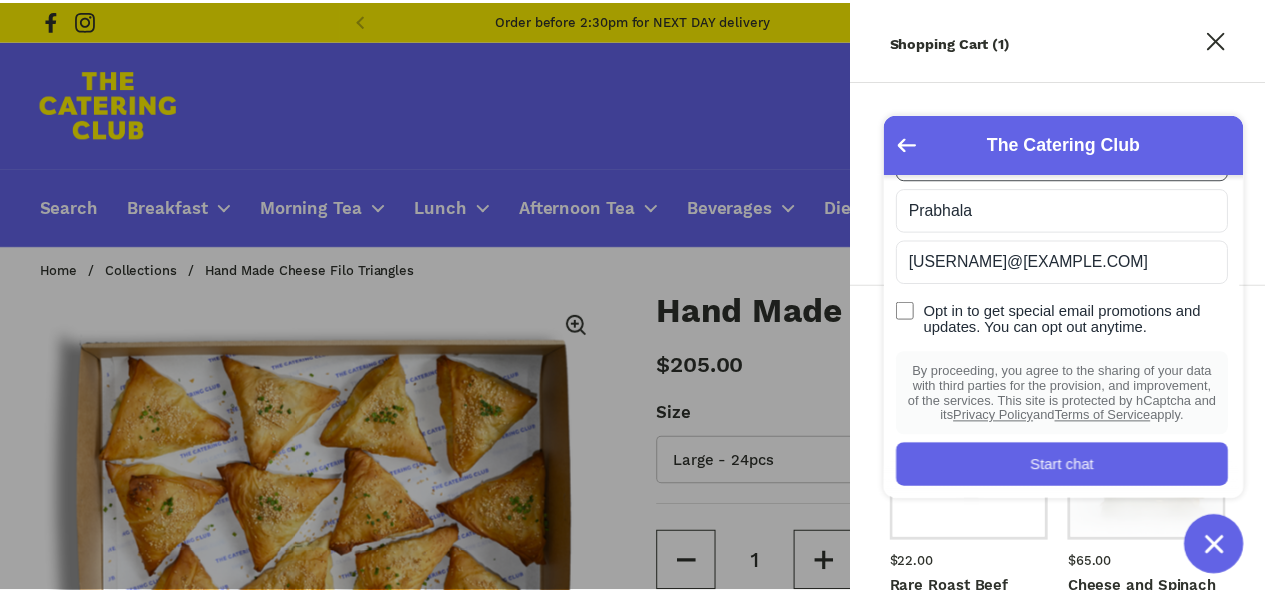 scroll, scrollTop: 192, scrollLeft: 0, axis: vertical 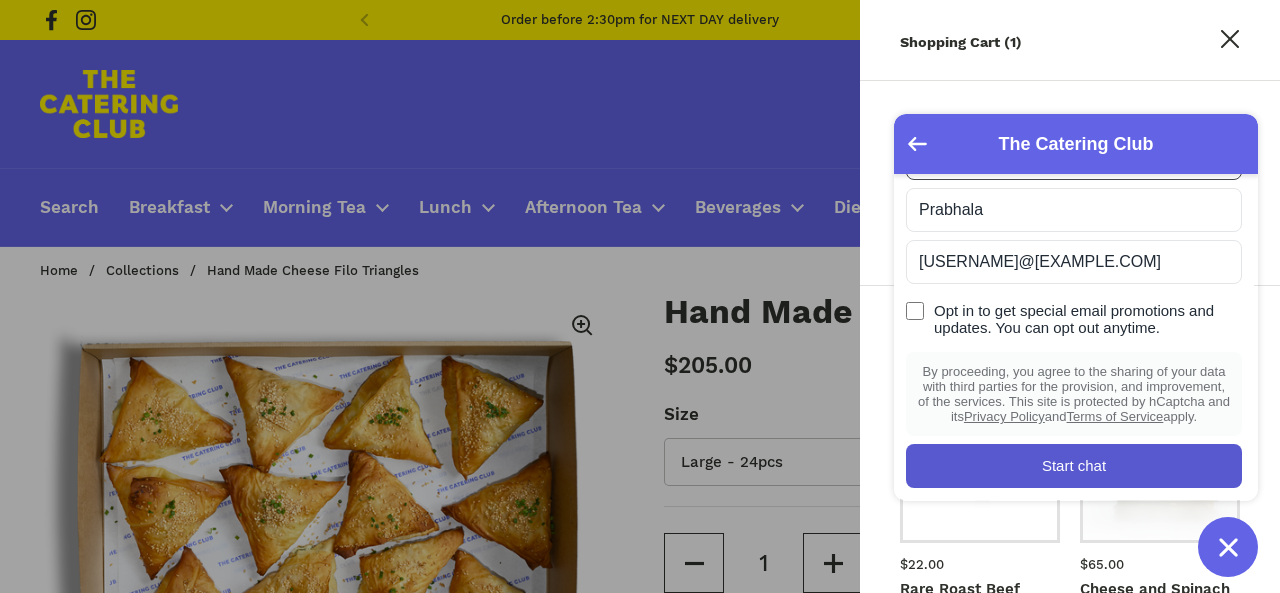 click on "Start chat" at bounding box center (1074, 466) 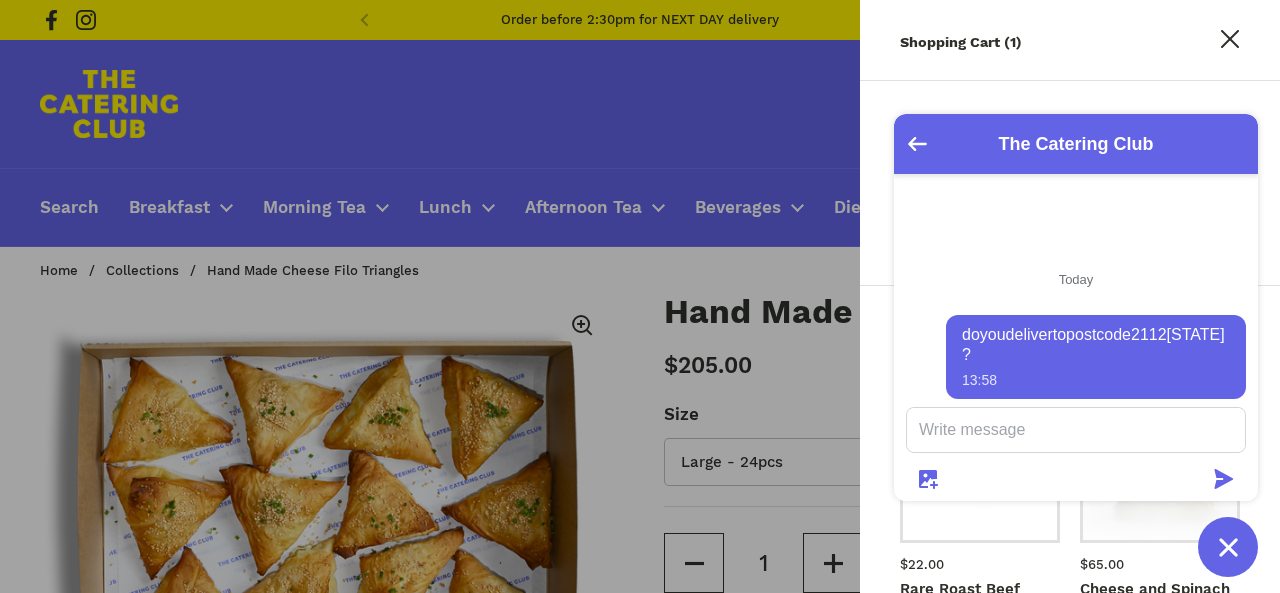 click at bounding box center (640, 296) 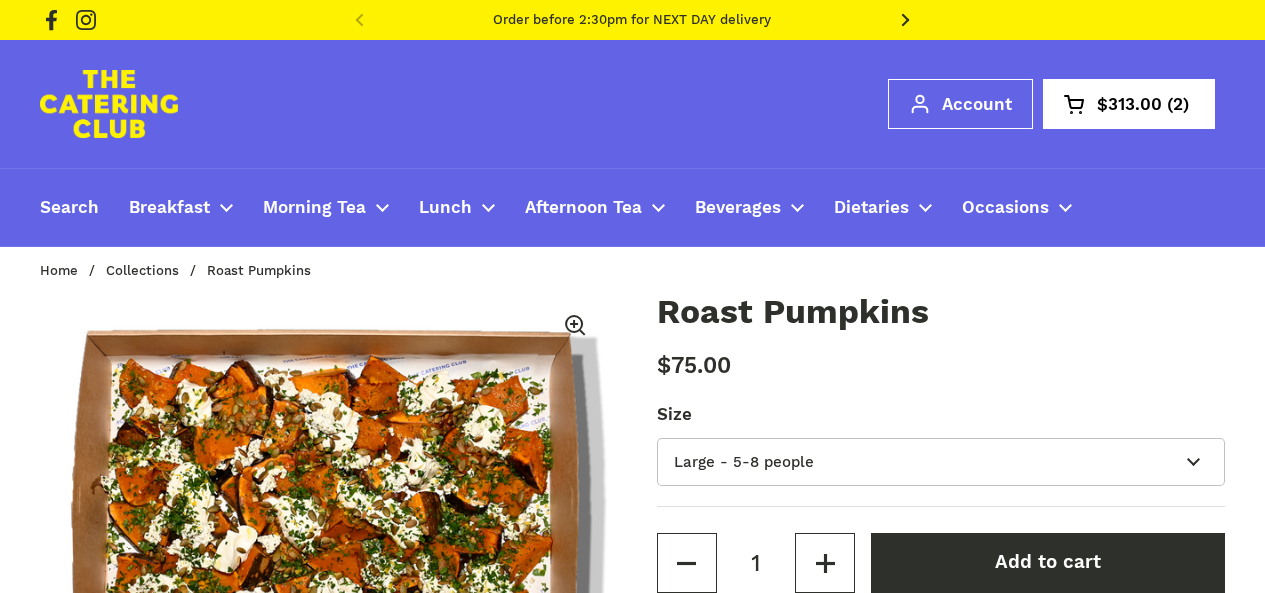 scroll, scrollTop: 0, scrollLeft: 0, axis: both 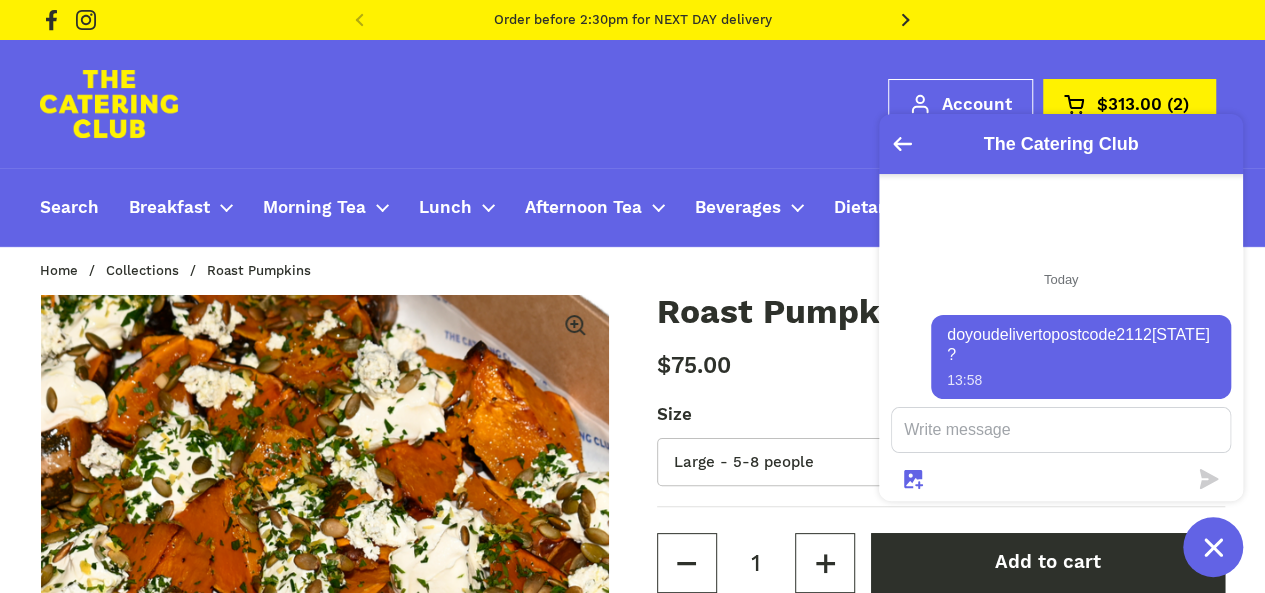click on "$313.00" at bounding box center [1129, 104] 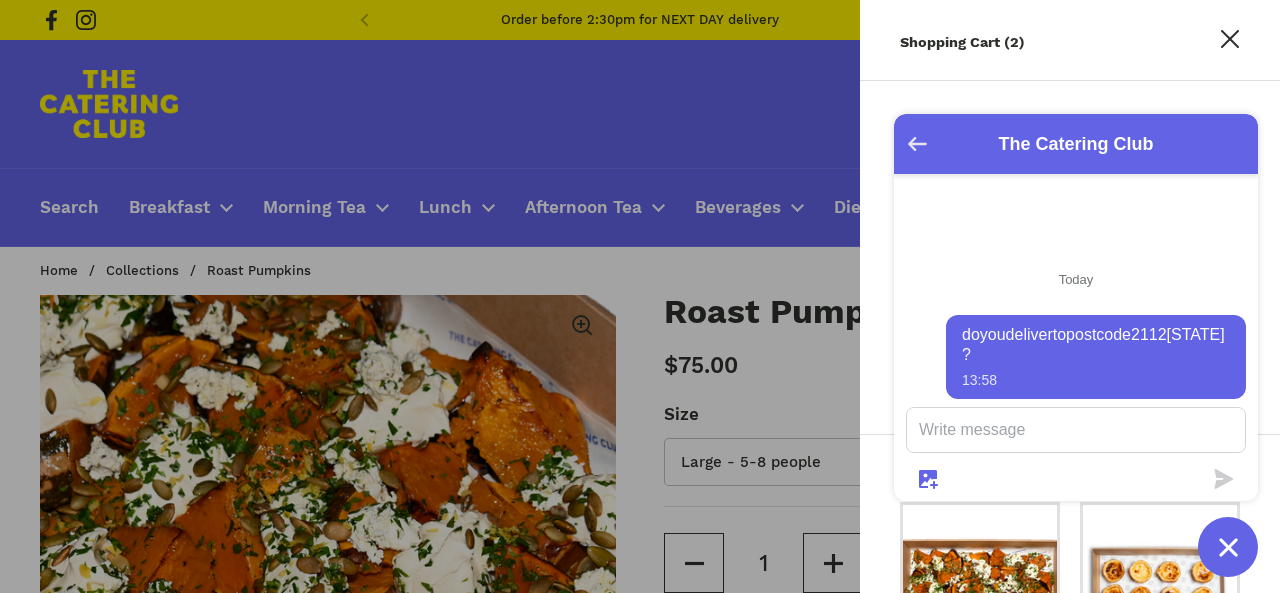 click 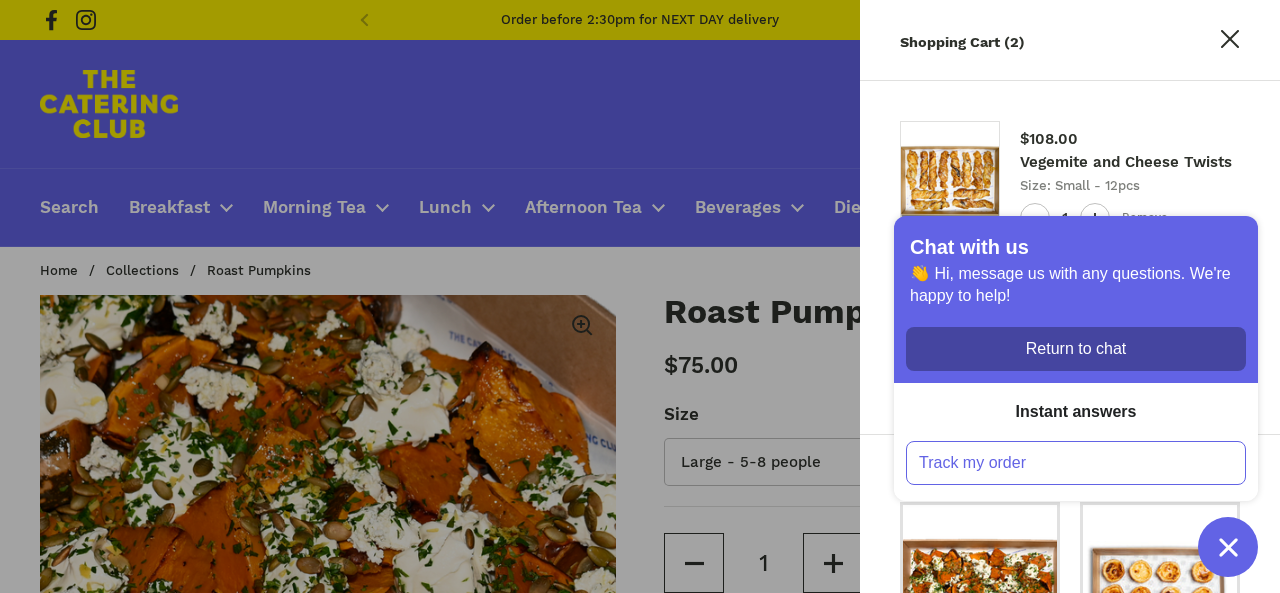 click on "Return to chat" at bounding box center [1076, 349] 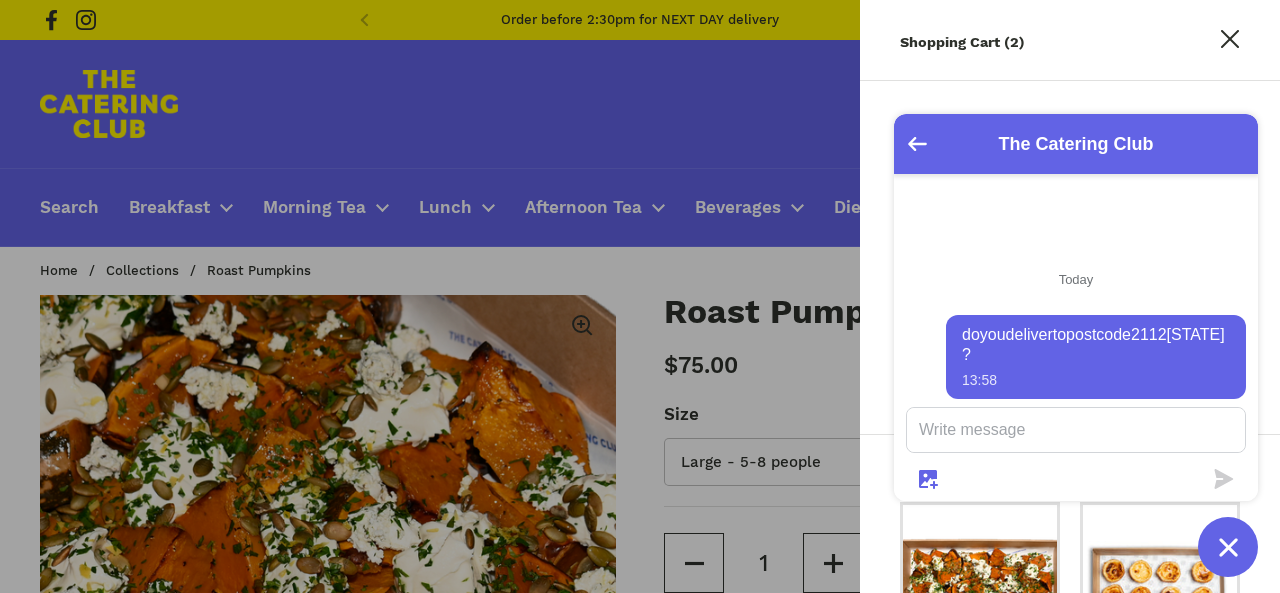 click on "Regular price
$108.00
Vegemite and Cheese Twists
Size: Small - 12pcs
Quantity
1
Remove
Regular price
$205.00
Hand Made Cheese Filo Triangles
Size: Large - 24pcs
Quantity
1
Remove
2
$313.00
Continue browsing" at bounding box center [1070, 257] 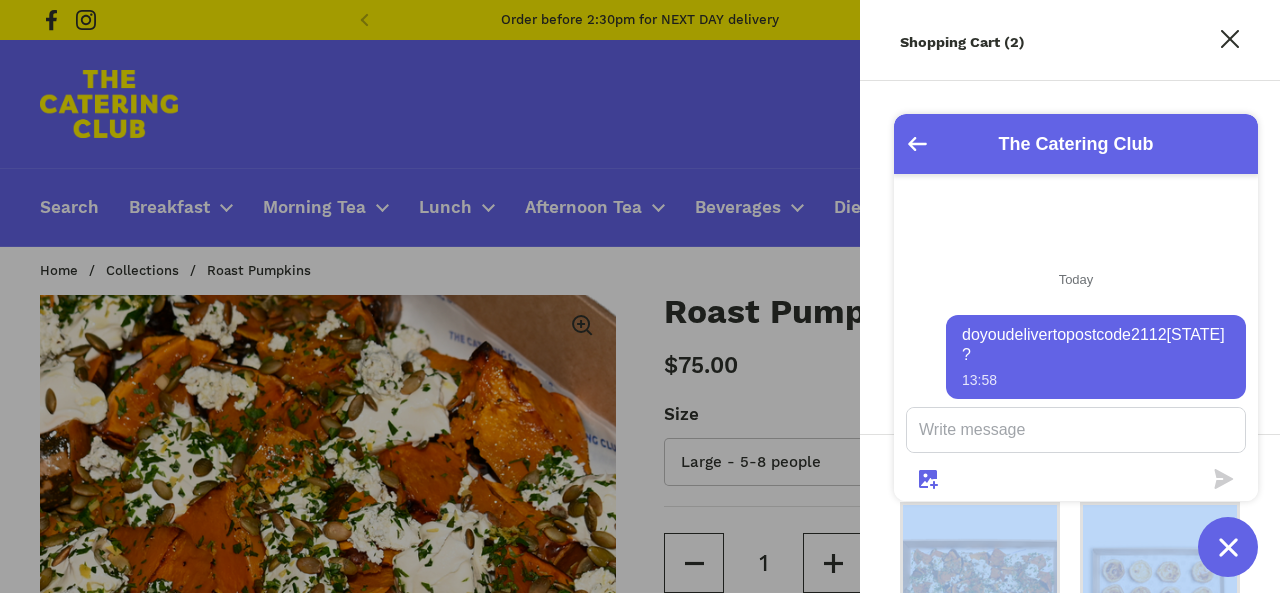 drag, startPoint x: 883, startPoint y: 401, endPoint x: 894, endPoint y: 495, distance: 94.641426 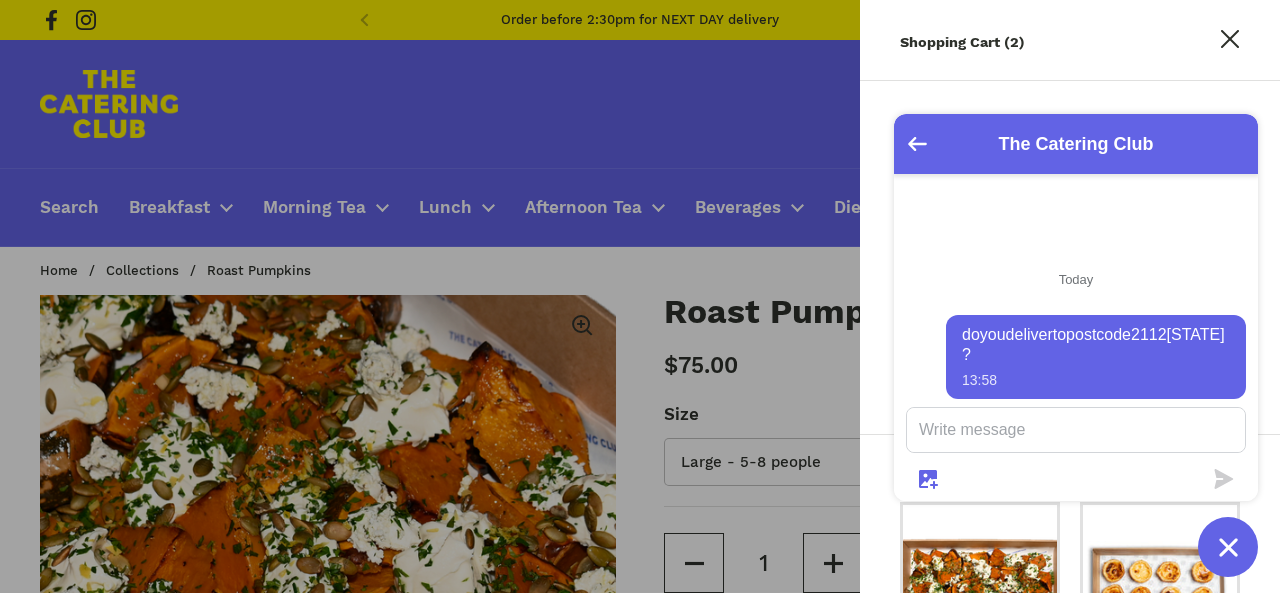 click 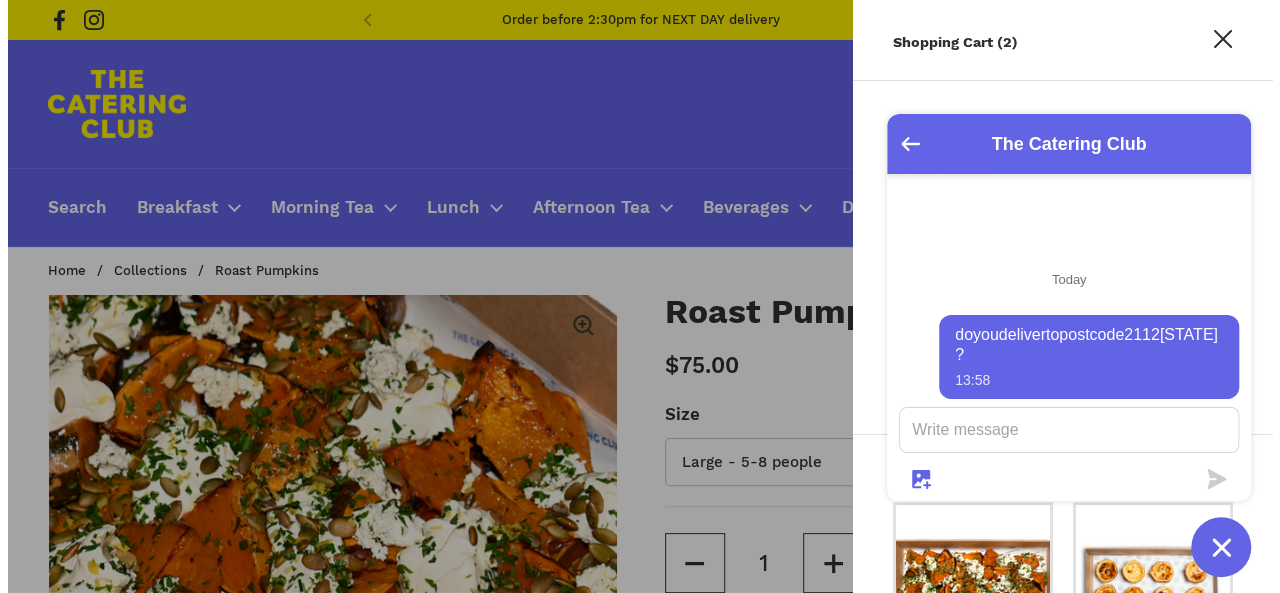 scroll, scrollTop: 0, scrollLeft: 586, axis: horizontal 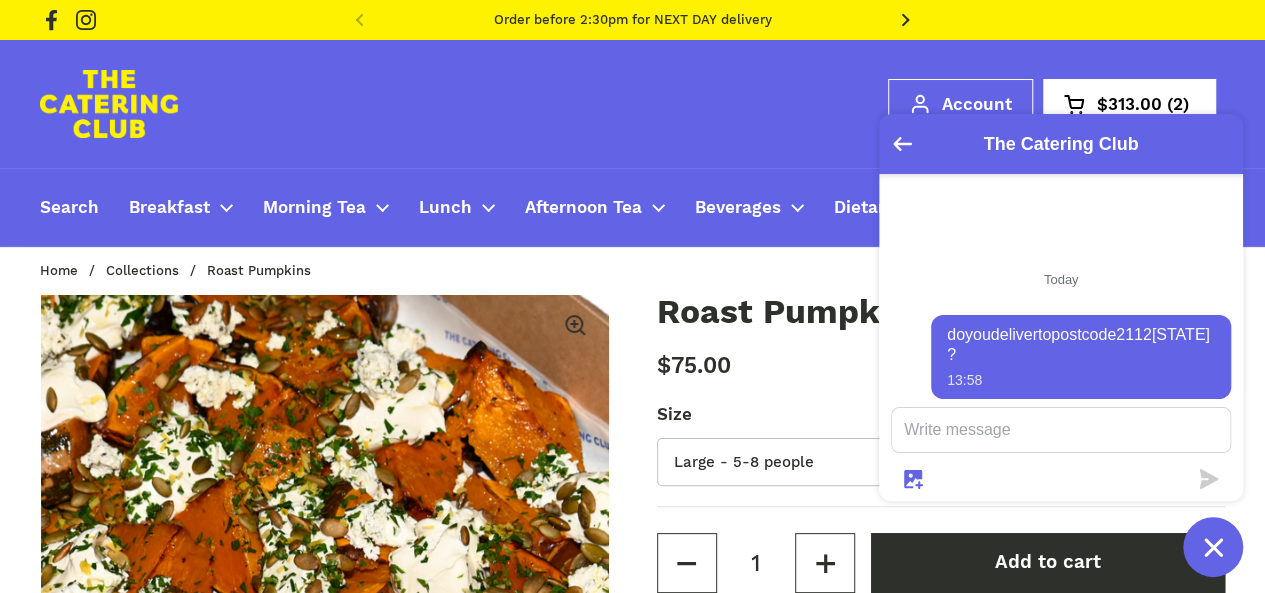 click 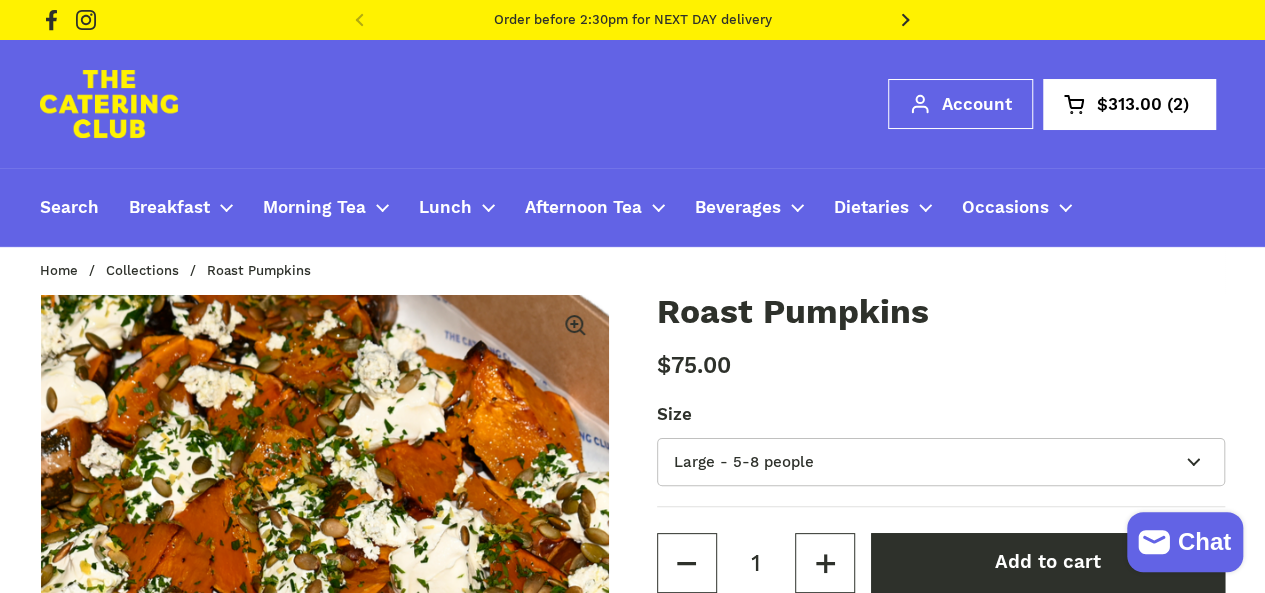click on "Chat" at bounding box center [1204, 542] 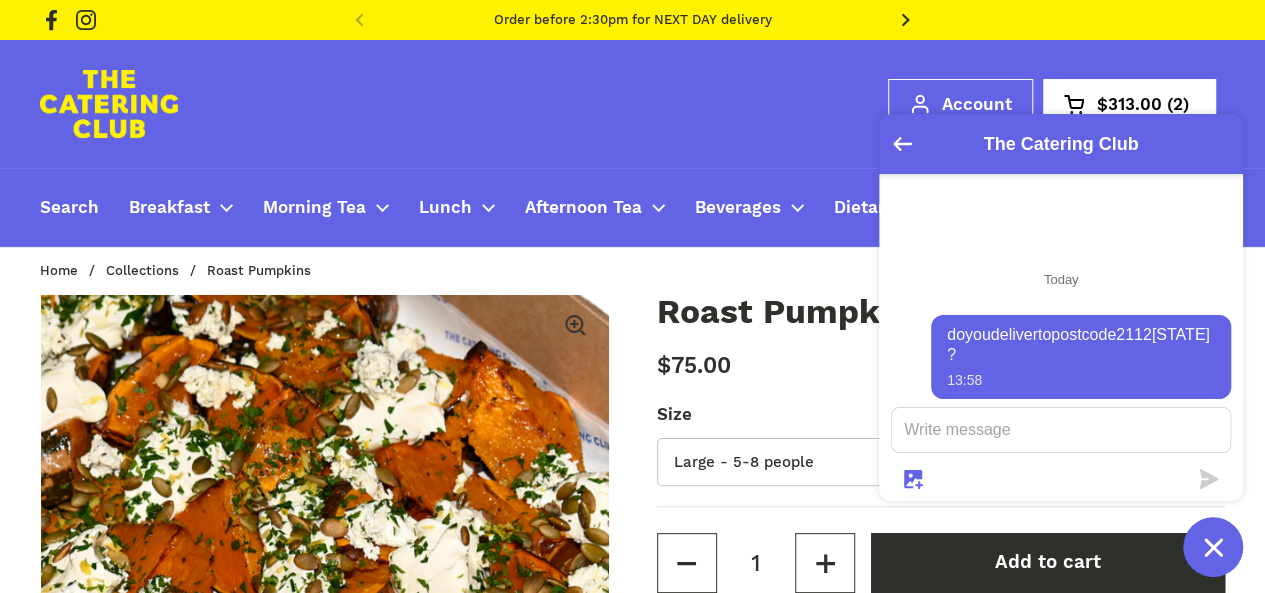 click at bounding box center [1213, 547] 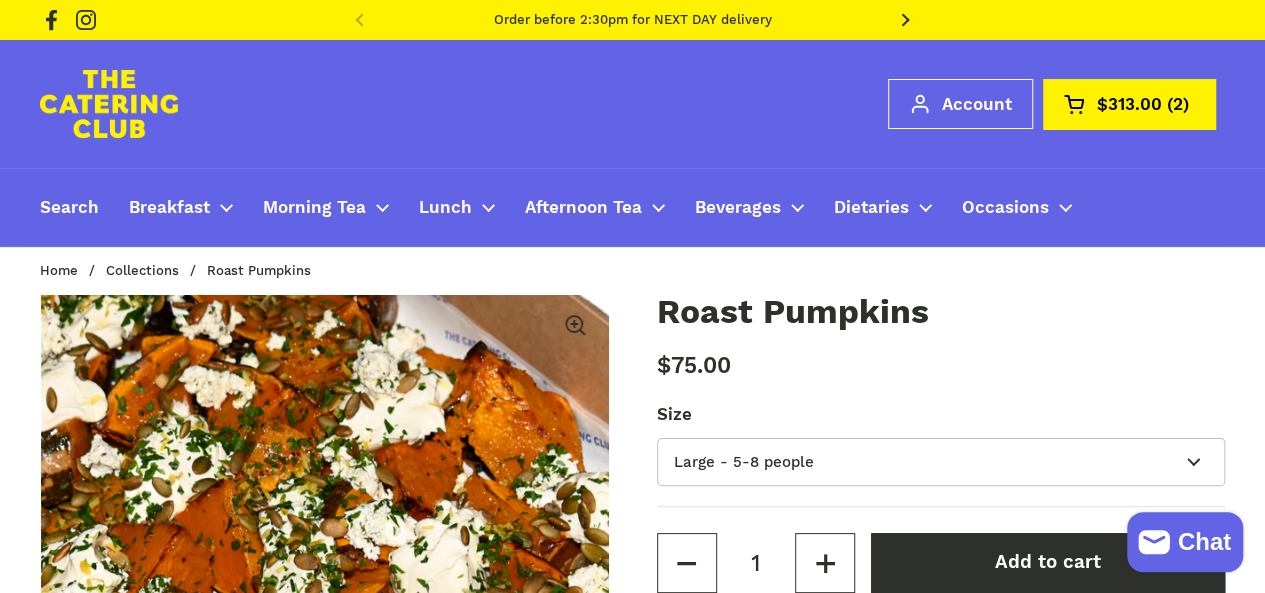 click on "Open cart
$313.00
2" at bounding box center [1129, 104] 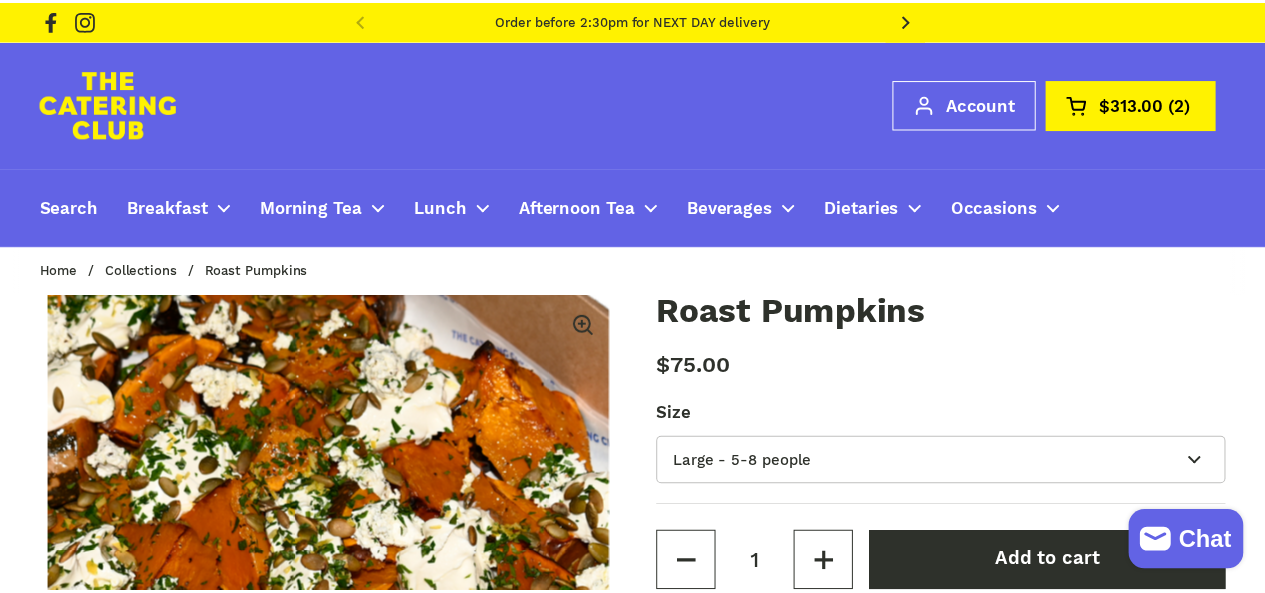 scroll, scrollTop: 0, scrollLeft: 594, axis: horizontal 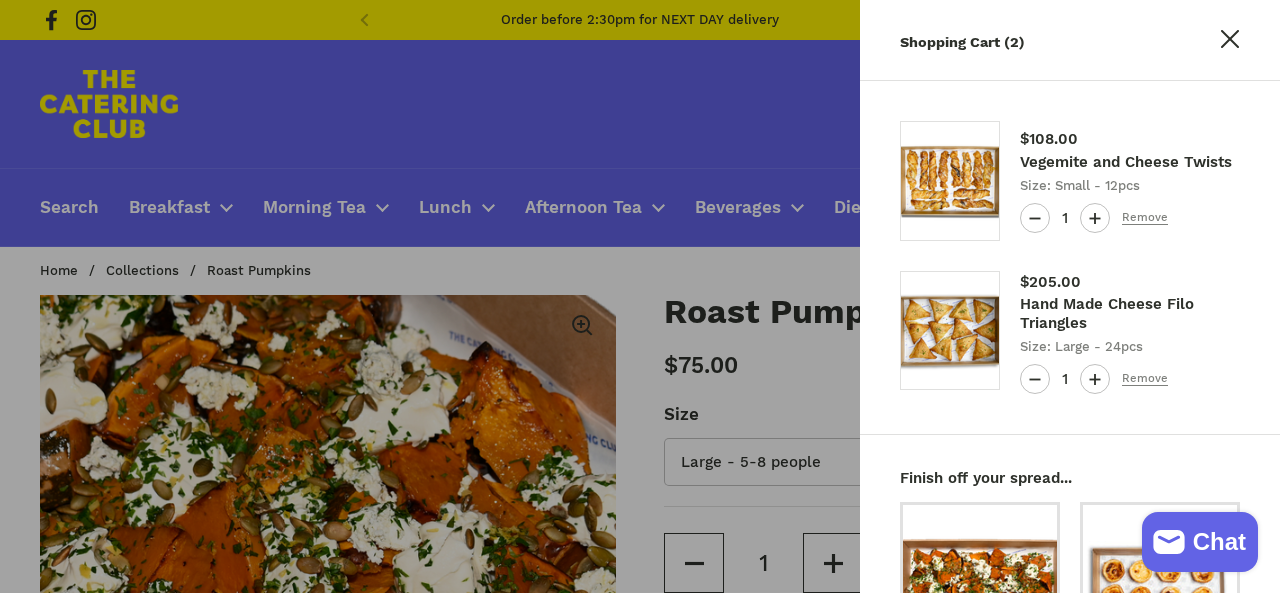 click on "Regular price
$108.00
Vegemite and Cheese Twists
Size: Small - 12pcs
Quantity
1
Remove
Regular price
$205.00
Hand Made Cheese Filo Triangles
Size: Large - 24pcs
Quantity
1
Remove
2
$313.00
Continue browsing" at bounding box center (1070, 257) 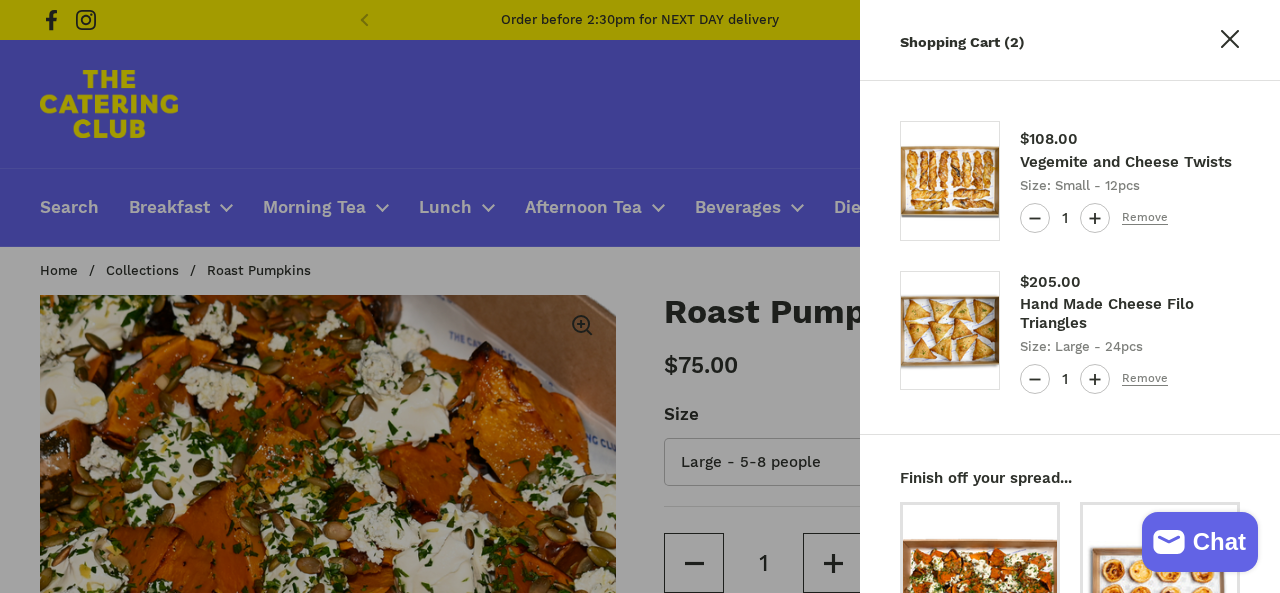 click on "Size: Large - 24pcs" at bounding box center (1130, 347) 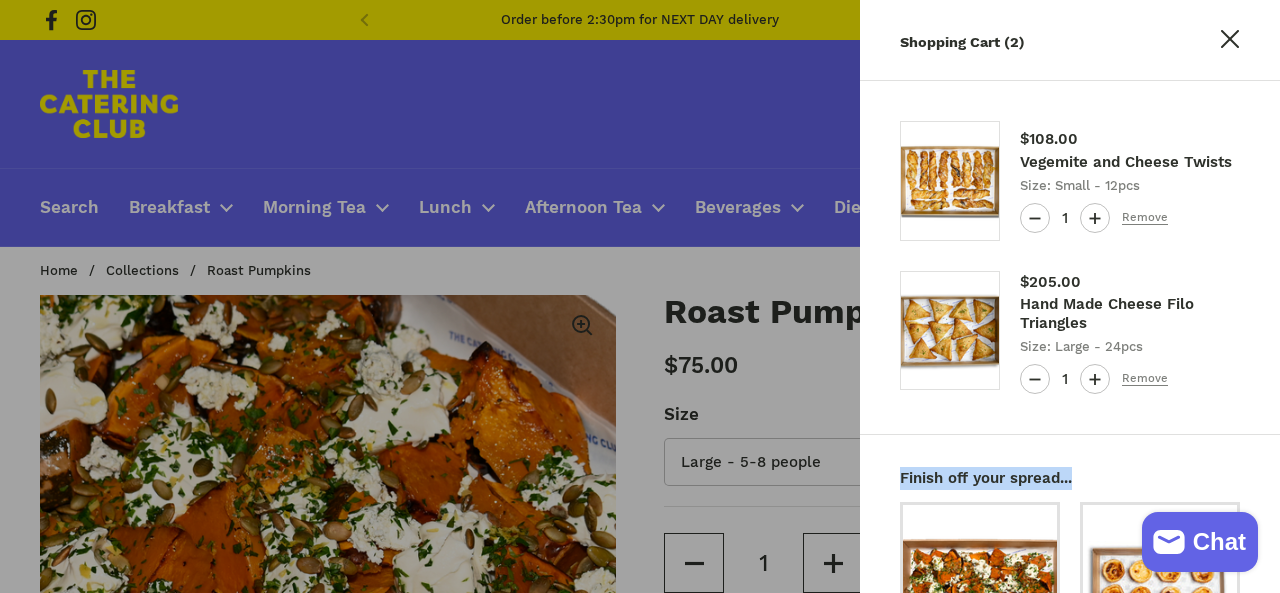 click on "Finish off your spread...
$75.00
Roast Pumpkins
From $38.00
Custard Tart Platter
From $84.00
Fruit Skewers Platter
From $38.00
Cinnamon Bun Platter
From $65.00
1" at bounding box center (1070, 638) 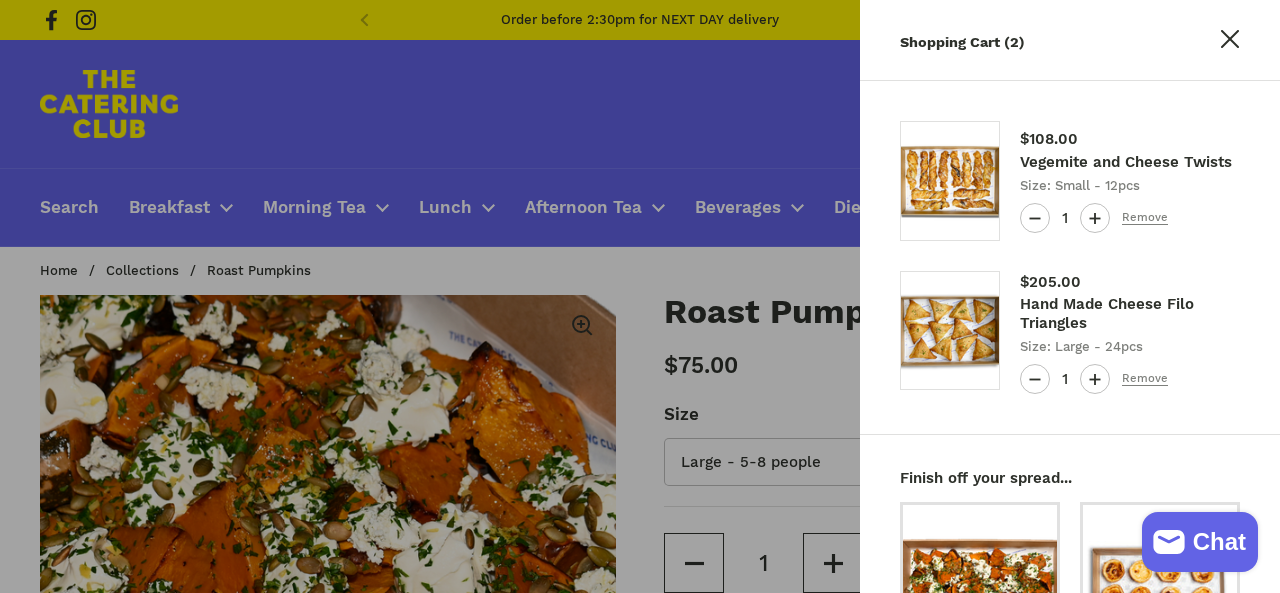 click on "Finish off your spread...
$75.00
Roast Pumpkins
From $38.00
Custard Tart Platter
From $84.00
Fruit Skewers Platter
From $38.00
Cinnamon Bun Platter
From $65.00
1" at bounding box center (1070, 638) 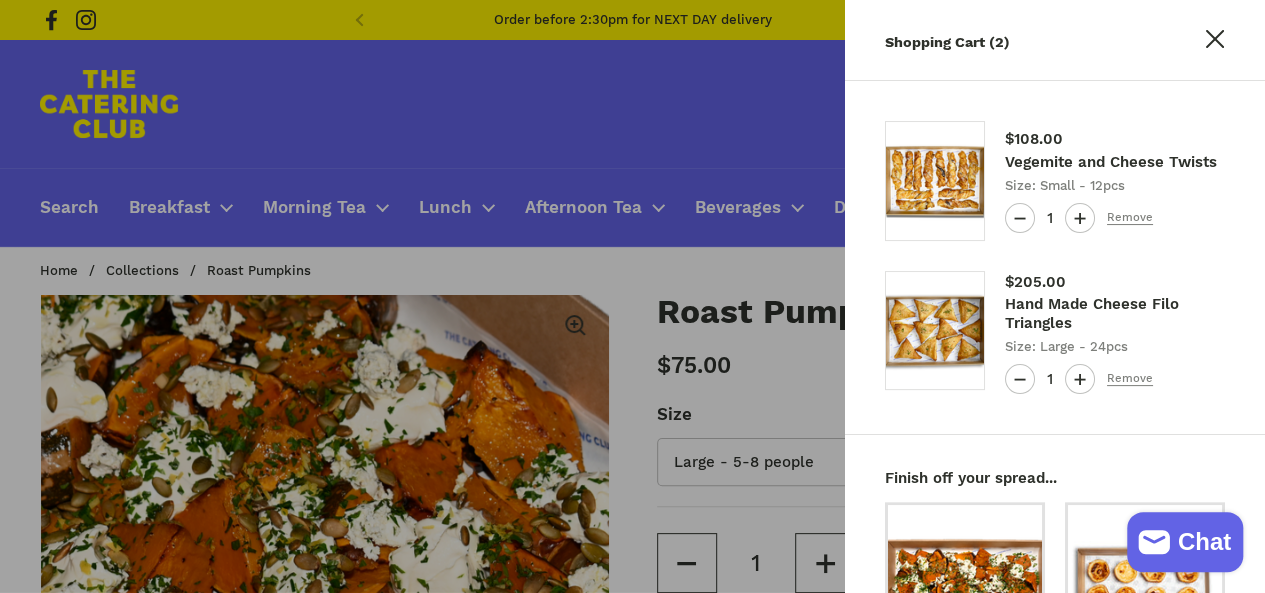 scroll, scrollTop: 0, scrollLeft: 586, axis: horizontal 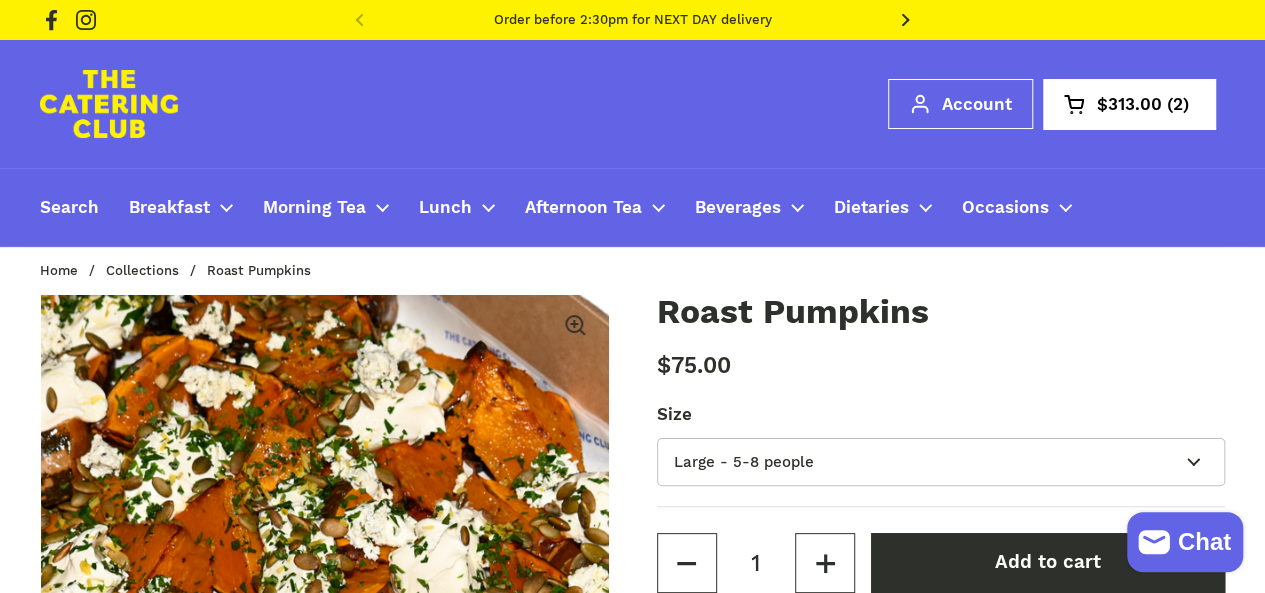 click on "Order before 2:30pm for NEXT DAY delivery" at bounding box center [632, 20] 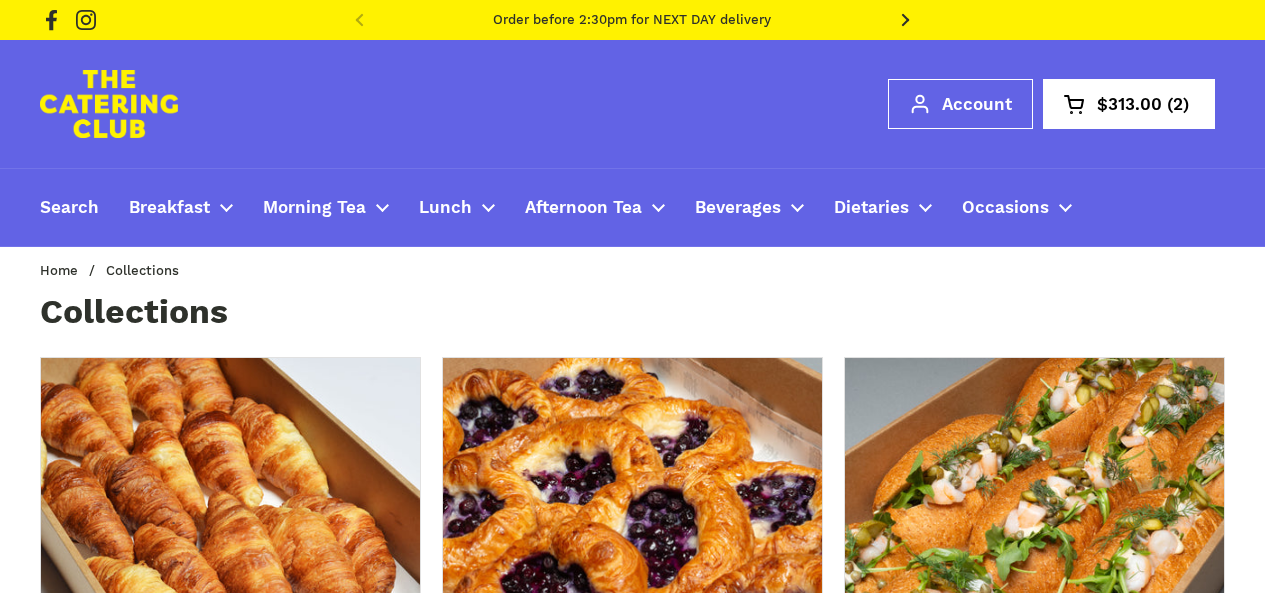 scroll, scrollTop: 0, scrollLeft: 0, axis: both 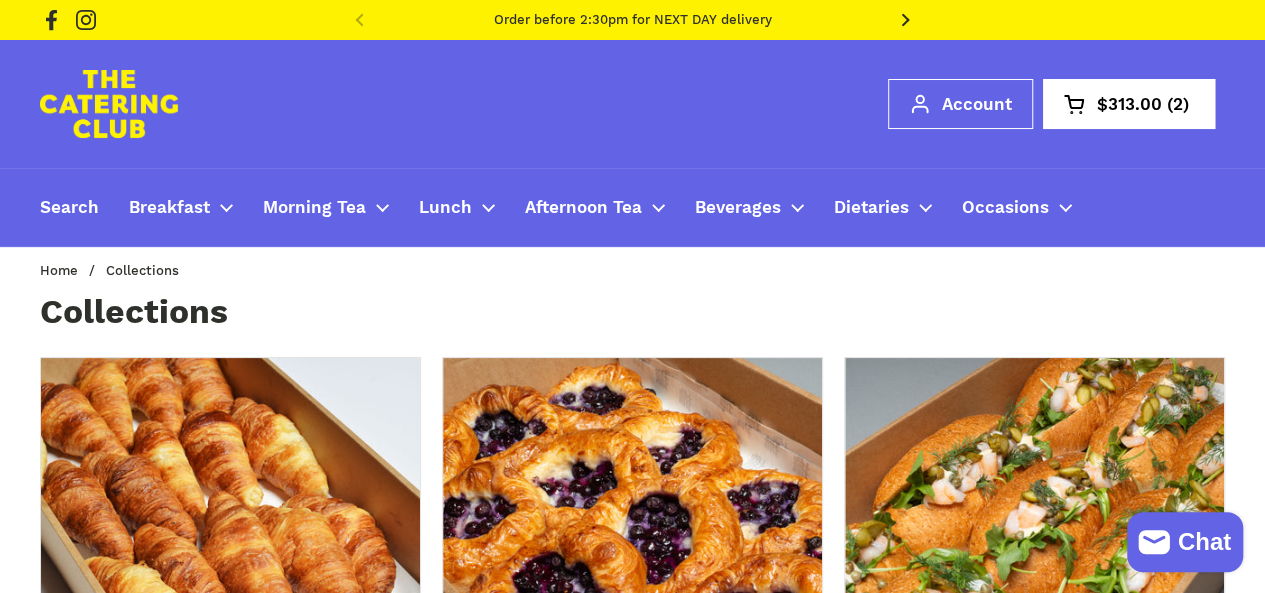click 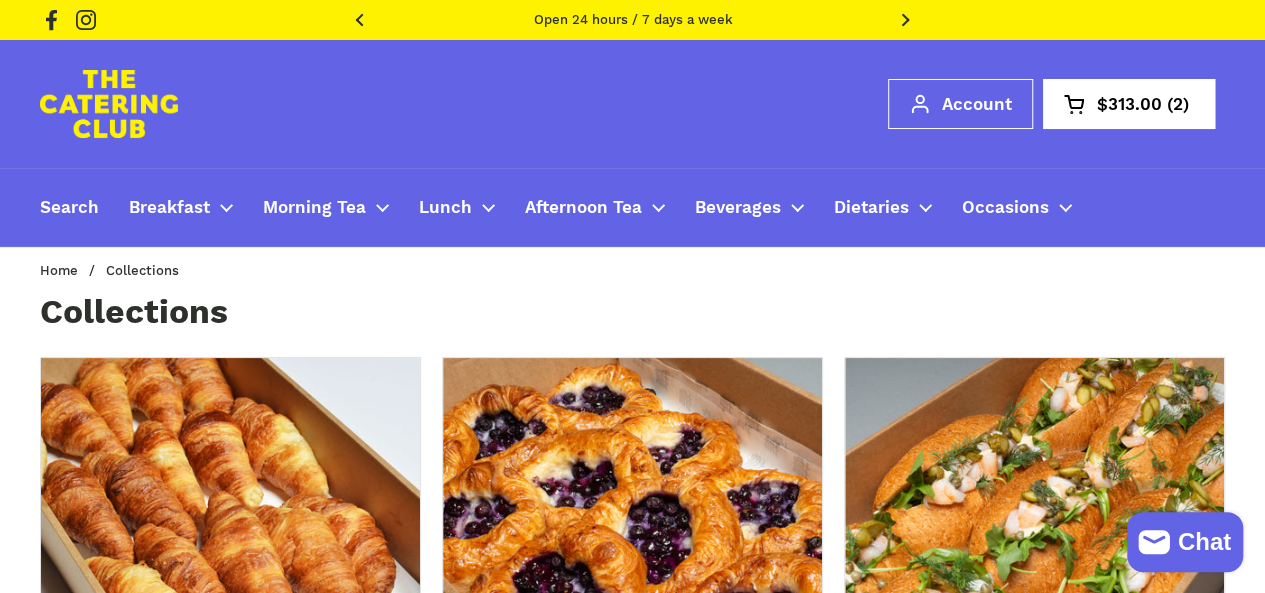 click 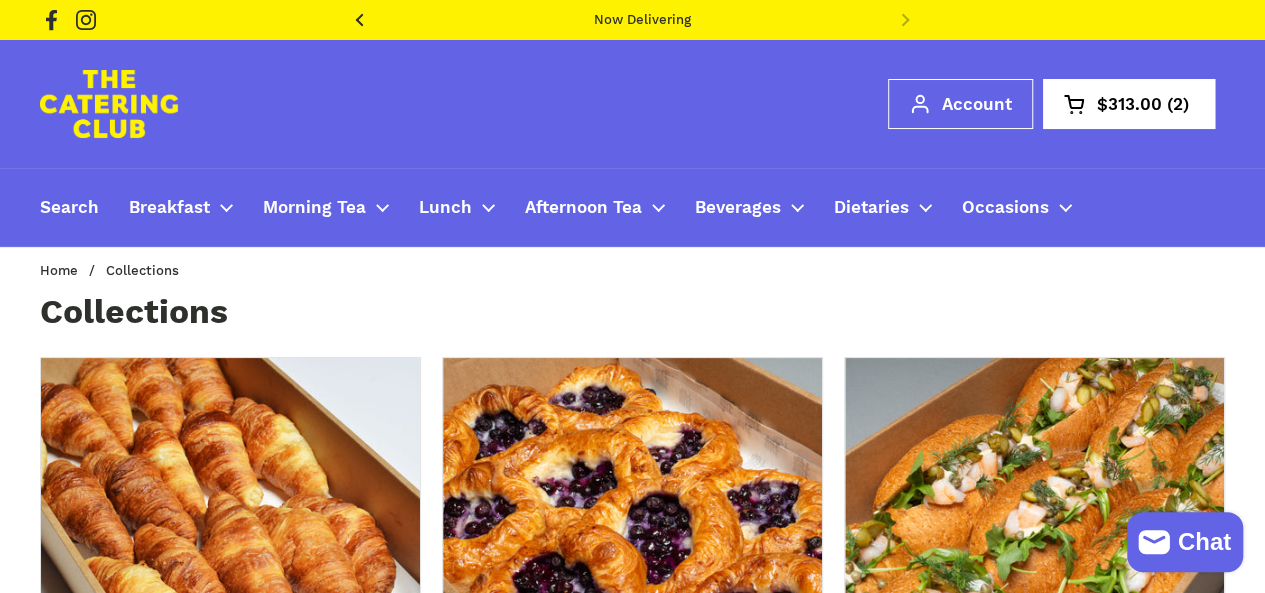 scroll, scrollTop: 0, scrollLeft: 1090, axis: horizontal 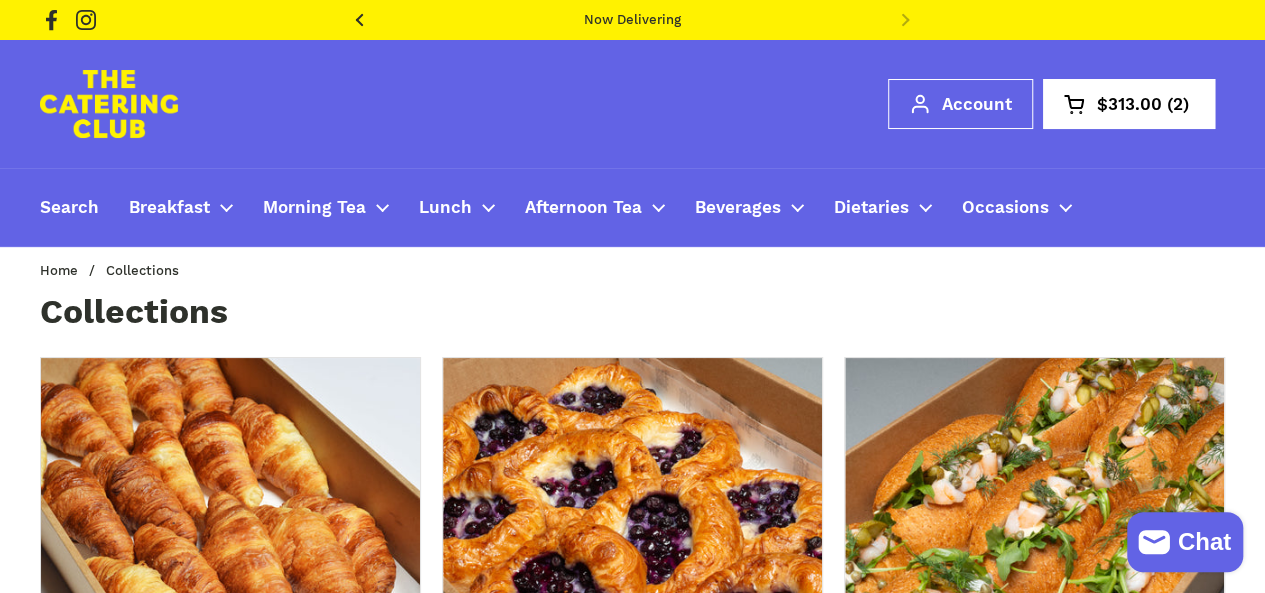 click on "Facebook
Instagram
Order before 2:30pm for NEXT DAY delivery
Open 24 hours / 7 days a week
Now Delivering" at bounding box center (632, 20) 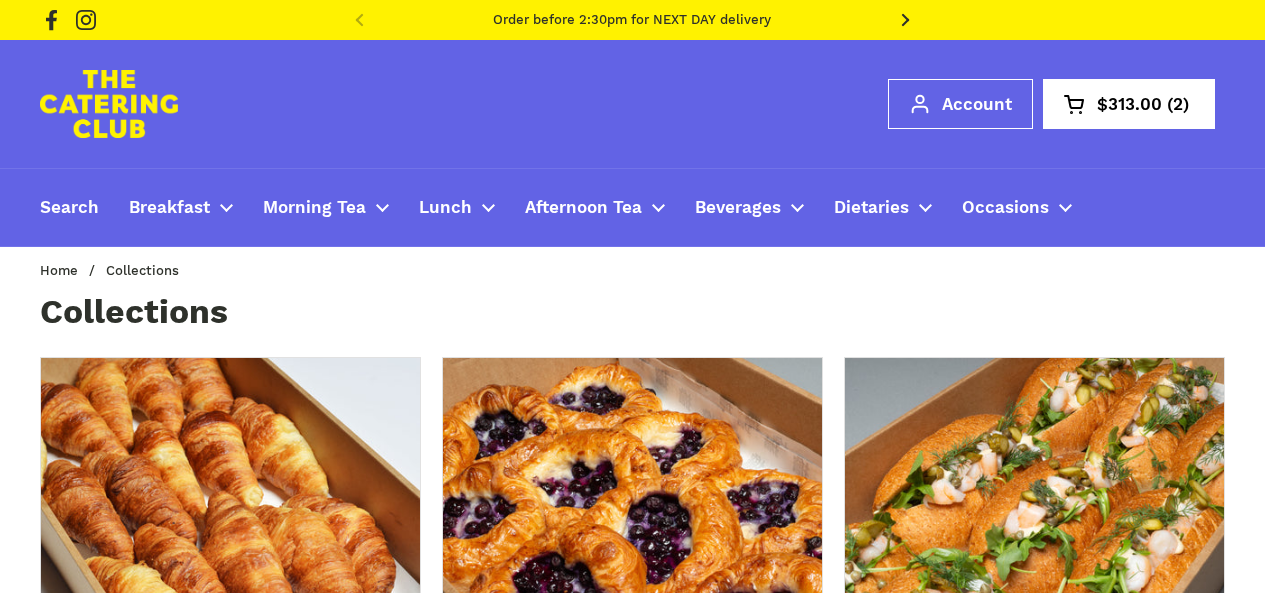 scroll, scrollTop: 0, scrollLeft: 0, axis: both 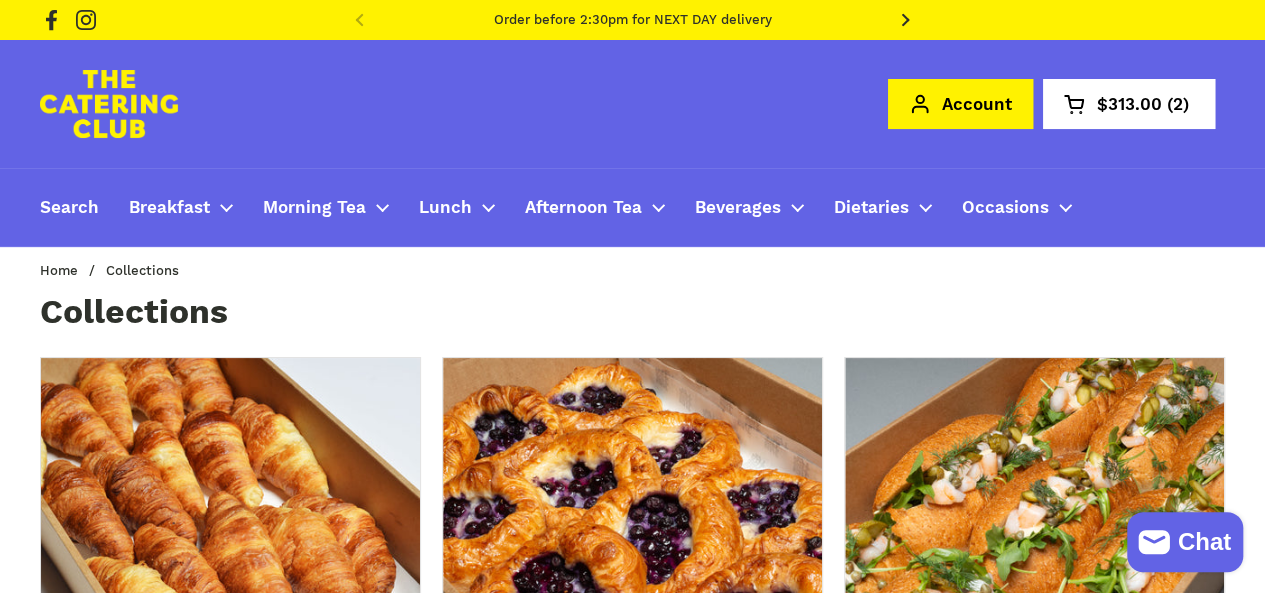 click on "Account" at bounding box center (960, 104) 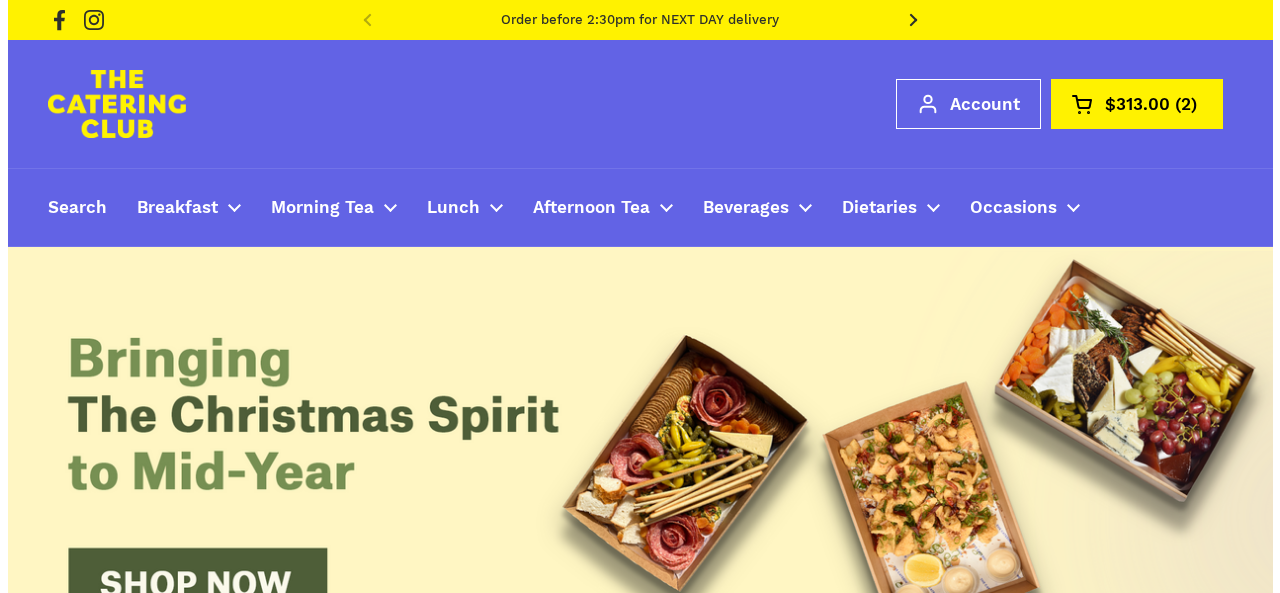 scroll, scrollTop: 0, scrollLeft: 0, axis: both 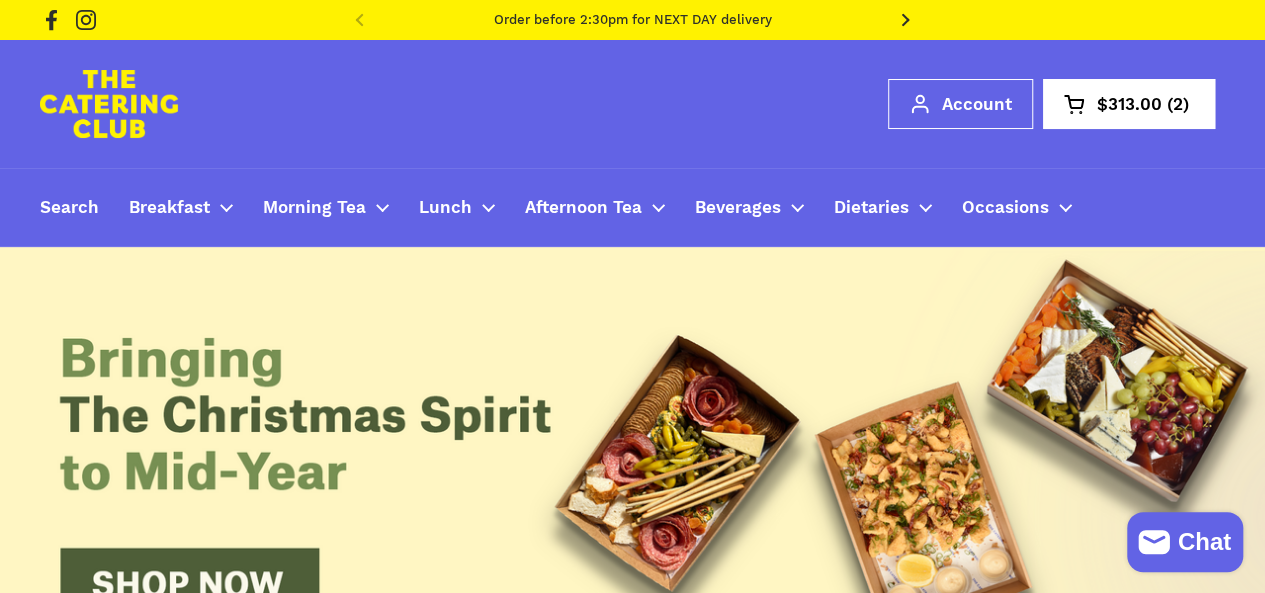 click on "Account
Open cart
$313.00
2
Open menu
Open cart 2" at bounding box center [632, 104] 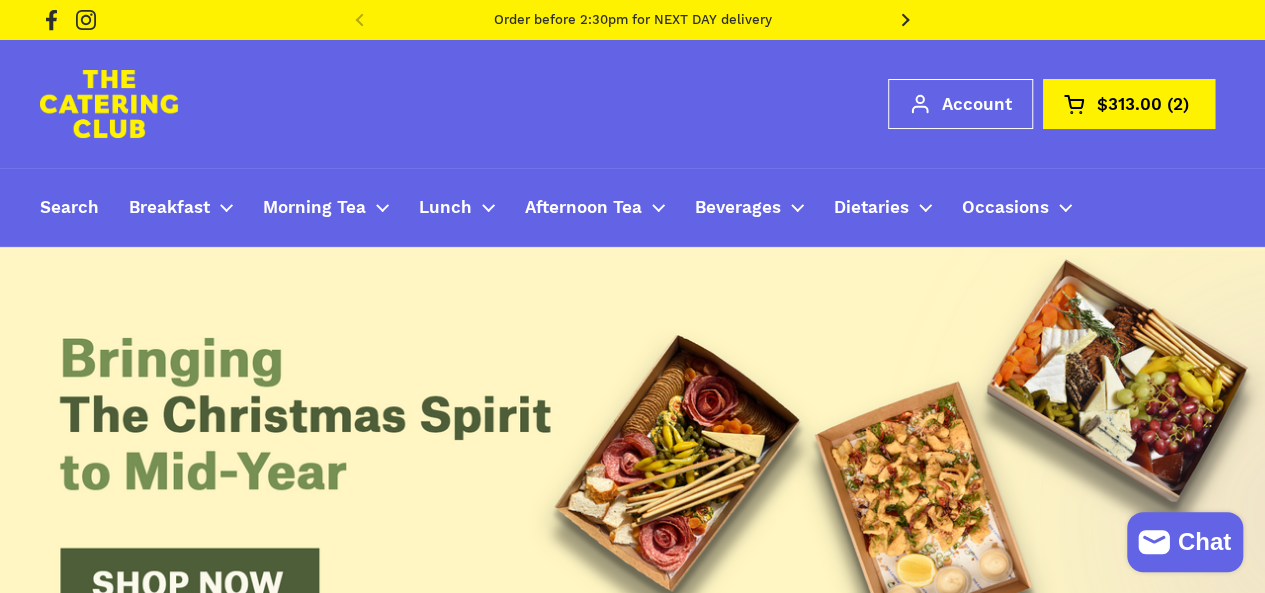 click on "$313.00" at bounding box center [1129, 104] 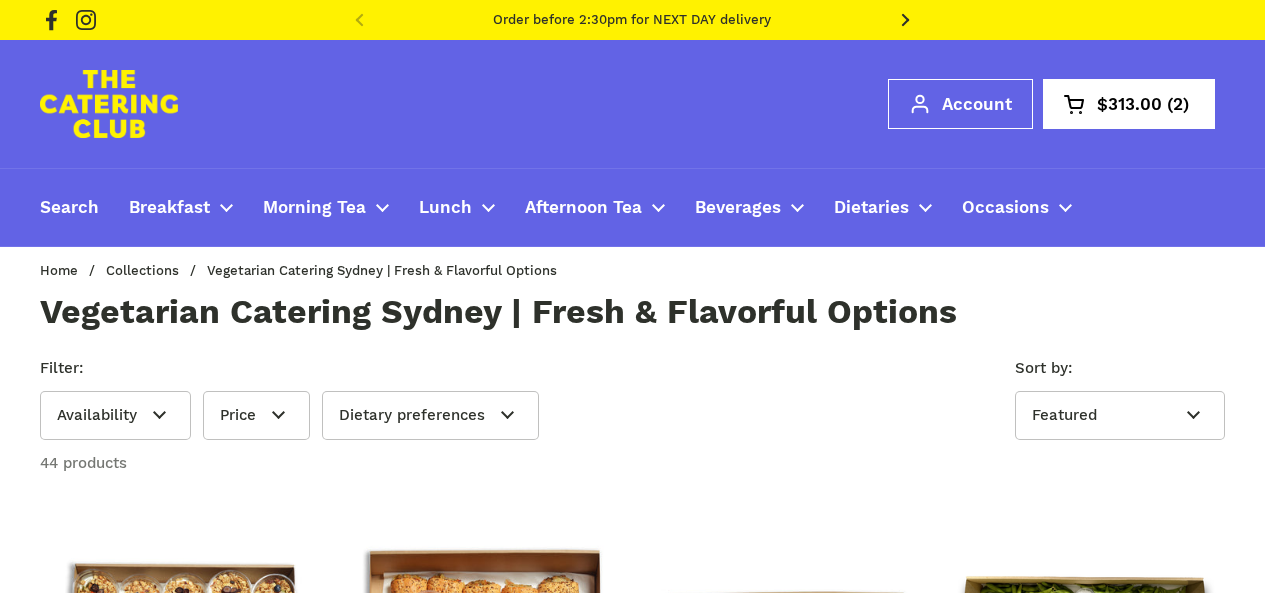 scroll, scrollTop: 0, scrollLeft: 0, axis: both 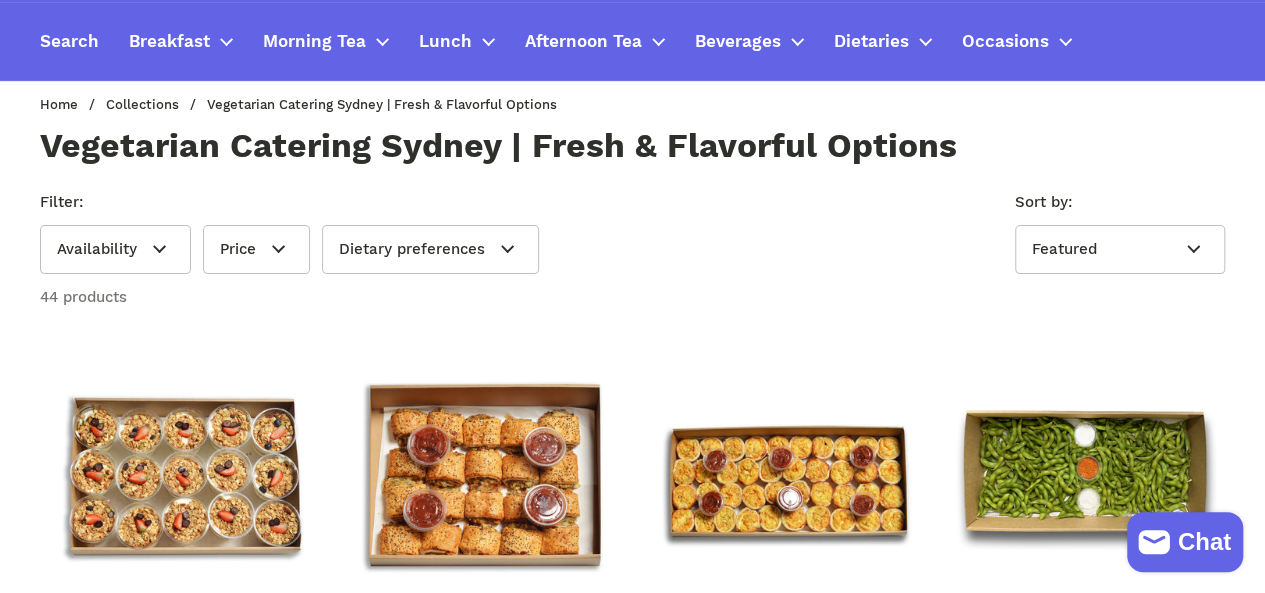 drag, startPoint x: 1273, startPoint y: 78, endPoint x: 1260, endPoint y: 100, distance: 25.553865 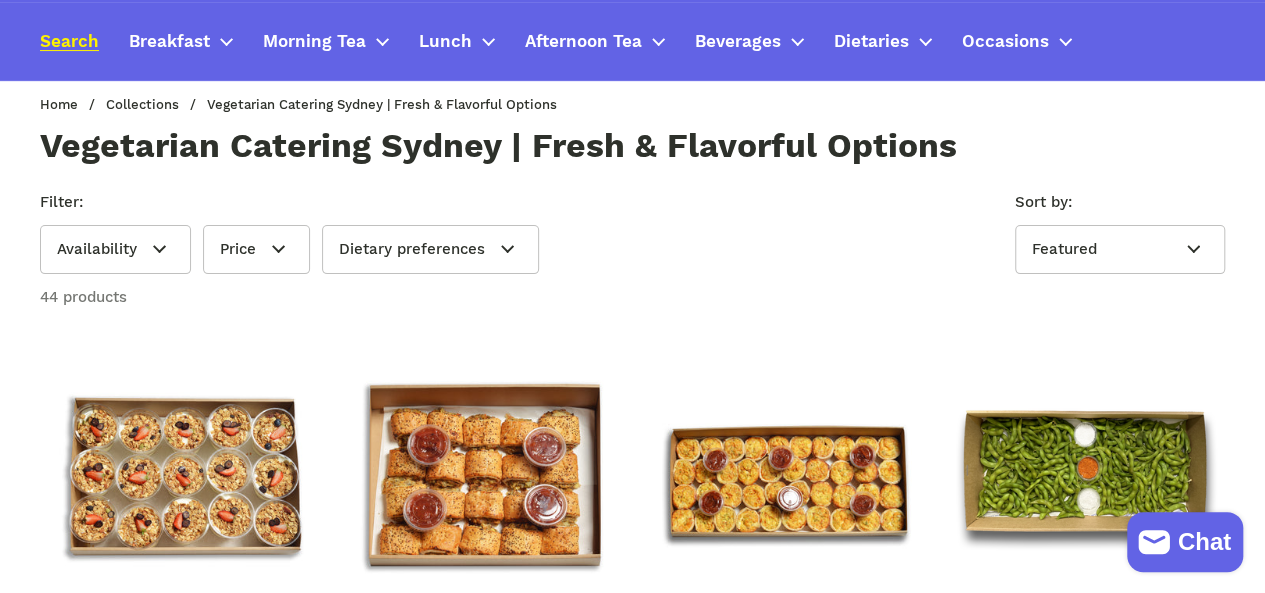 click on "Search" at bounding box center [69, 42] 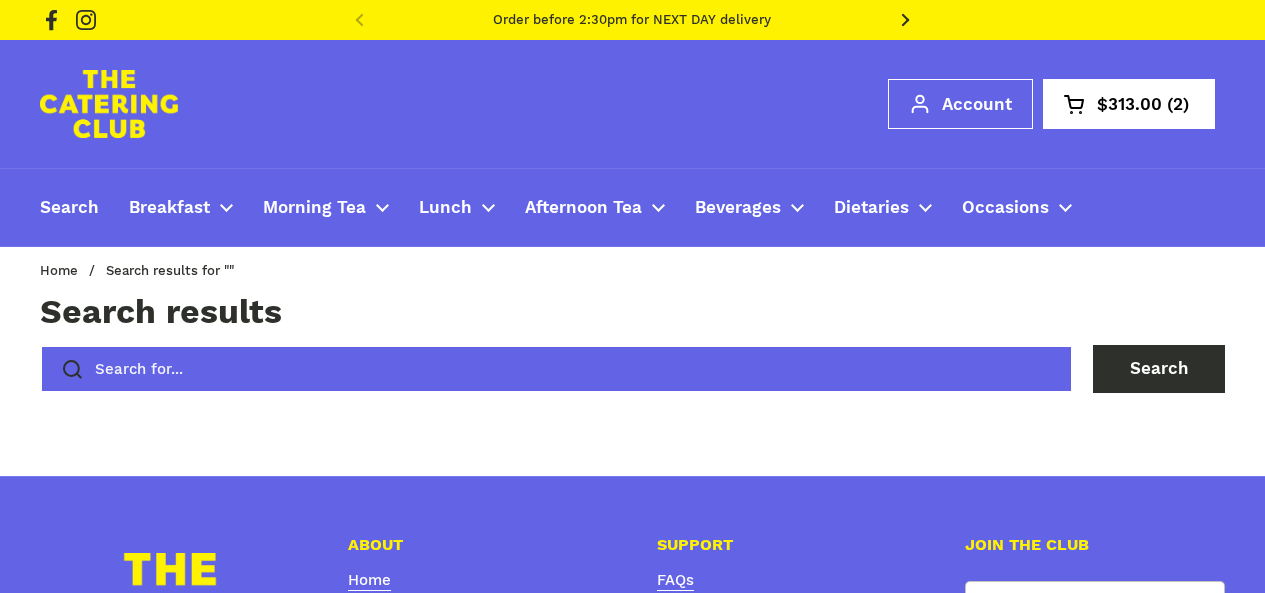 scroll, scrollTop: 0, scrollLeft: 0, axis: both 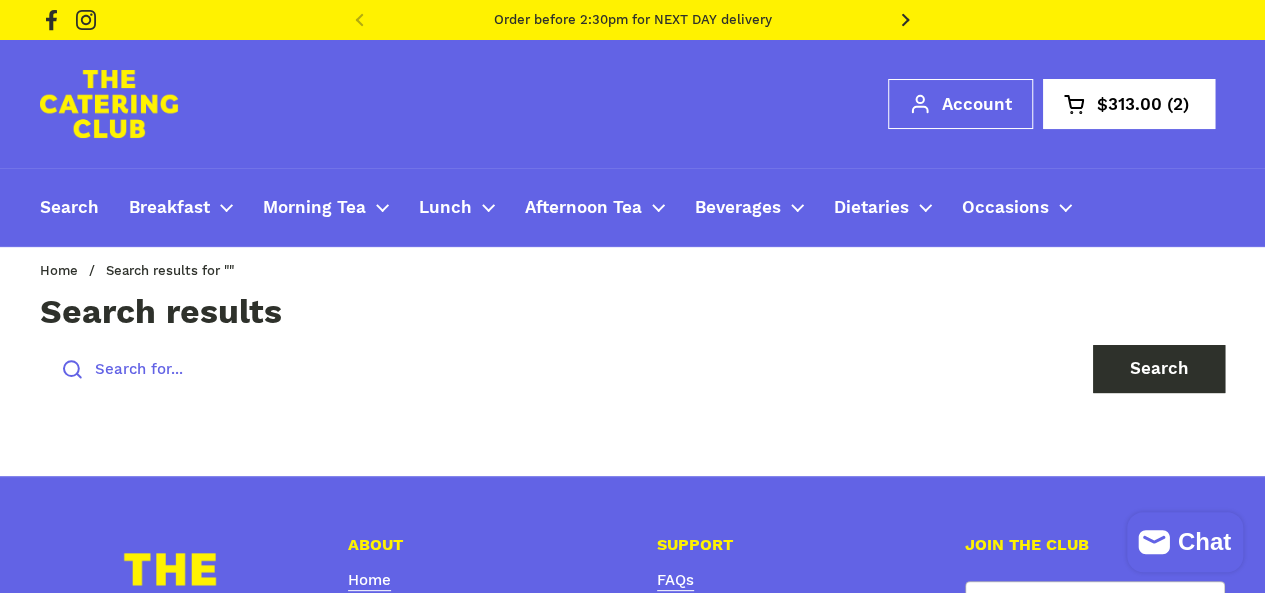 click at bounding box center [556, 369] 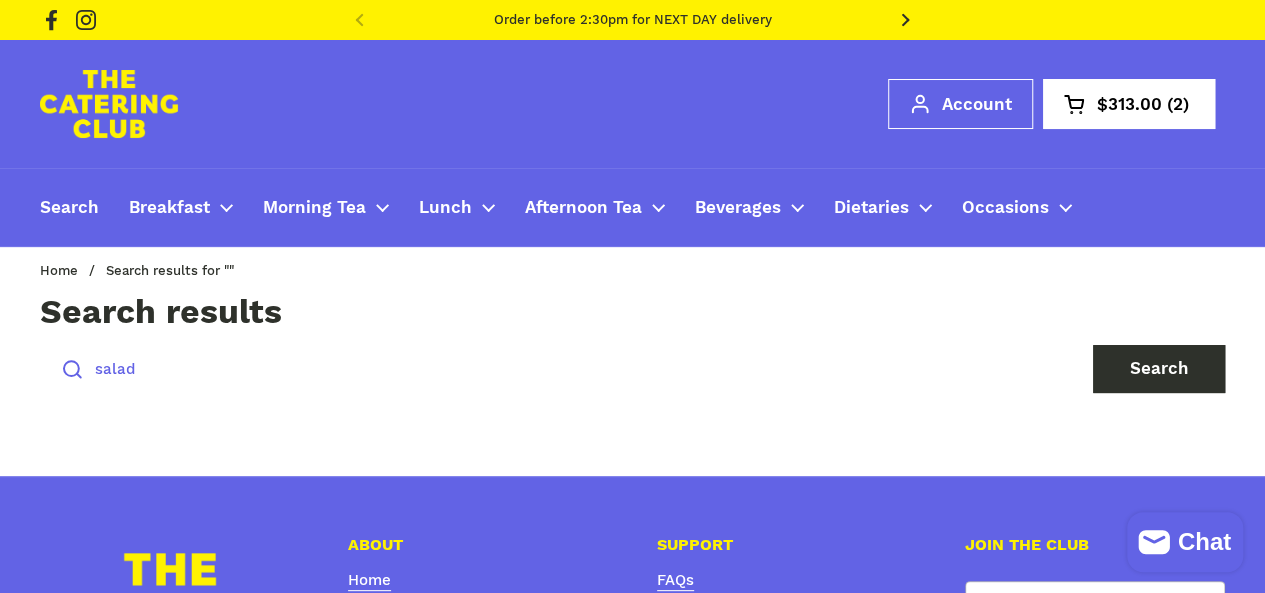 type on "salad" 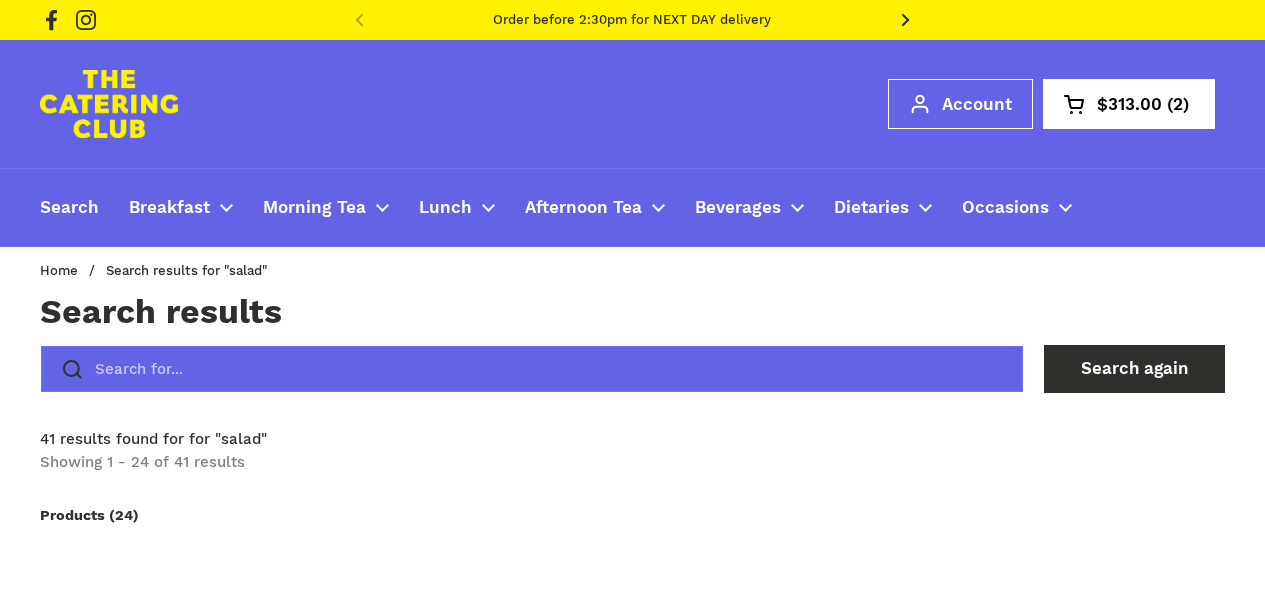 scroll, scrollTop: 0, scrollLeft: 0, axis: both 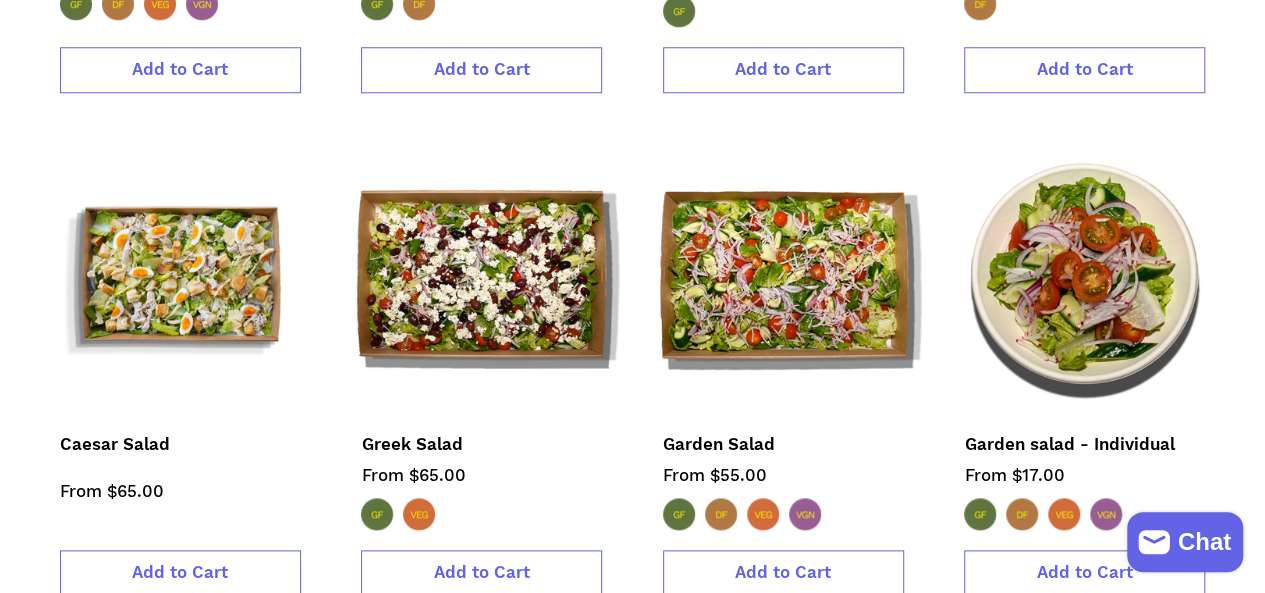 drag, startPoint x: 1267, startPoint y: 69, endPoint x: 1279, endPoint y: 192, distance: 123.58398 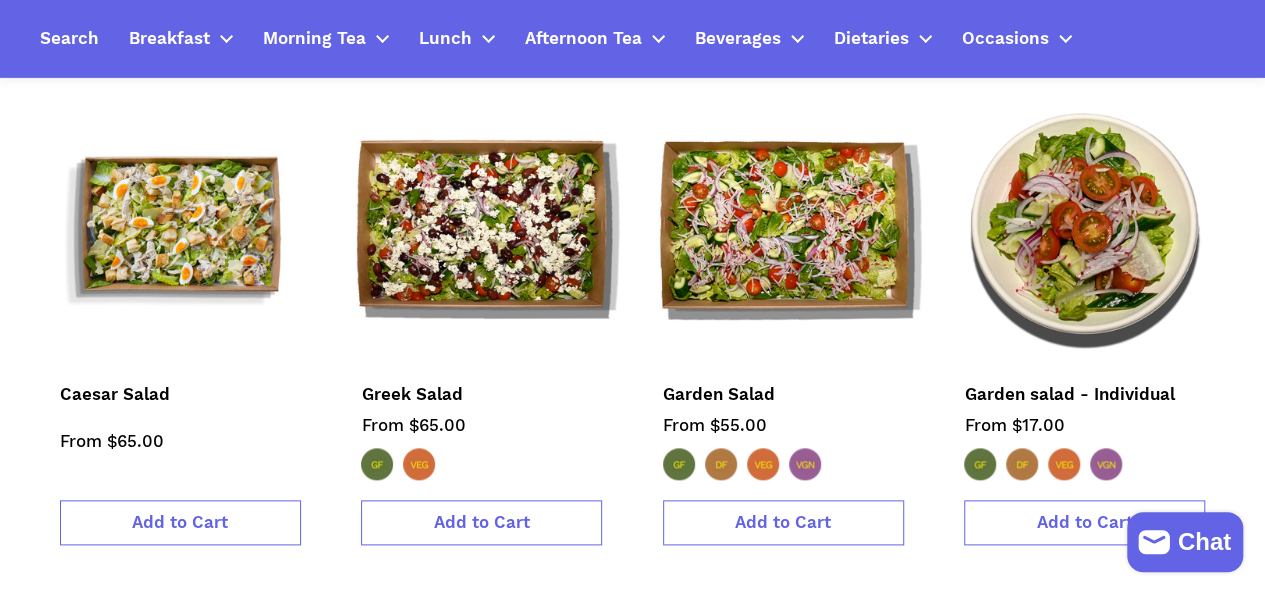 scroll, scrollTop: 978, scrollLeft: 0, axis: vertical 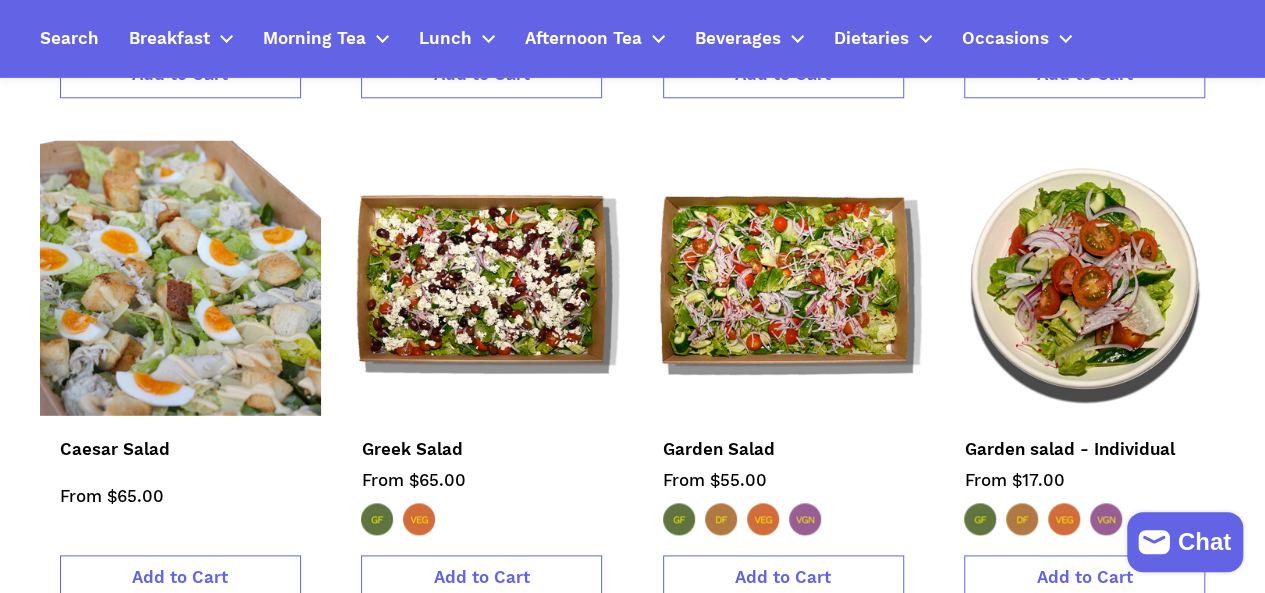 click at bounding box center [180, 278] 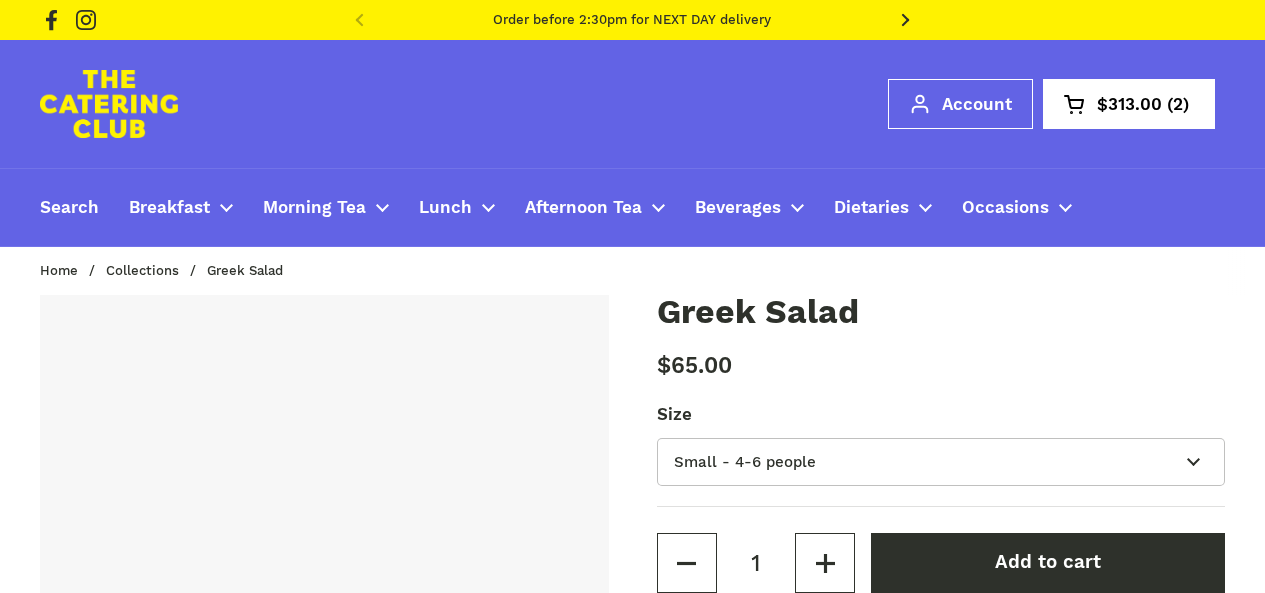 type 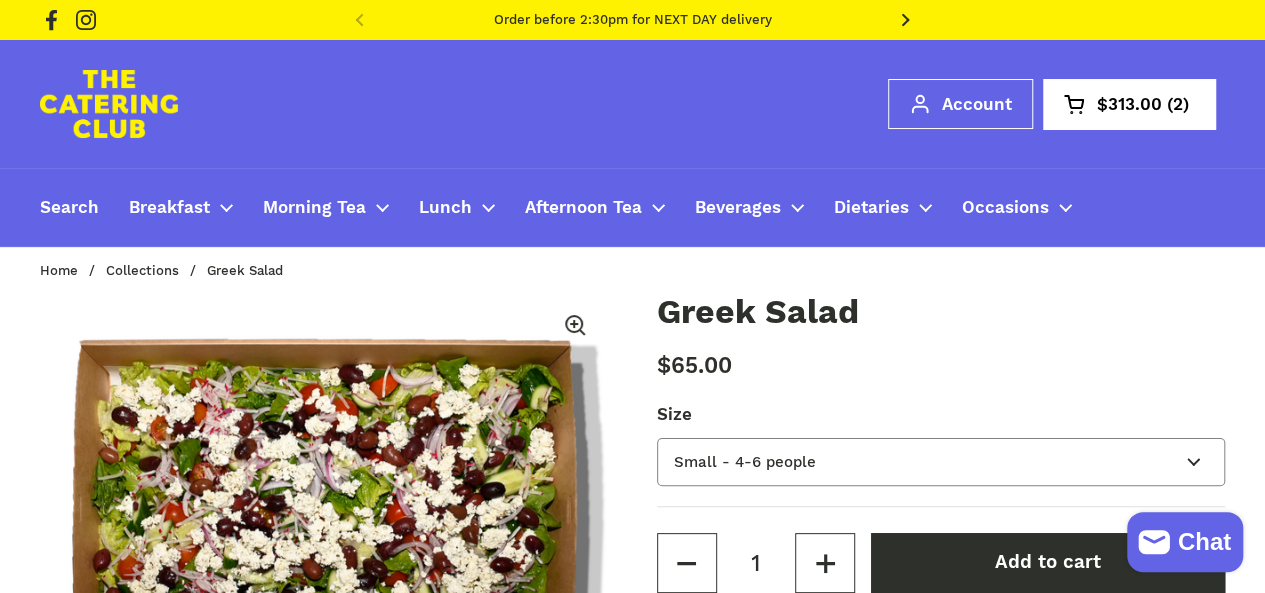 click on "Small - 4-6 people
Large - 5-8 people" at bounding box center (941, 462) 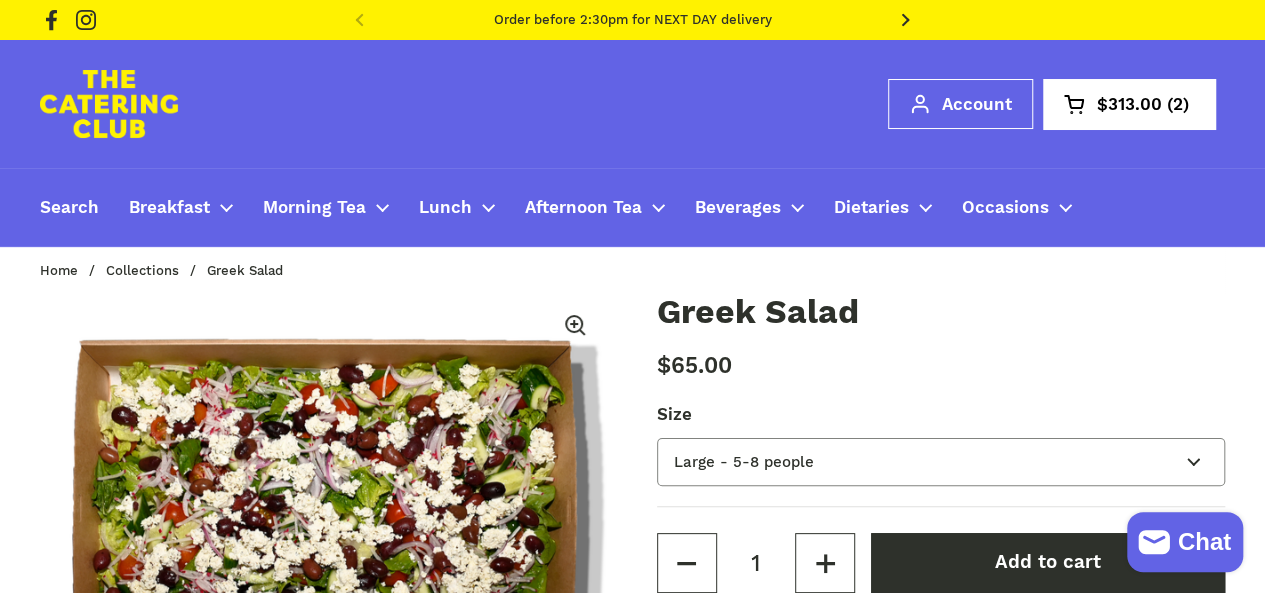click on "Small - 4-6 people
Large - 5-8 people" at bounding box center (941, 462) 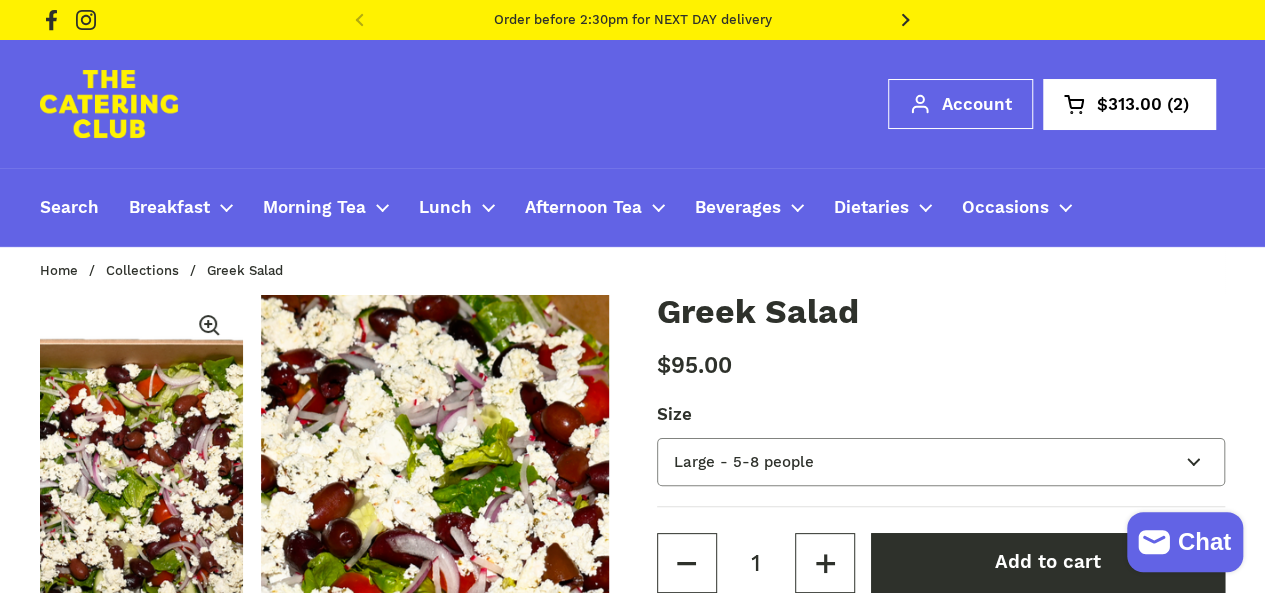scroll, scrollTop: 0, scrollLeft: 586, axis: horizontal 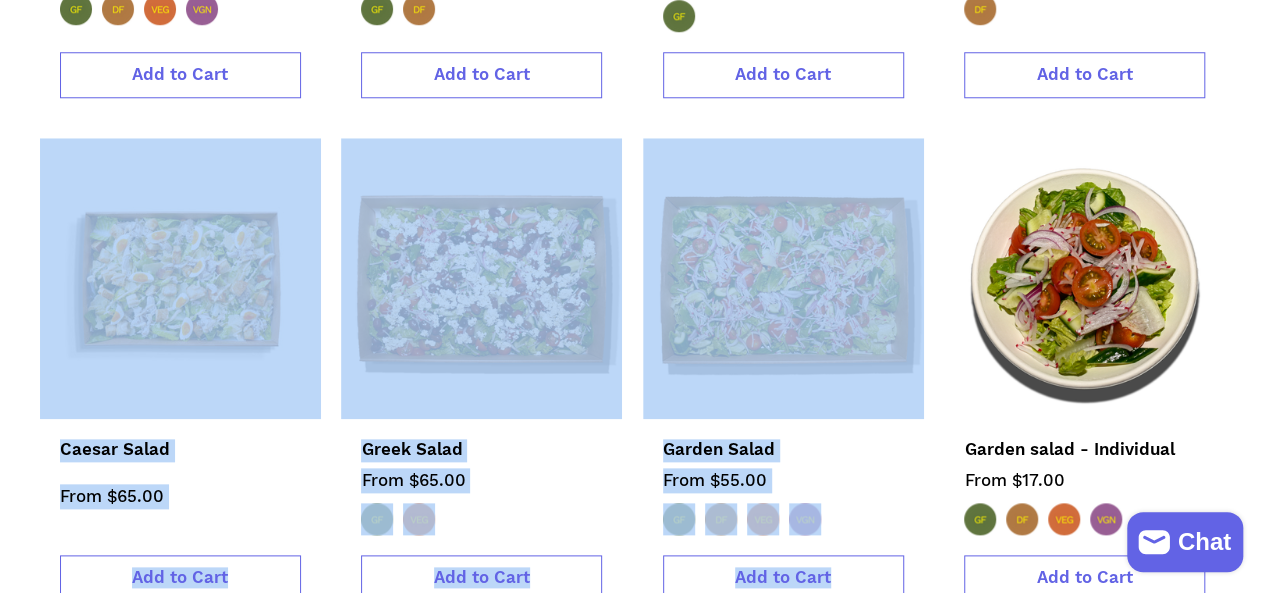 drag, startPoint x: 1264, startPoint y: 203, endPoint x: 1278, endPoint y: 111, distance: 93.05912 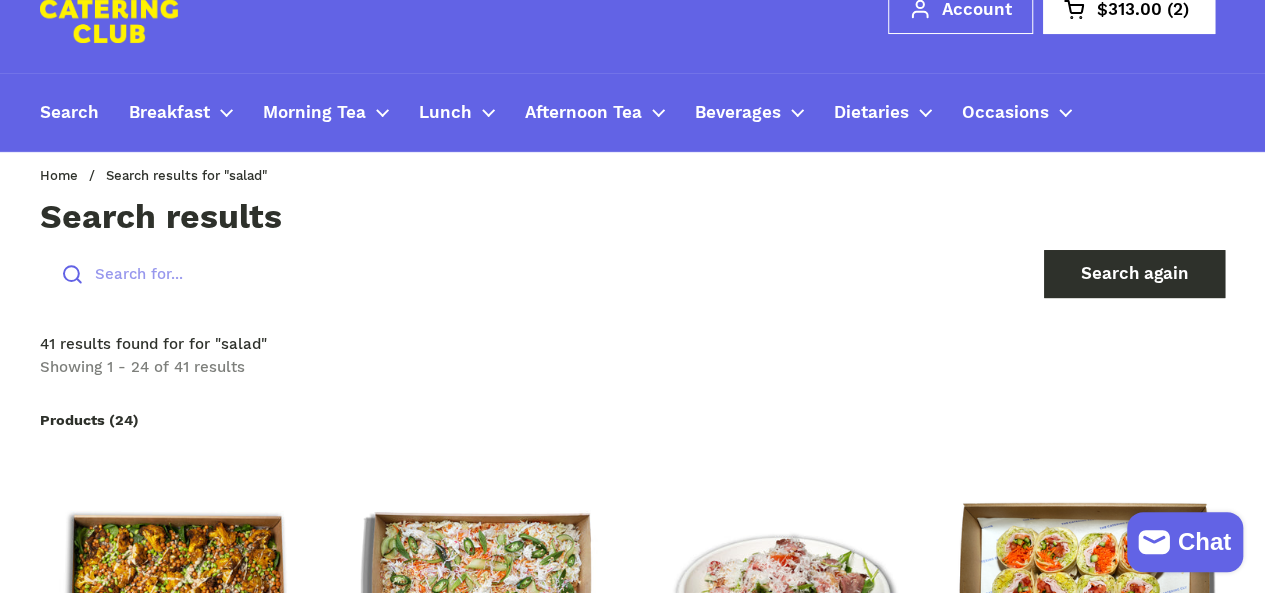 scroll, scrollTop: 74, scrollLeft: 0, axis: vertical 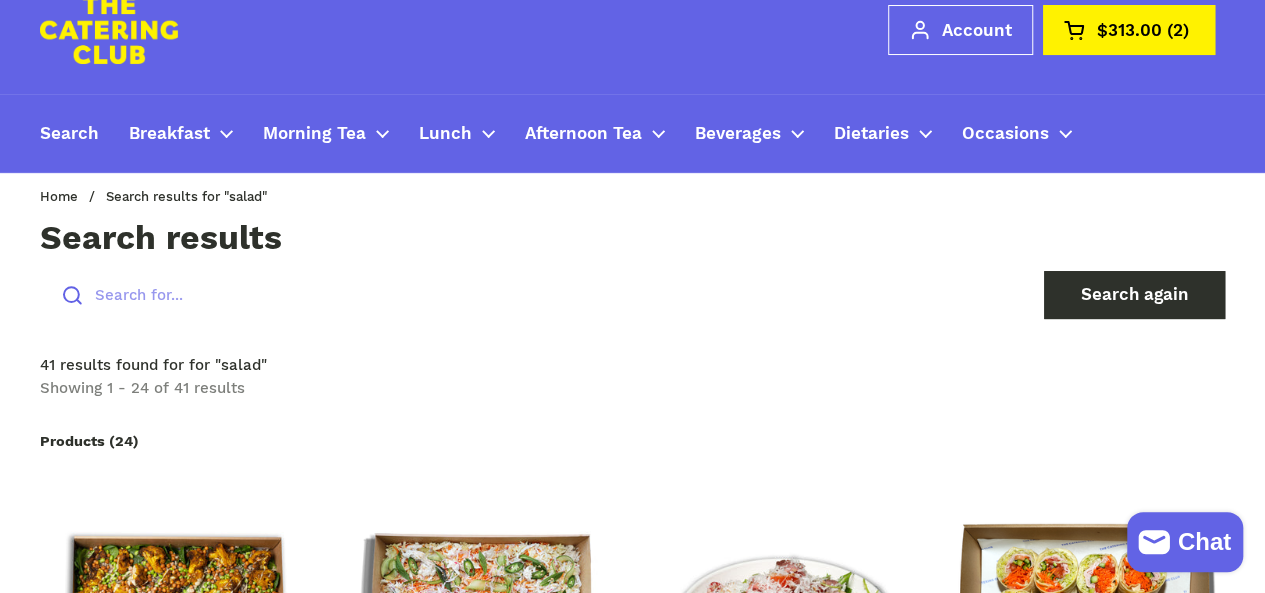 click on "$313.00" at bounding box center (1129, 30) 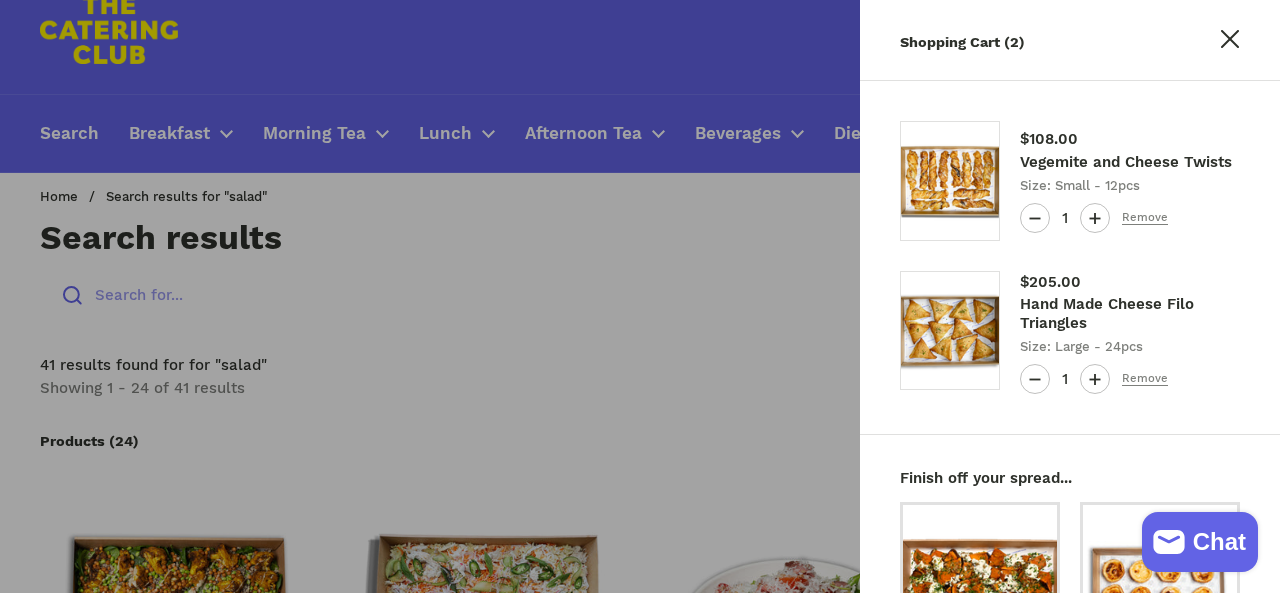 click at bounding box center [640, 296] 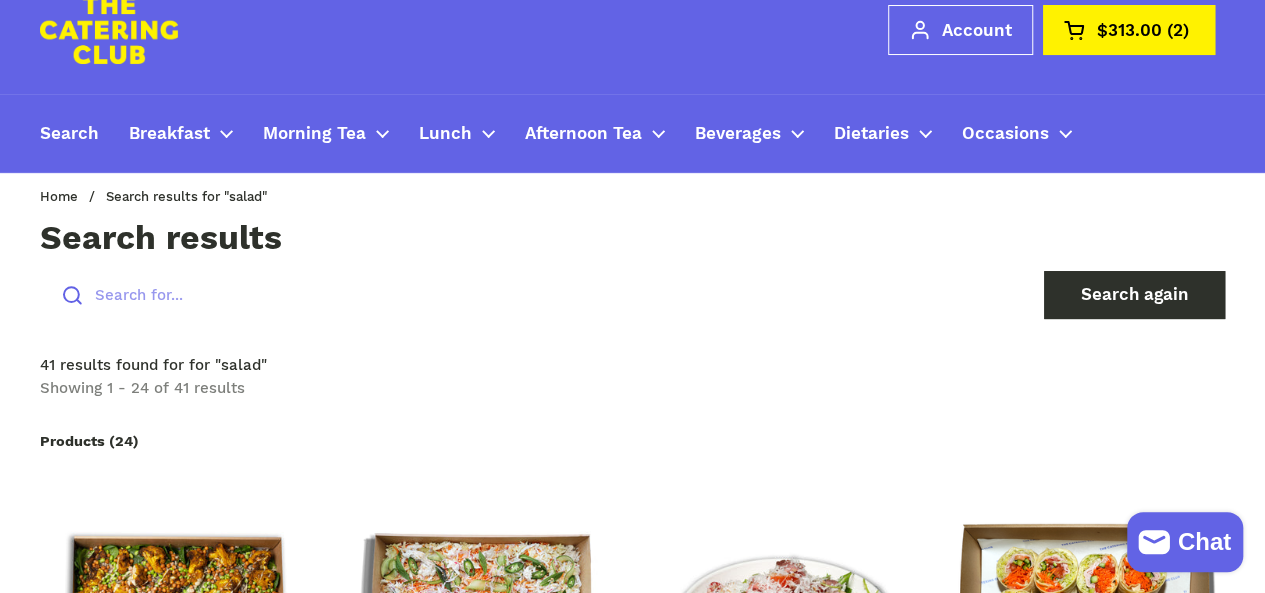 click on "$313.00" at bounding box center (1129, 30) 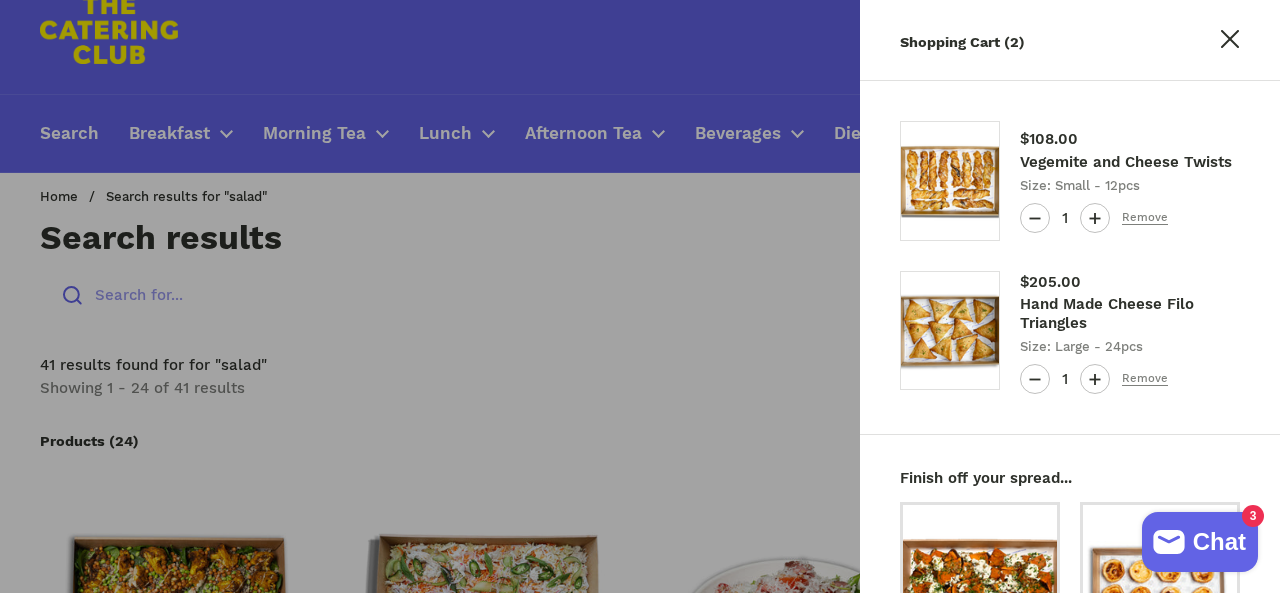 click 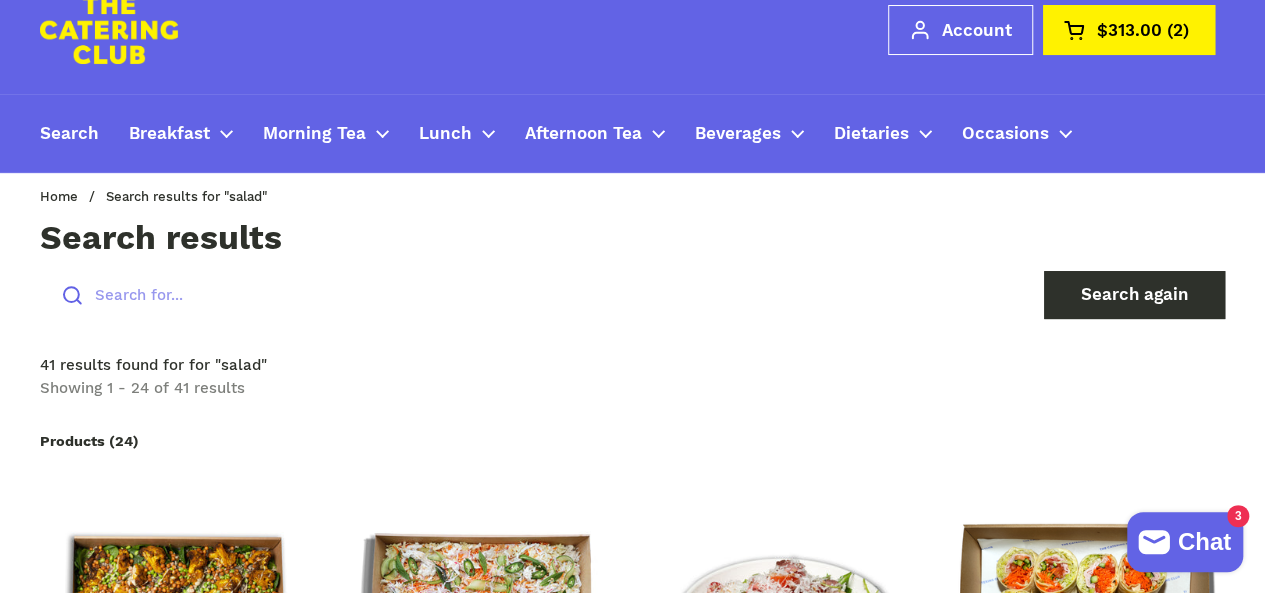 click on "$313.00" at bounding box center (1129, 30) 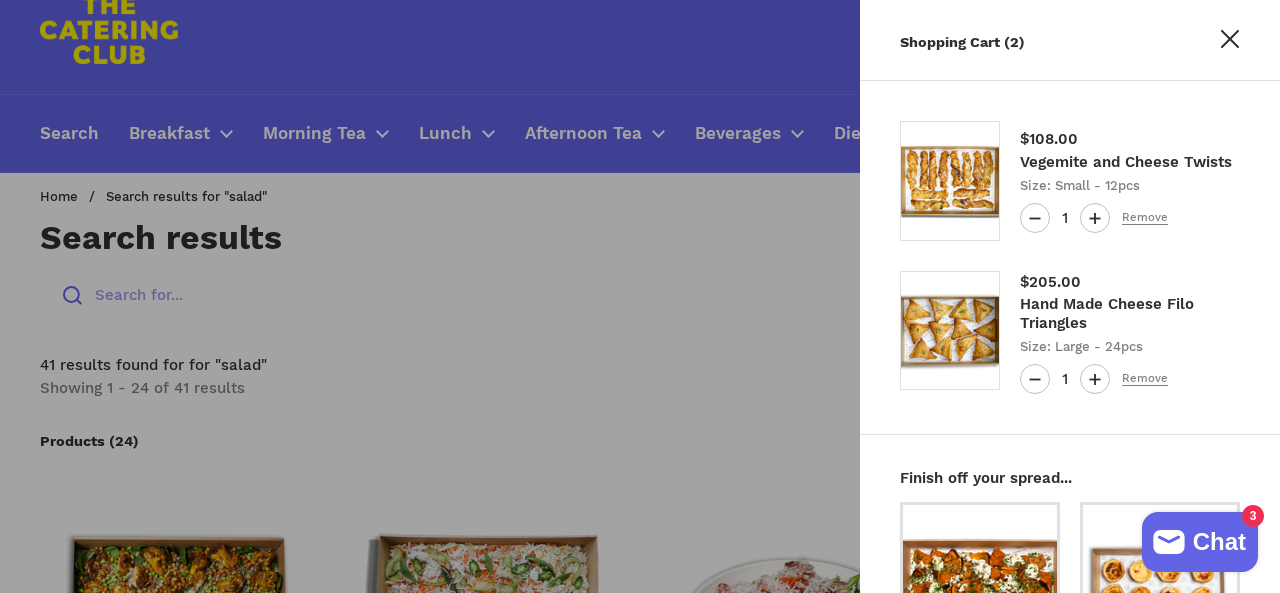 click 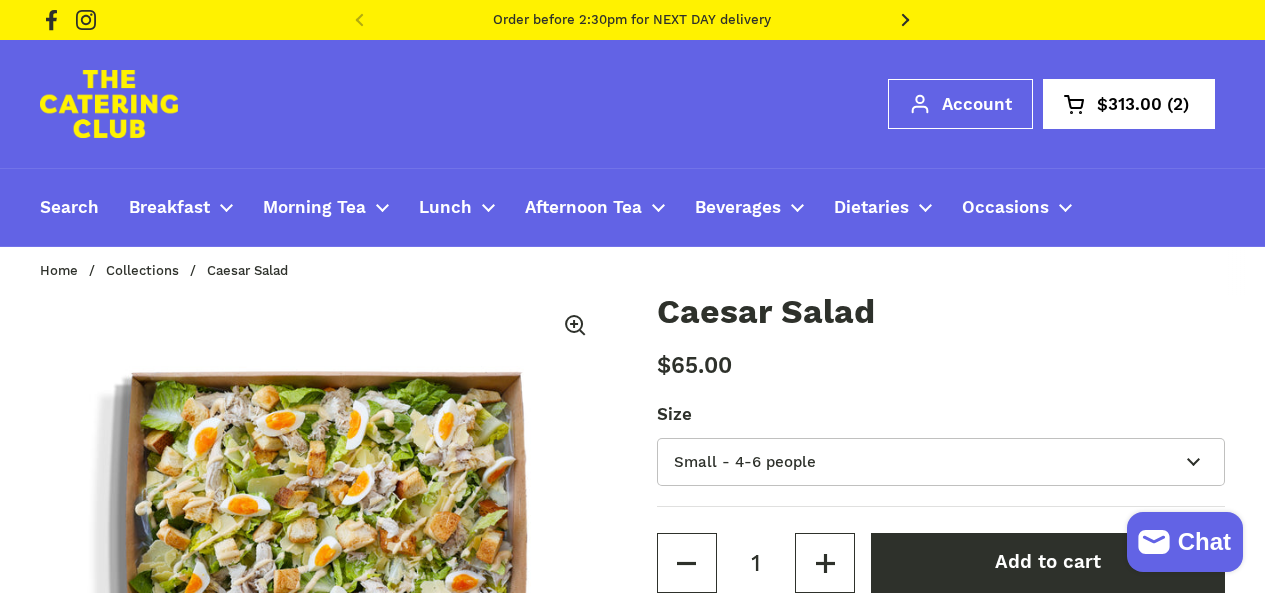 scroll, scrollTop: 0, scrollLeft: 0, axis: both 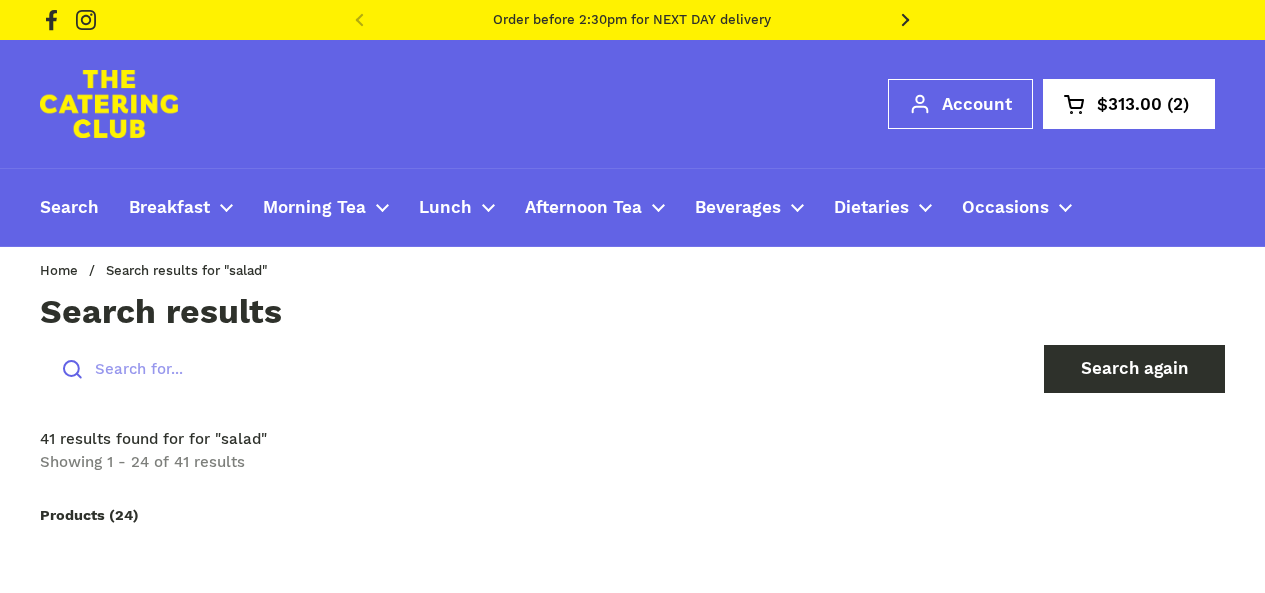 click on "2" at bounding box center (1178, 104) 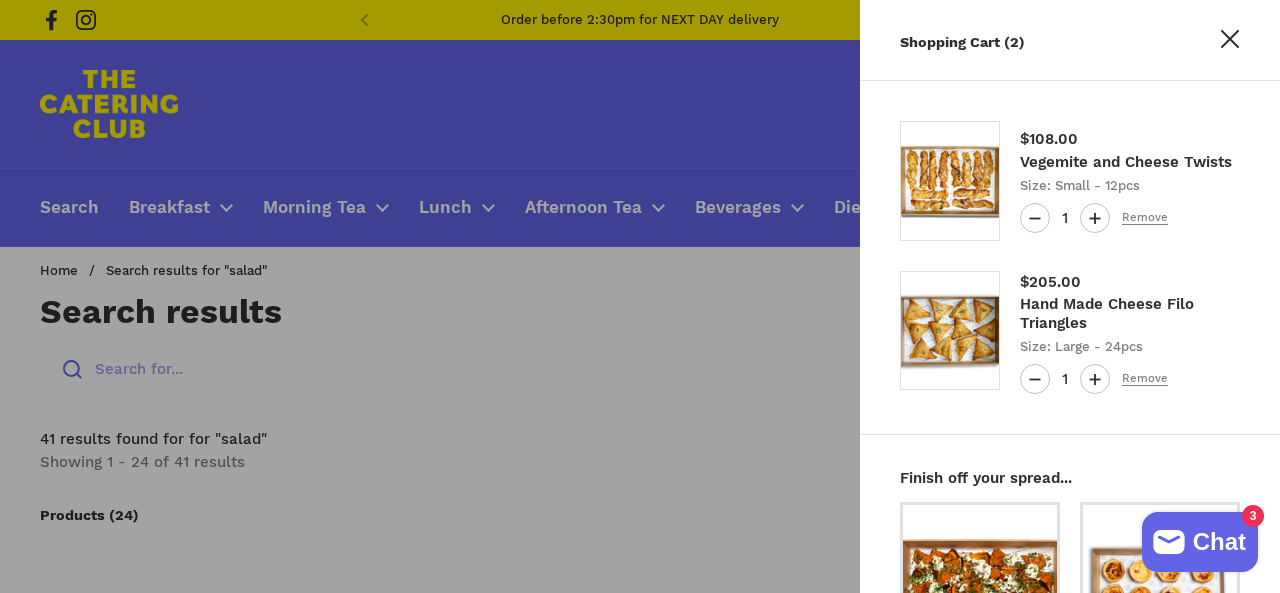 click on "Shopping Cart
( 2 )" at bounding box center [962, 42] 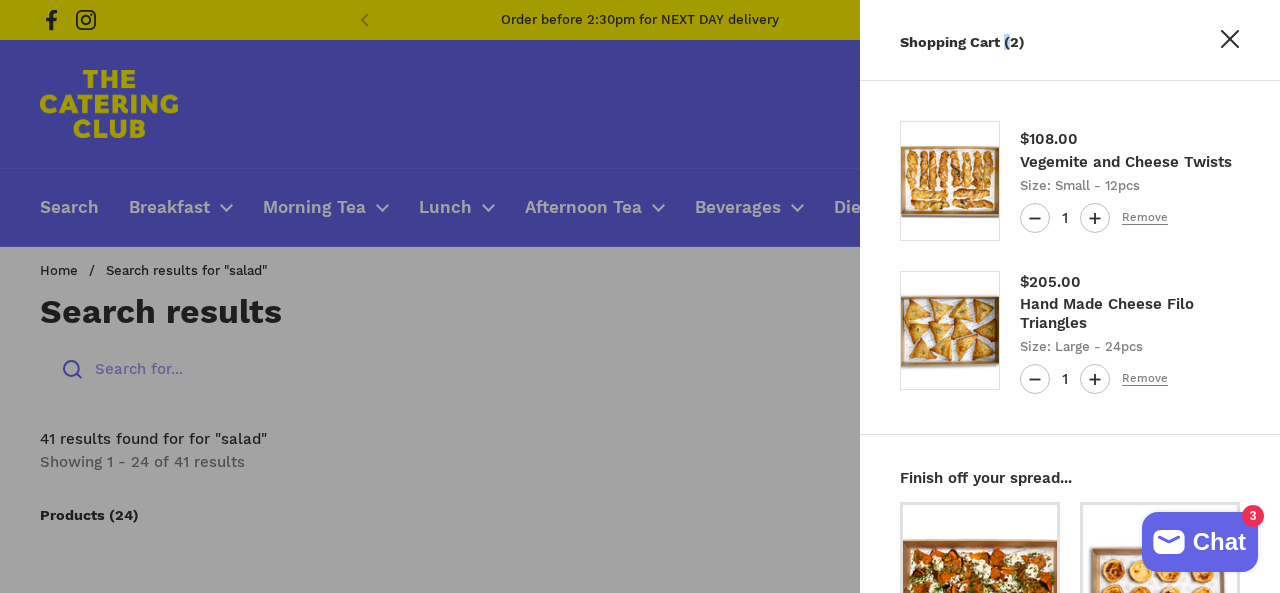 click on "Shopping Cart
( 2 )" at bounding box center [962, 42] 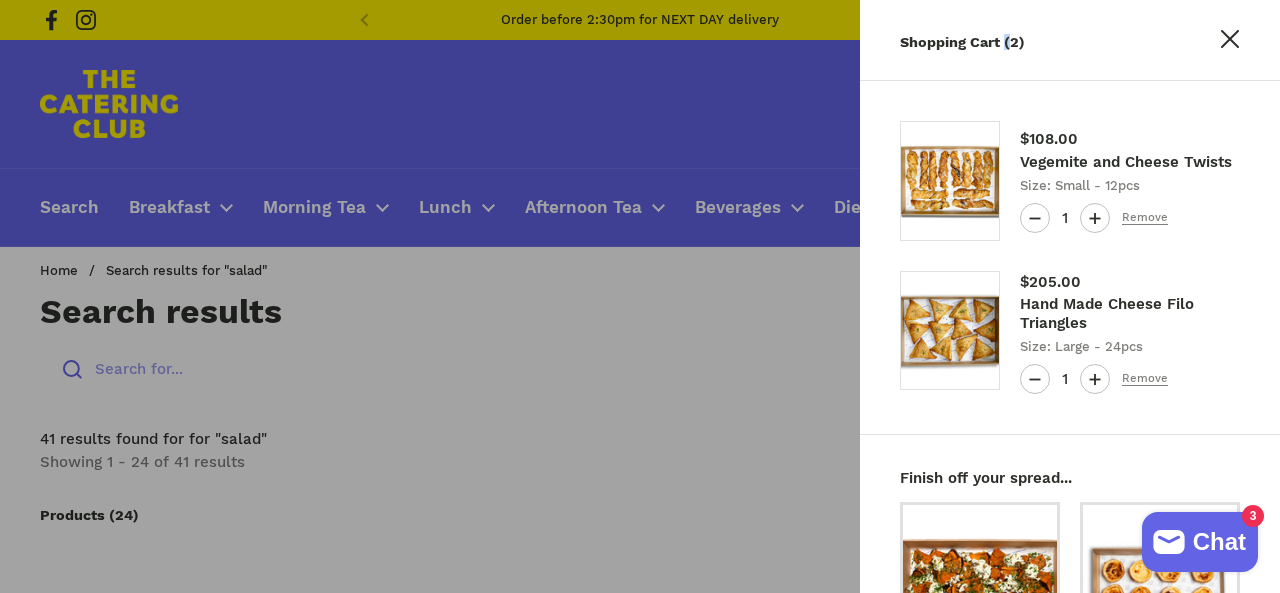 click at bounding box center (1230, 43) 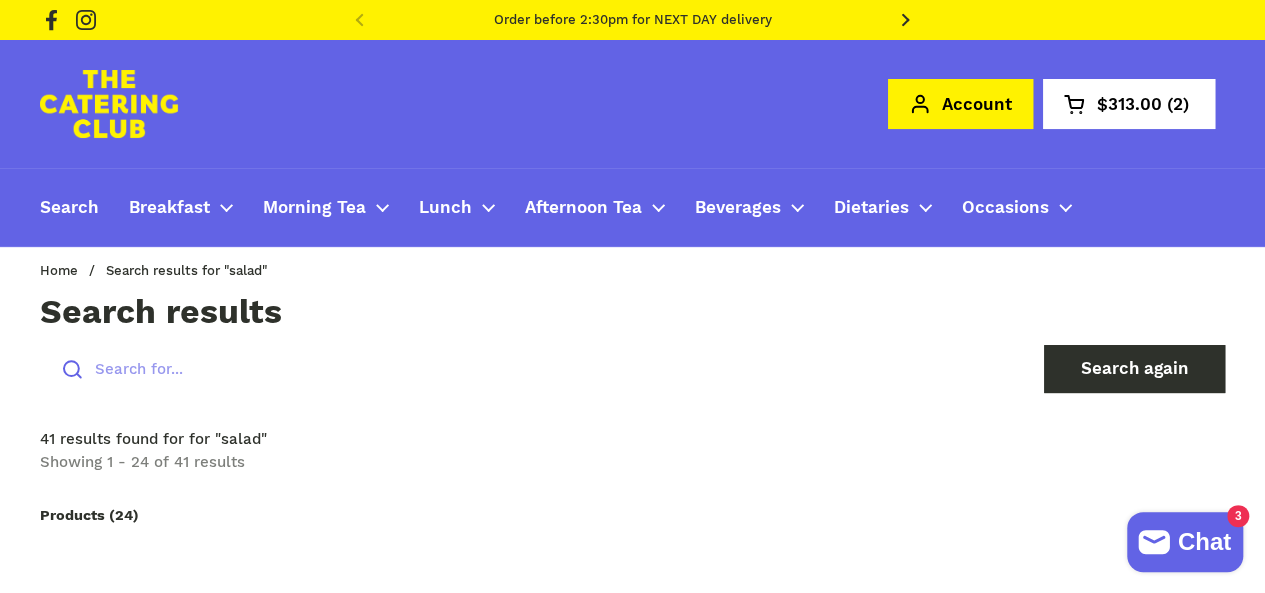 click on "Account" at bounding box center [960, 104] 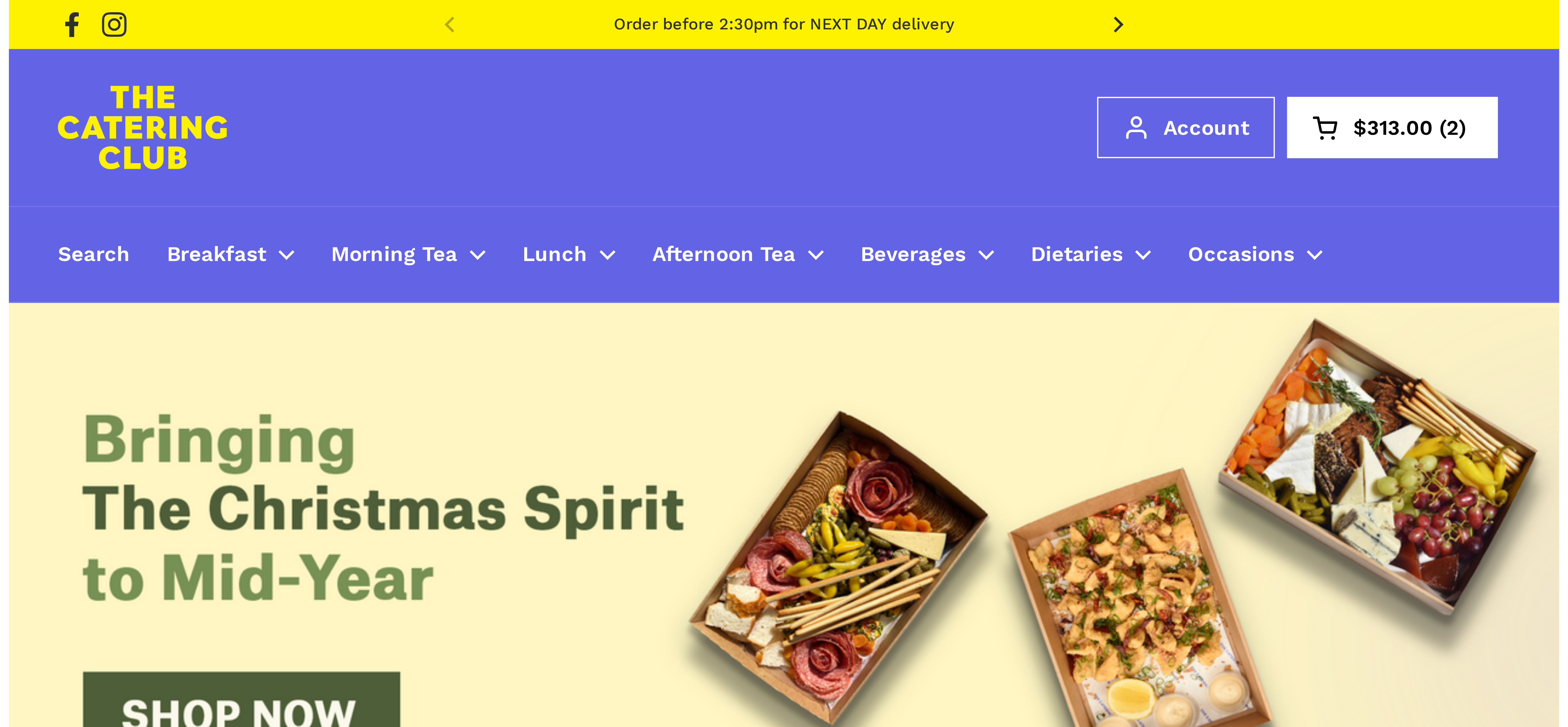scroll, scrollTop: 0, scrollLeft: 0, axis: both 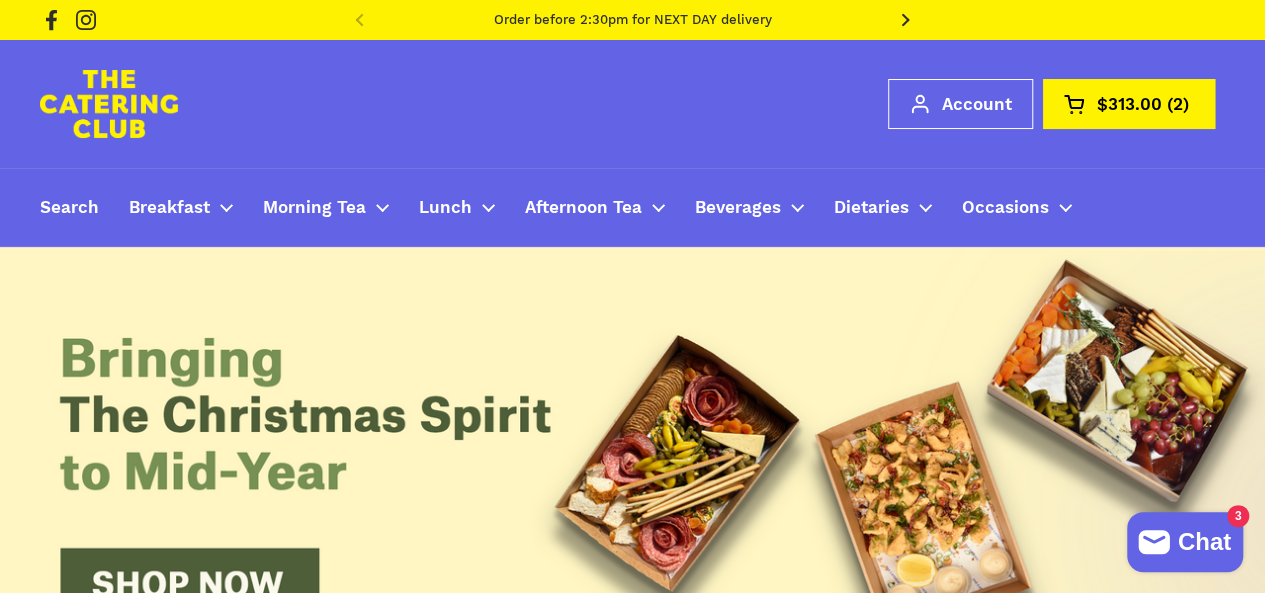 click on "$313.00" at bounding box center [1129, 104] 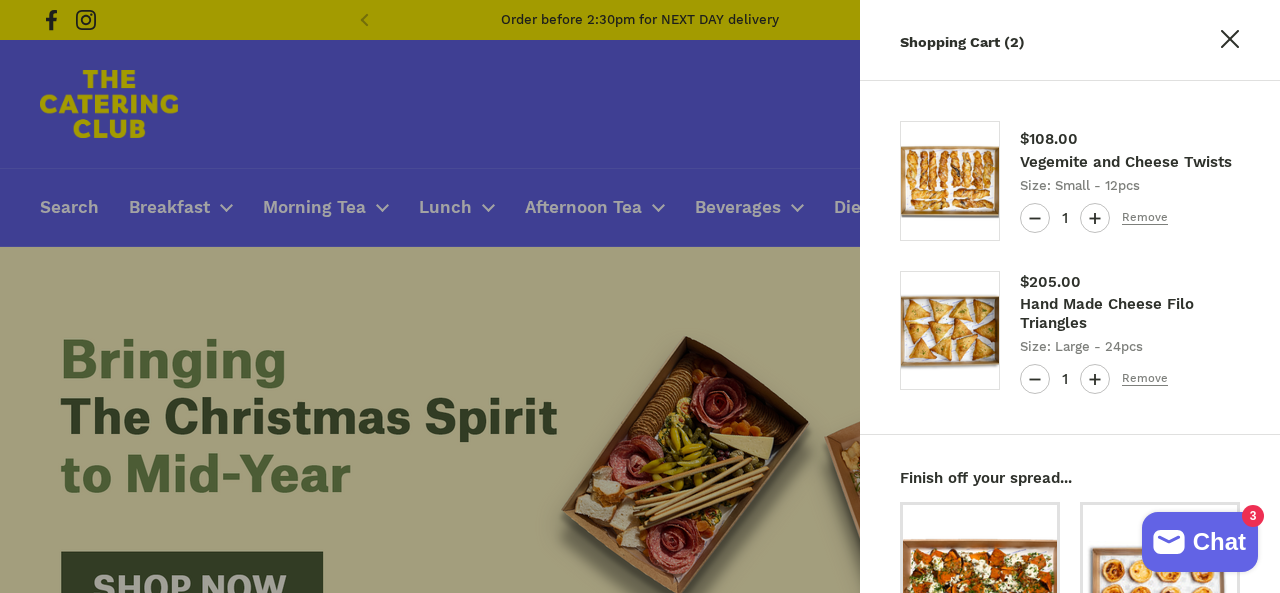 click on "Regular price
$108.00
Vegemite and Cheese Twists
Size: Small - 12pcs
Quantity
1
Remove
Regular price
$205.00
Hand Made Cheese Filo Triangles
Size: Large - 24pcs
Quantity
1
Remove
2
$313.00
Continue browsing" at bounding box center (1070, 257) 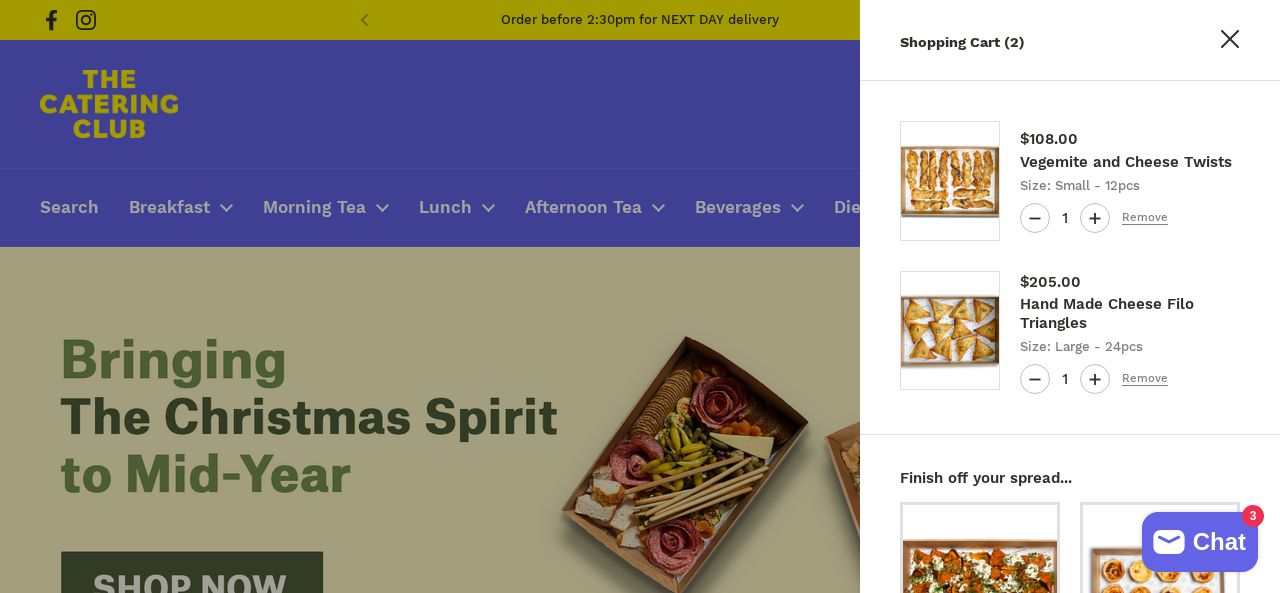click on "Finish off your spread...
$75.00
Roast Pumpkins
From $38.00
Custard Tart Platter
From $84.00
Fruit Skewers Platter
From $38.00
Cinnamon Bun Platter
From $65.00
1" at bounding box center [1070, 632] 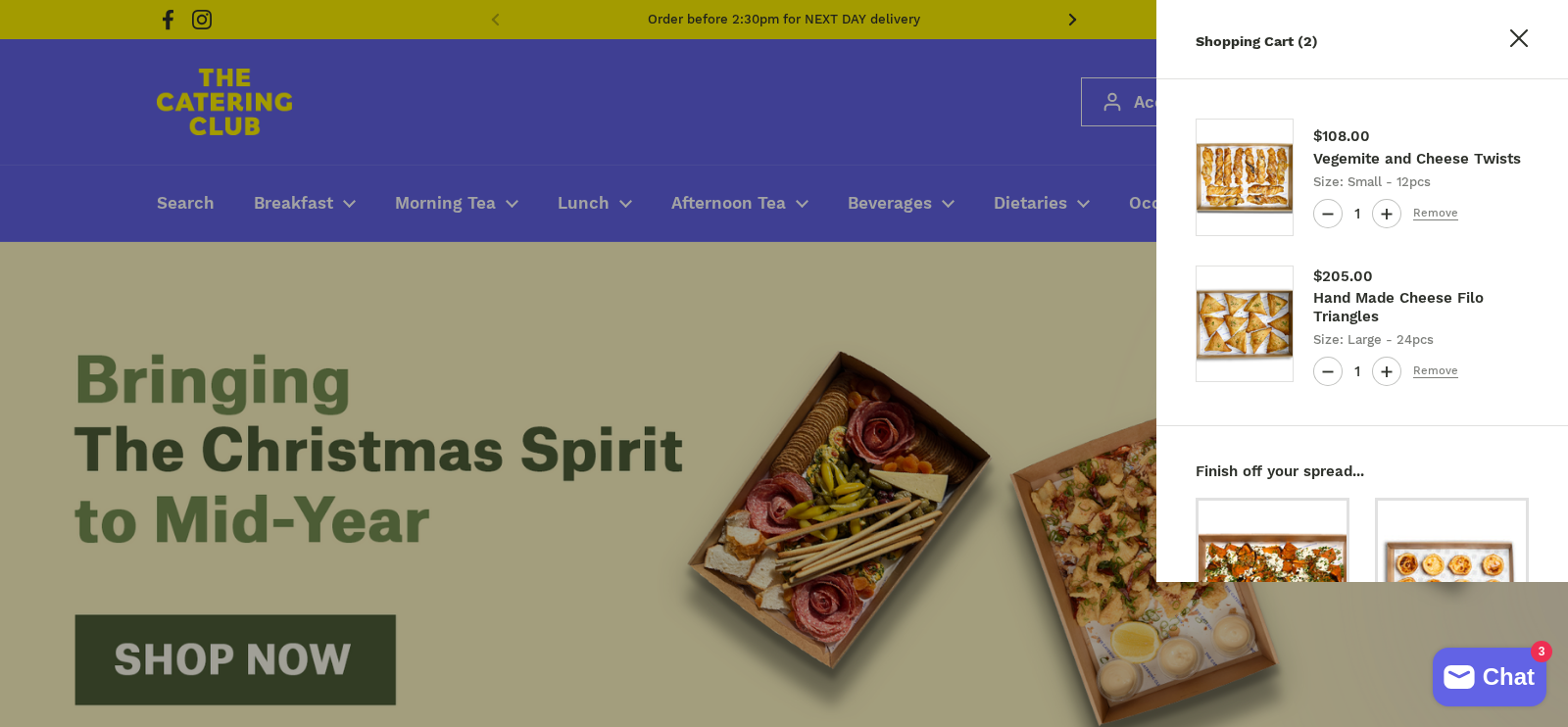 type 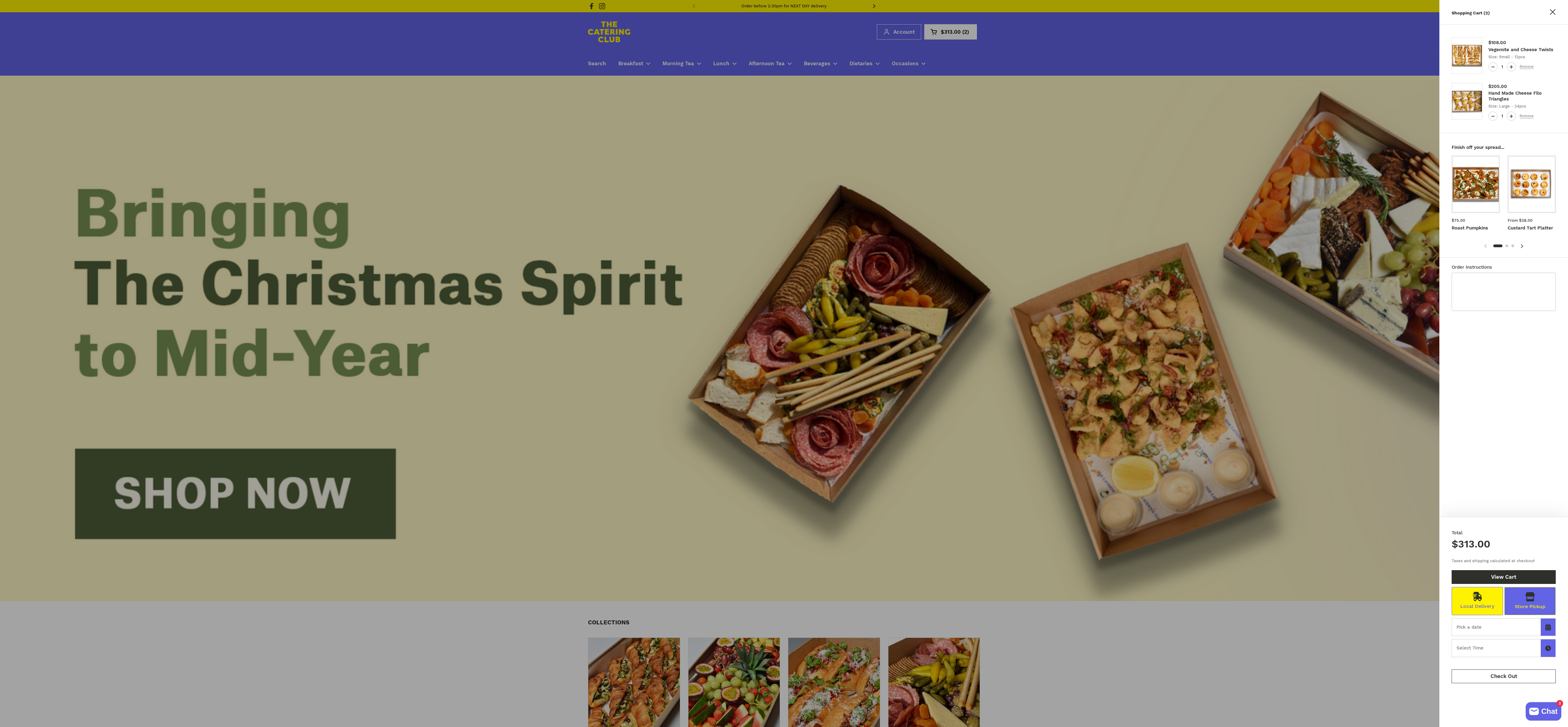 drag, startPoint x: 246, startPoint y: 4, endPoint x: 1000, endPoint y: 509, distance: 907.492 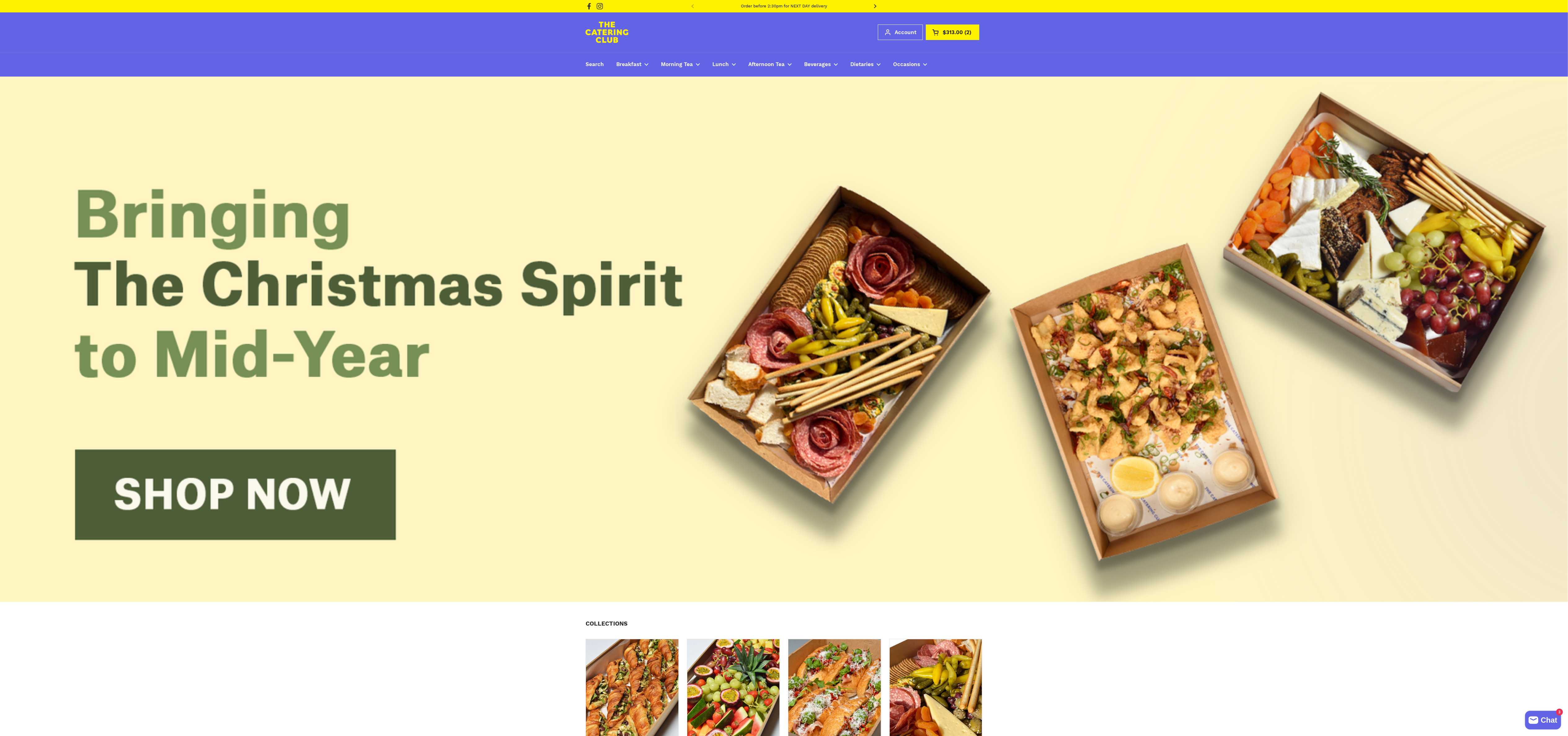 click on "Open cart
$313.00
2" at bounding box center (953, 32) 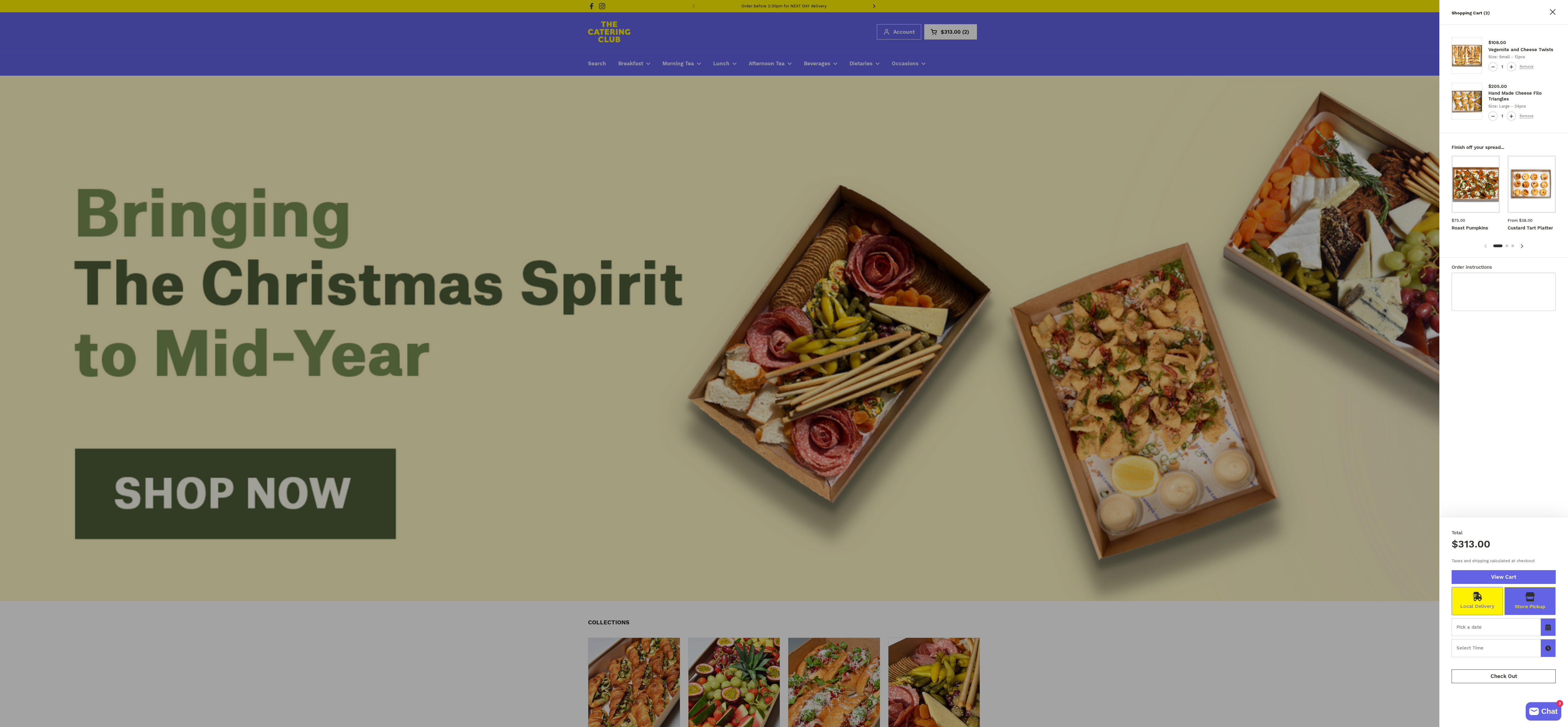 click on "View Cart" at bounding box center [1504, 577] 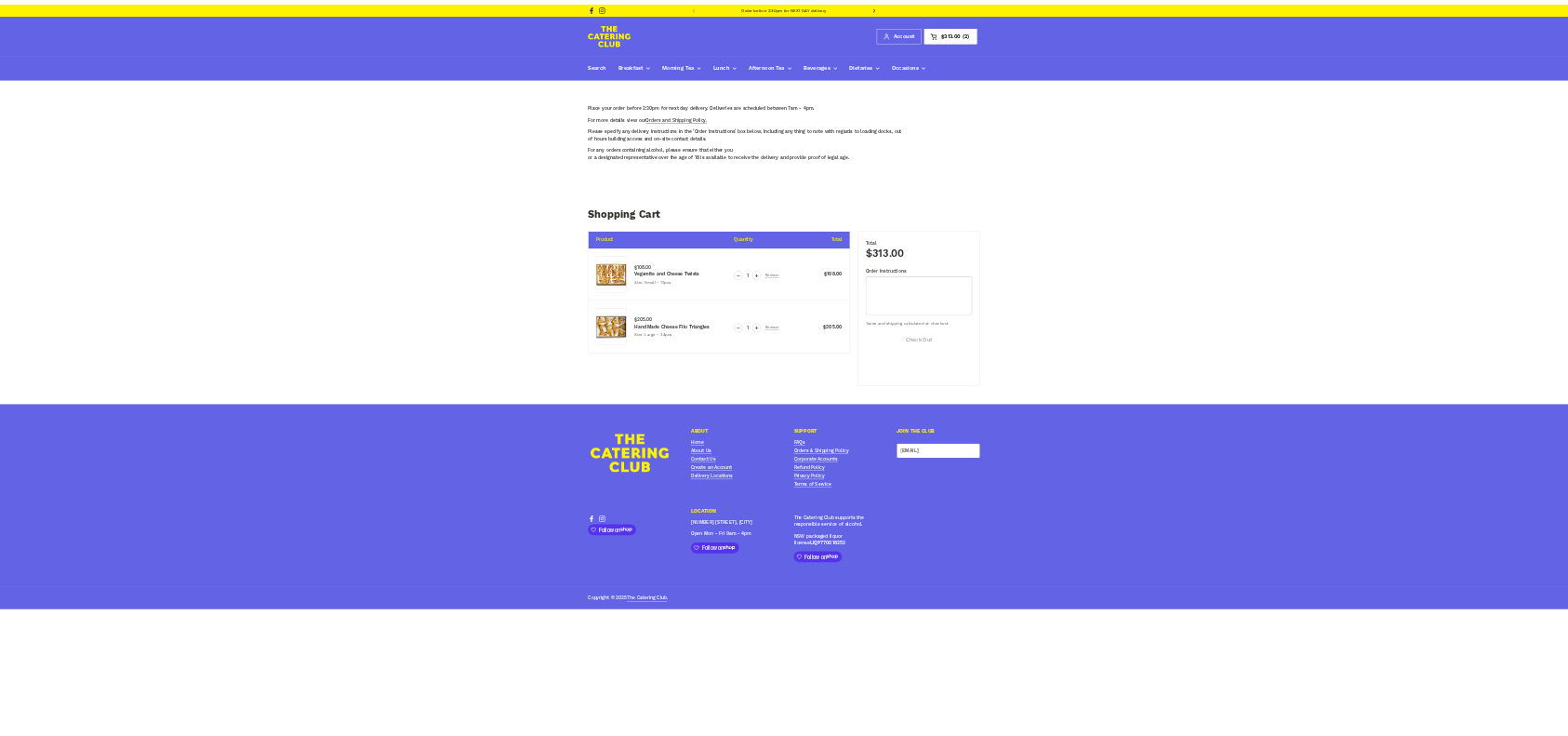 scroll, scrollTop: 0, scrollLeft: 0, axis: both 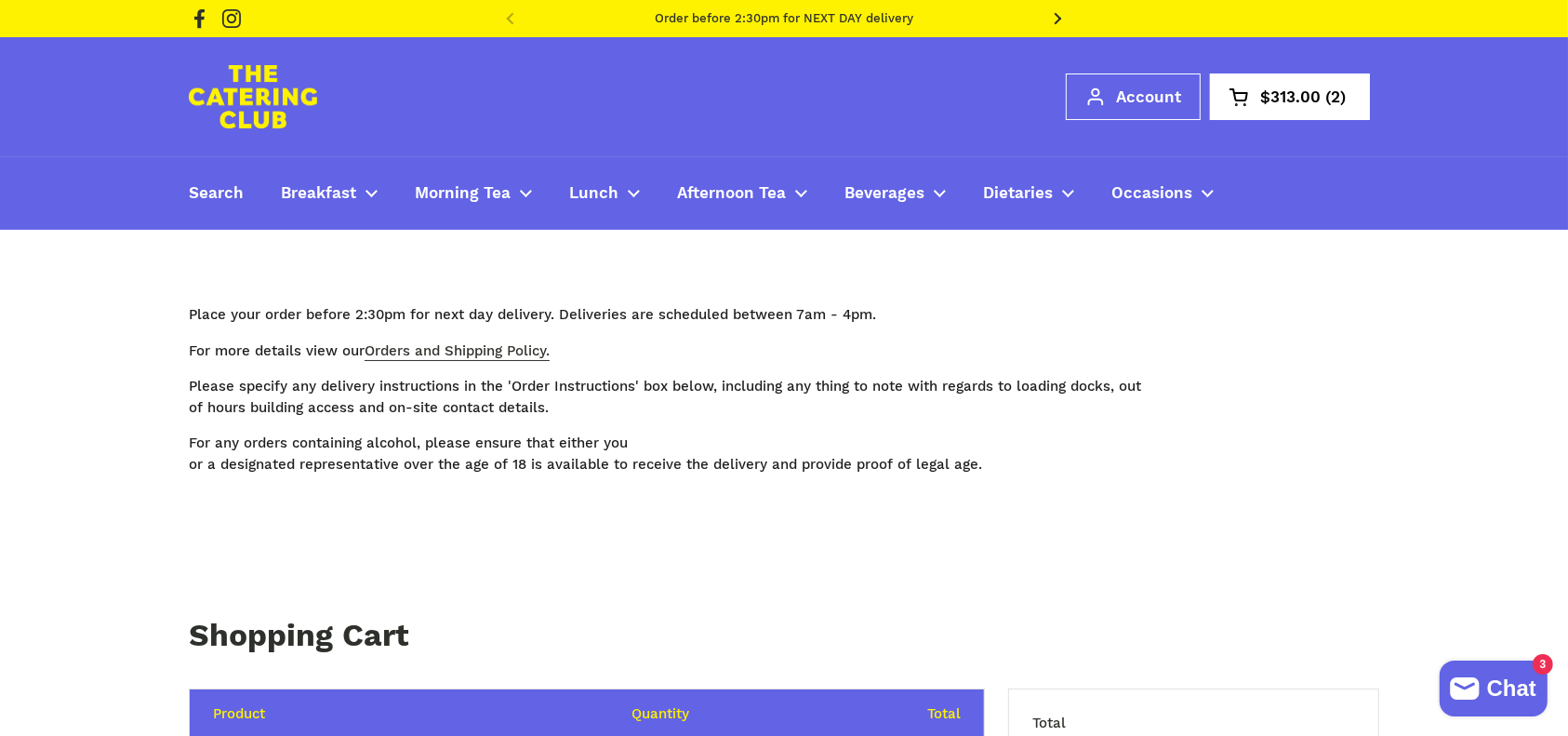 drag, startPoint x: 4272, startPoint y: 16, endPoint x: 1014, endPoint y: 491, distance: 3292.4442 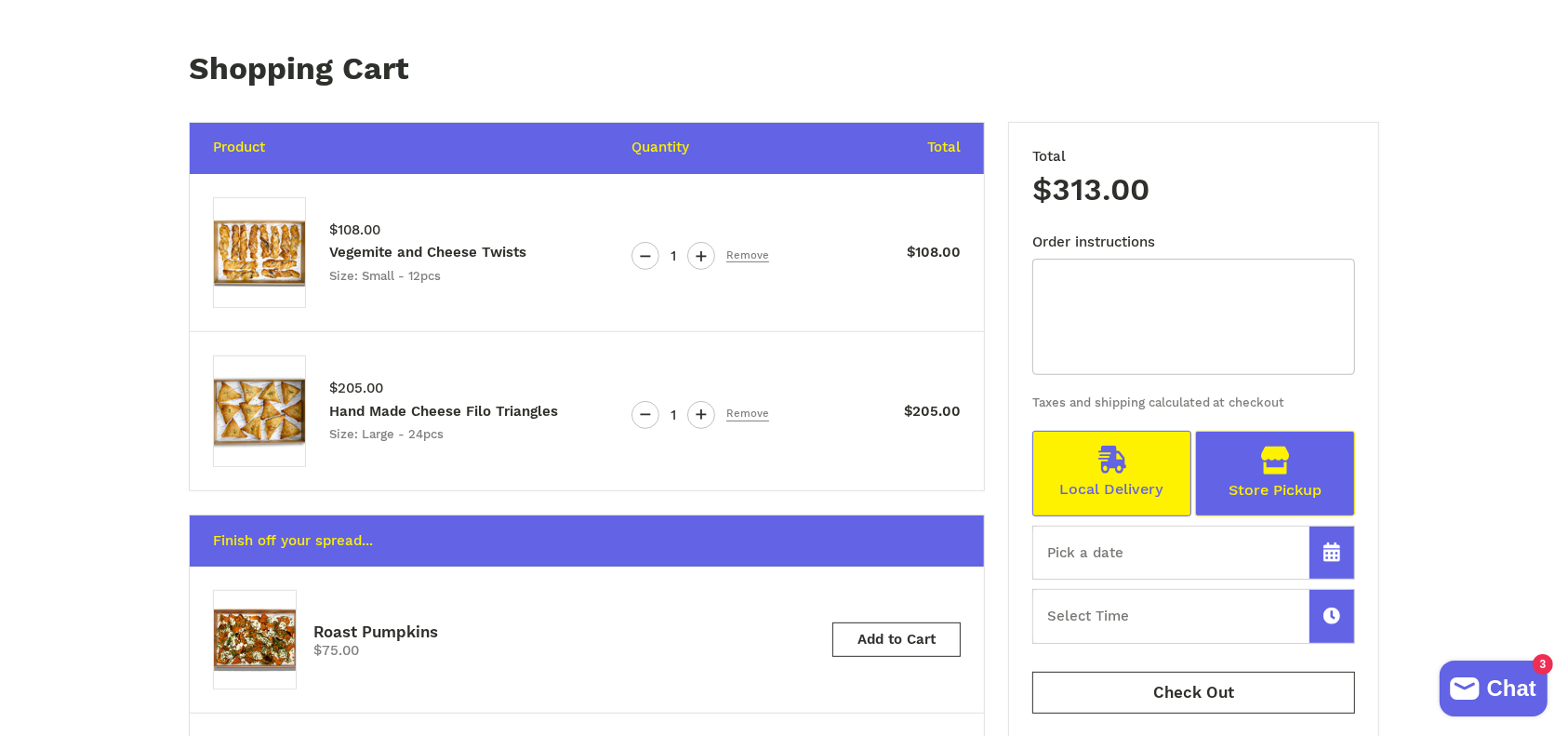scroll, scrollTop: 649, scrollLeft: 0, axis: vertical 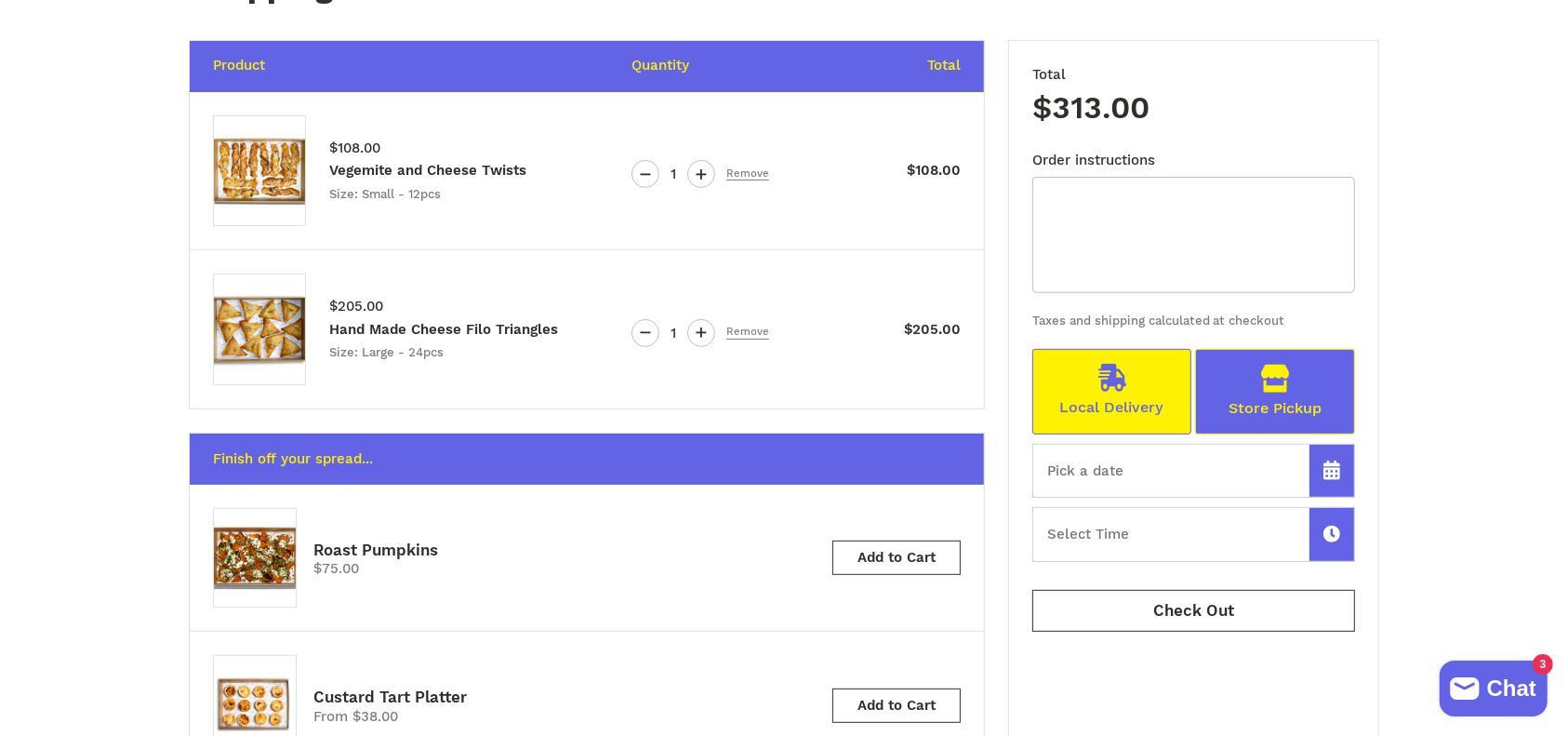 drag, startPoint x: 1270, startPoint y: 393, endPoint x: 1283, endPoint y: 366, distance: 29.966648 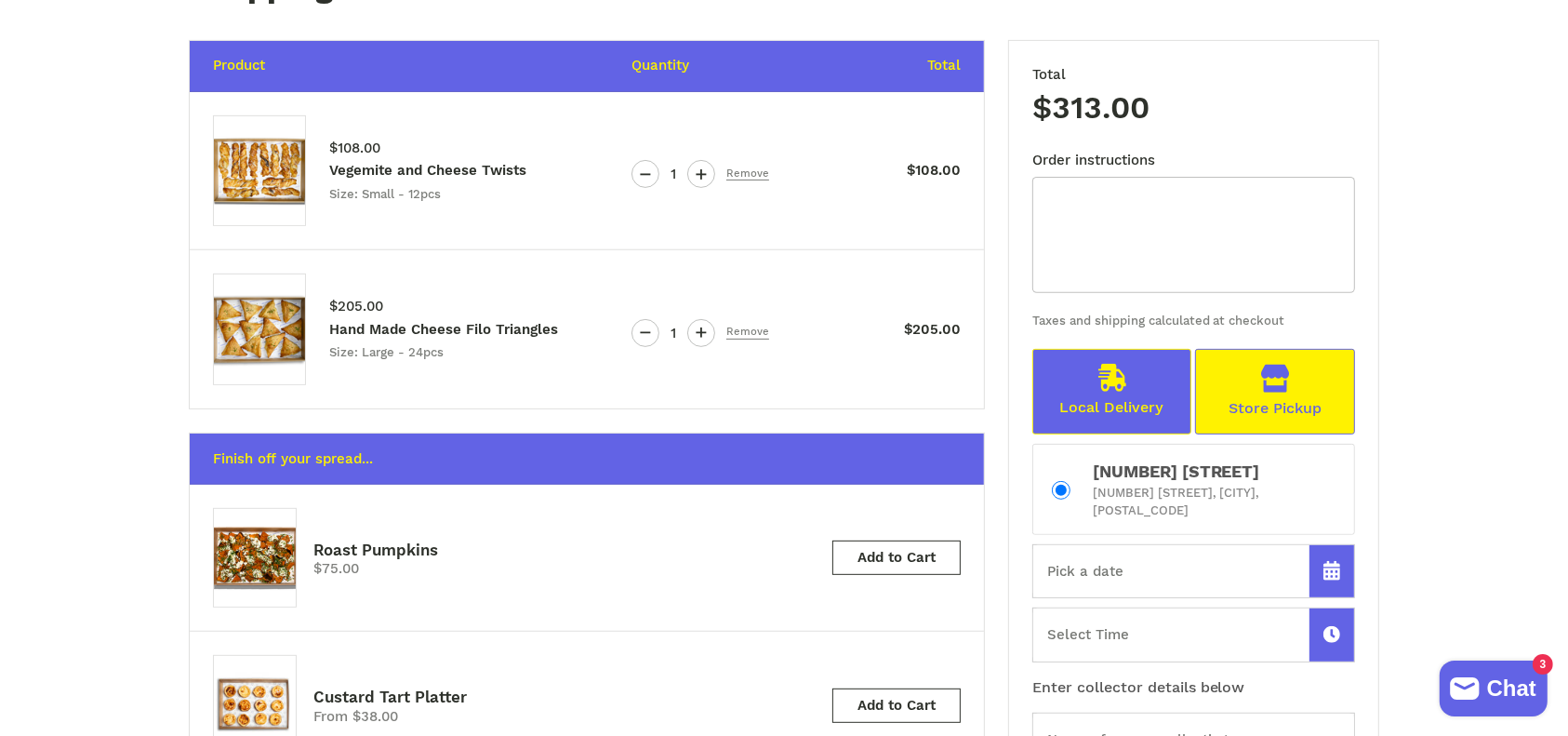 radio on "true" 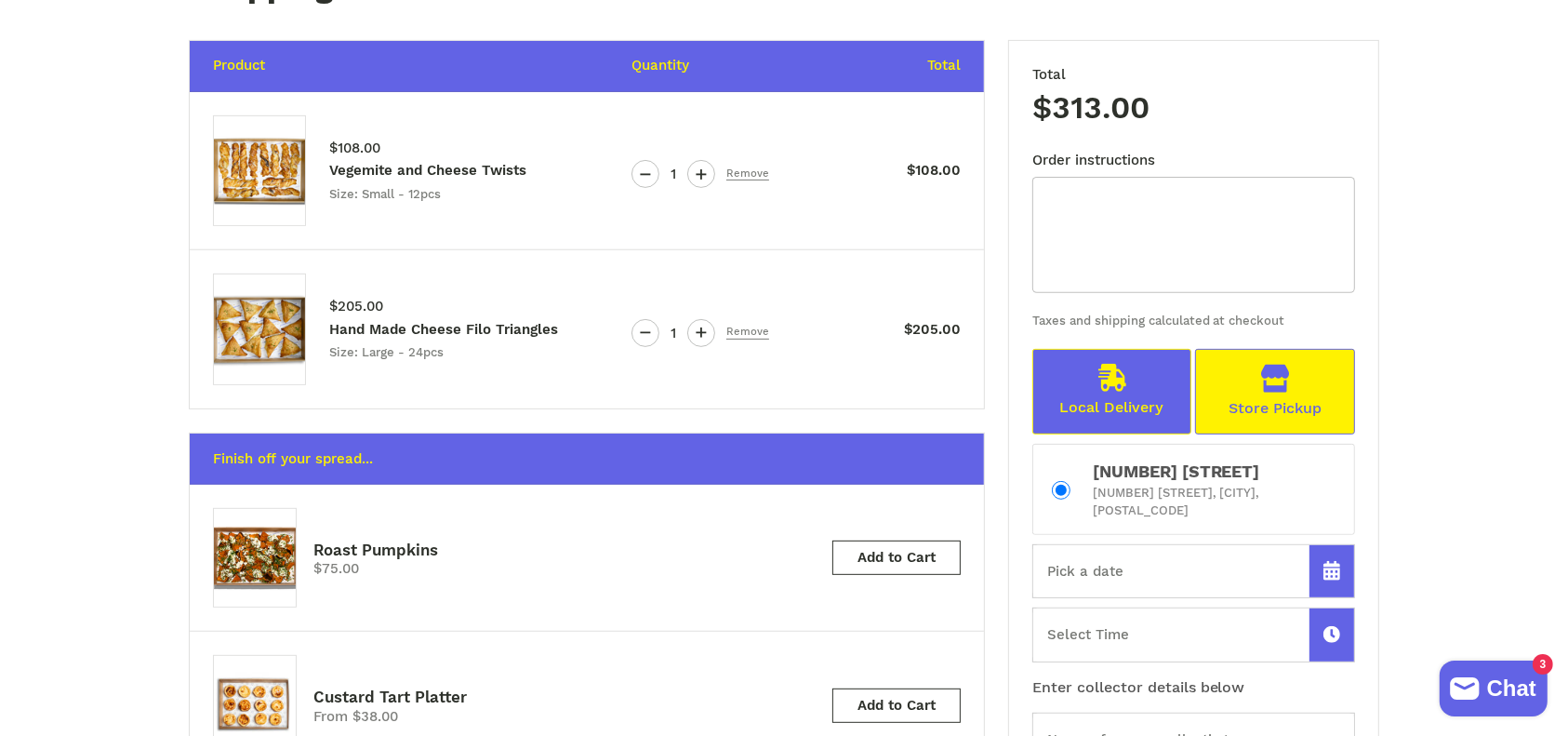 click on "Local Delivery" at bounding box center (1112, 392) 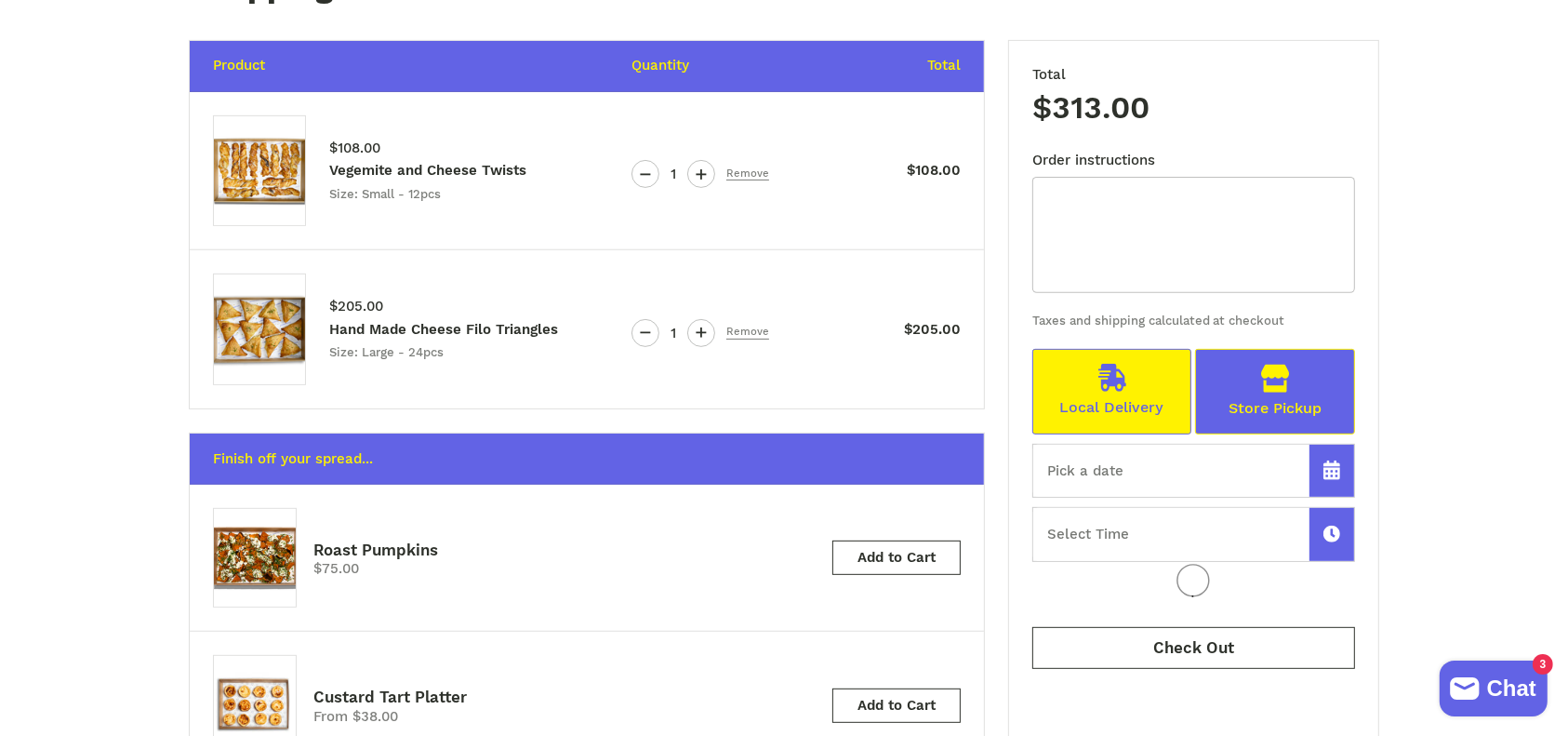 click at bounding box center (1193, 471) 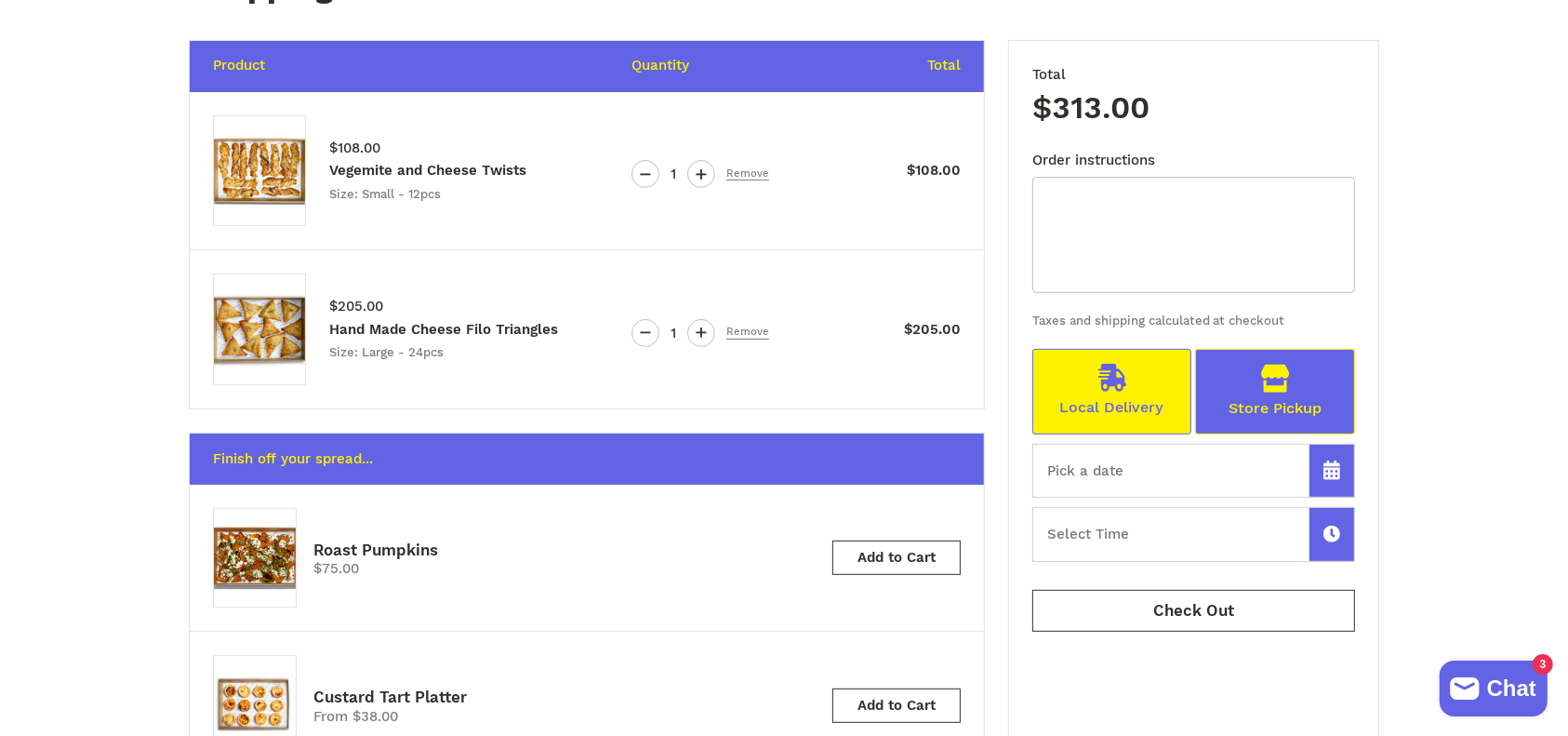click on "Shopping Cart
Product
Quantity
Total
Regular price
$108.00
Regular price
$108.00
Vegemite and Cheese Twists
Size: Small - 12pcs
Quantity
1
Remove
Regular price
$108.00
Regular price
$205.00
Regular price
$205.00
Hand Made Cheese Filo Triangles
Size: Large - 24pcs
Quantity
1" at bounding box center (784, 461) 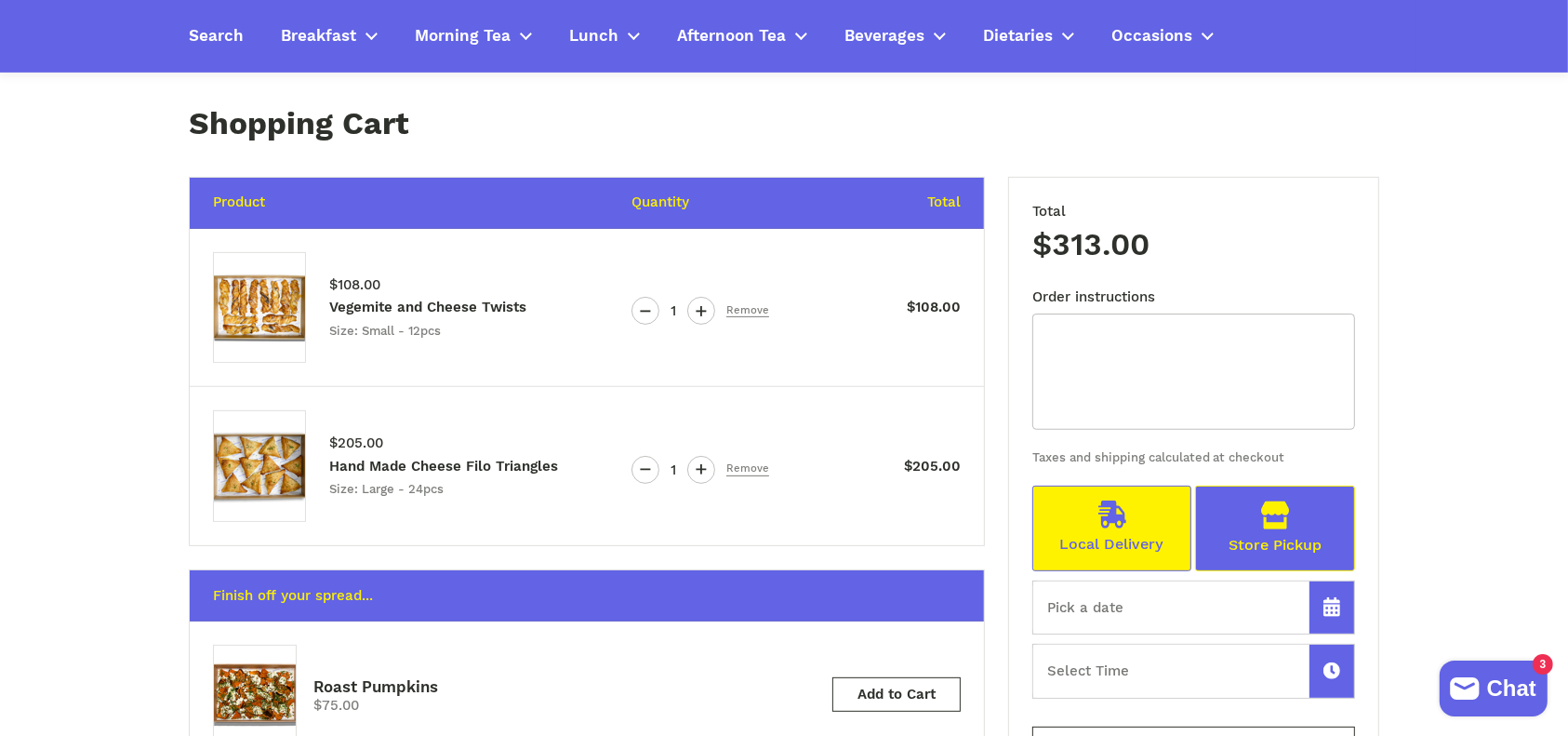 scroll, scrollTop: 495, scrollLeft: 0, axis: vertical 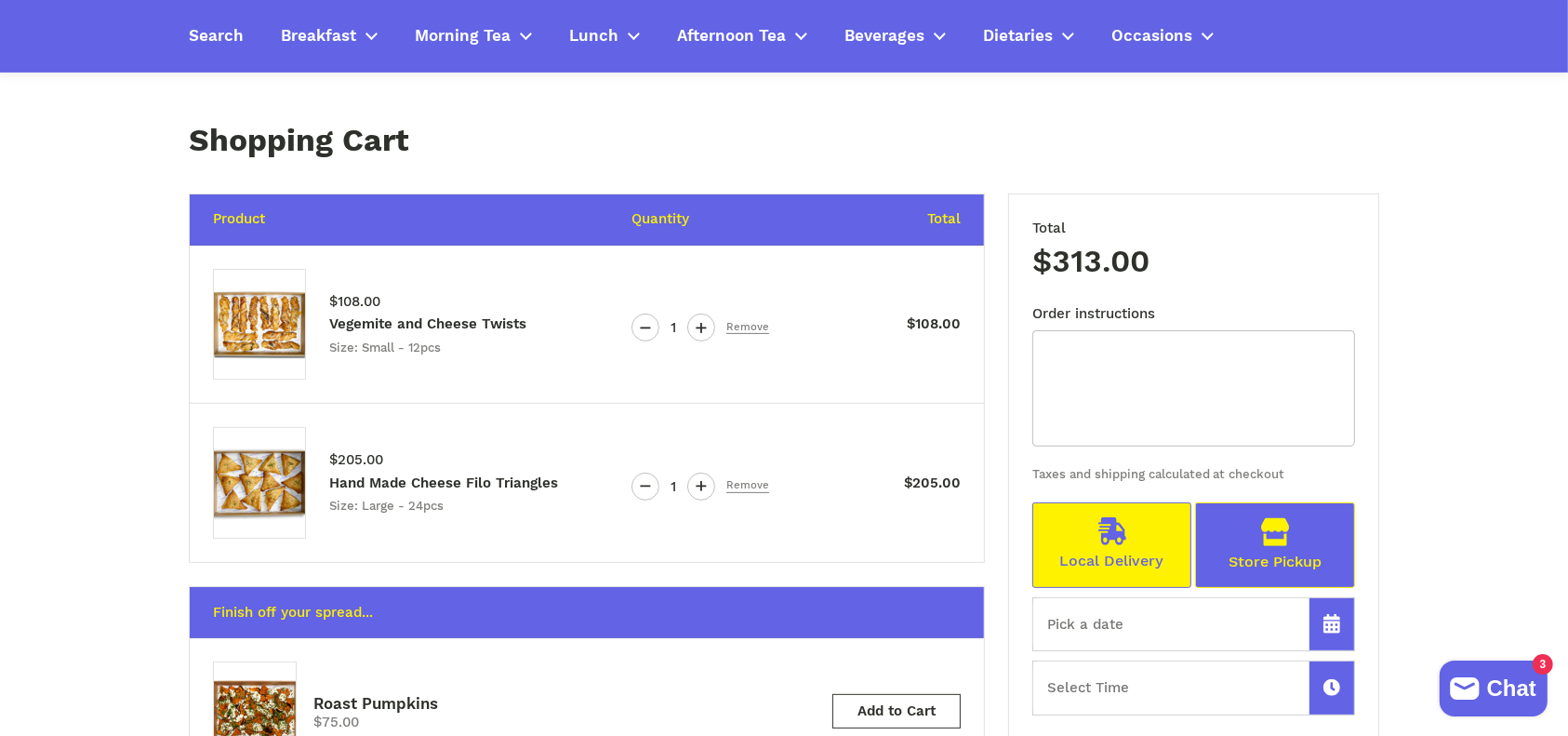 click 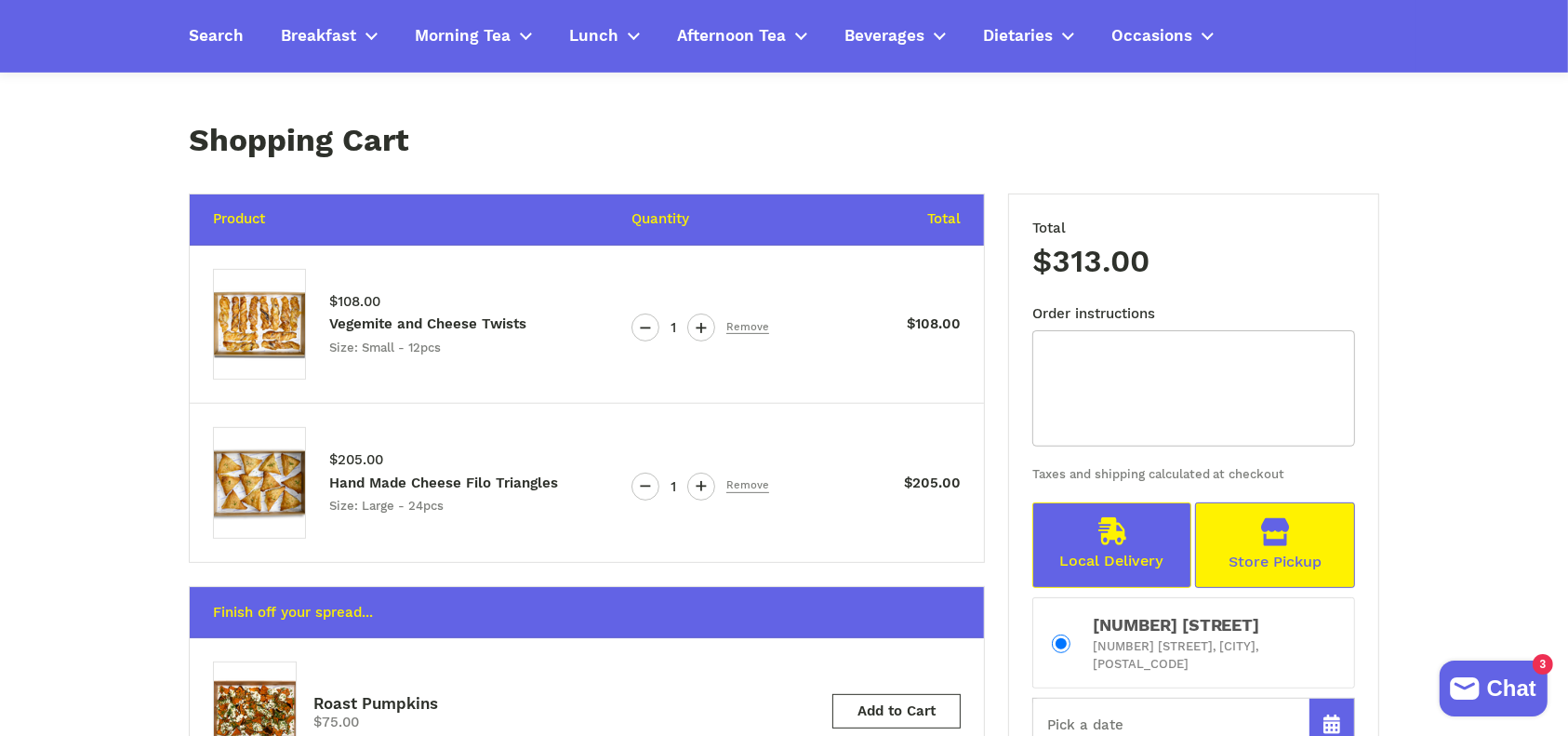 radio on "true" 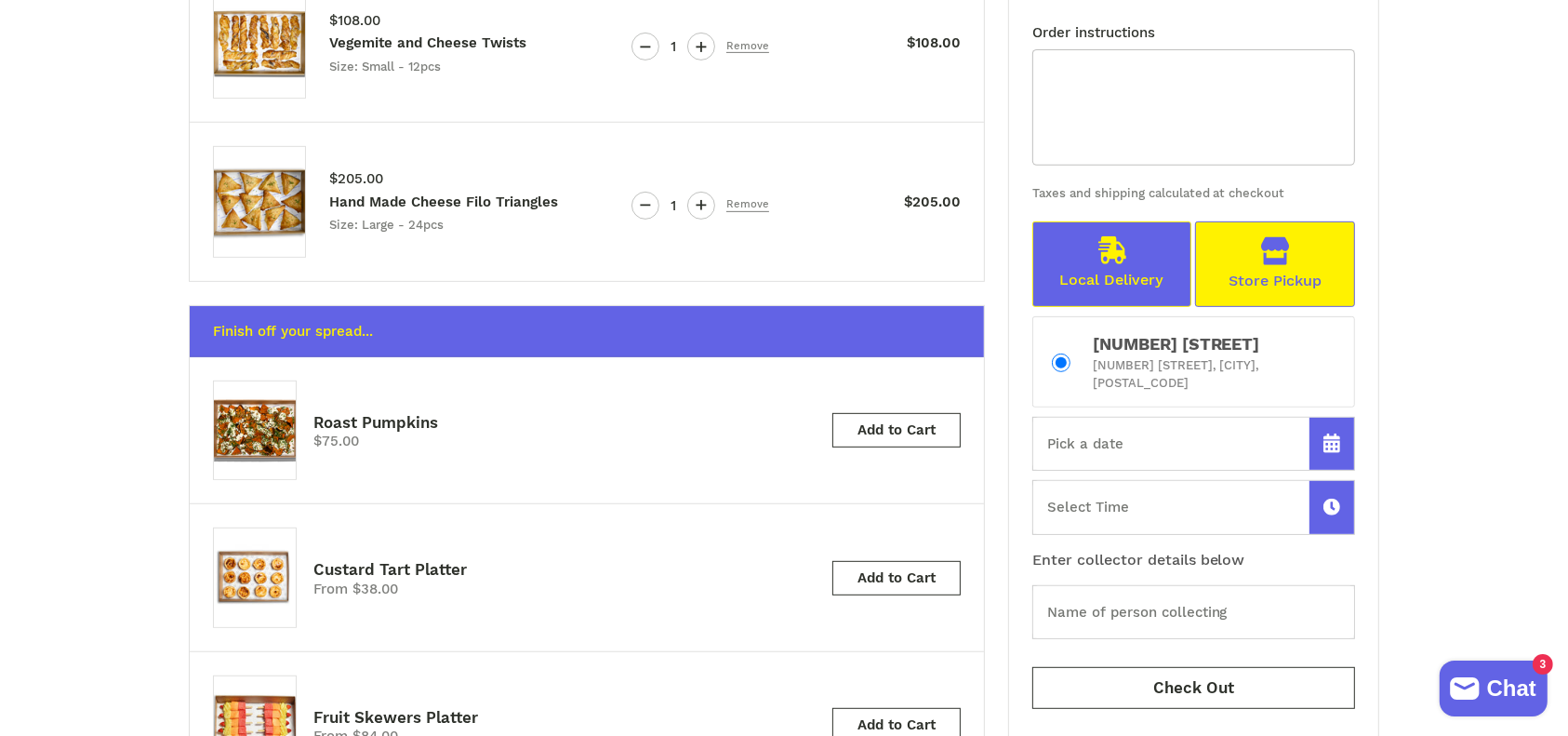 scroll, scrollTop: 780, scrollLeft: 0, axis: vertical 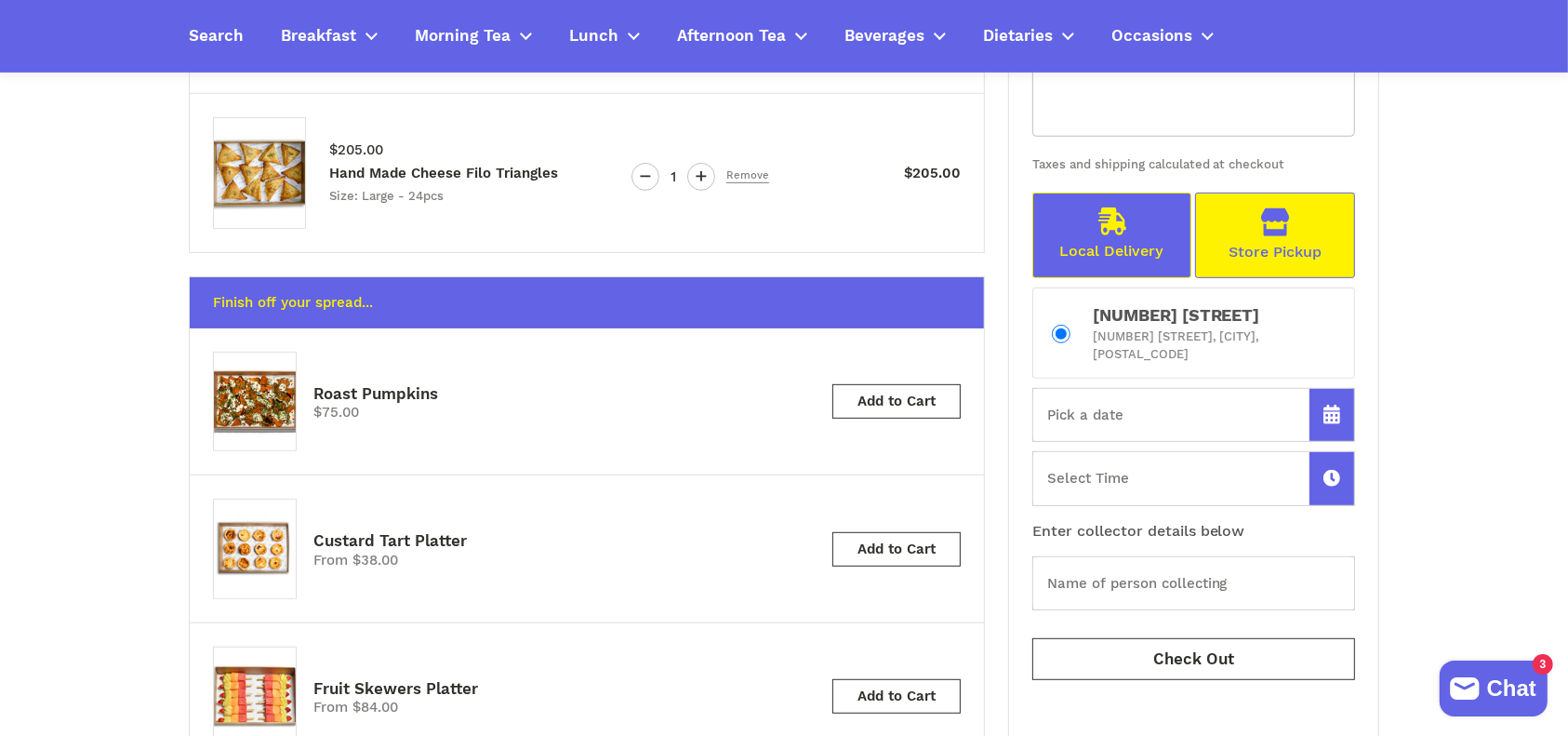click 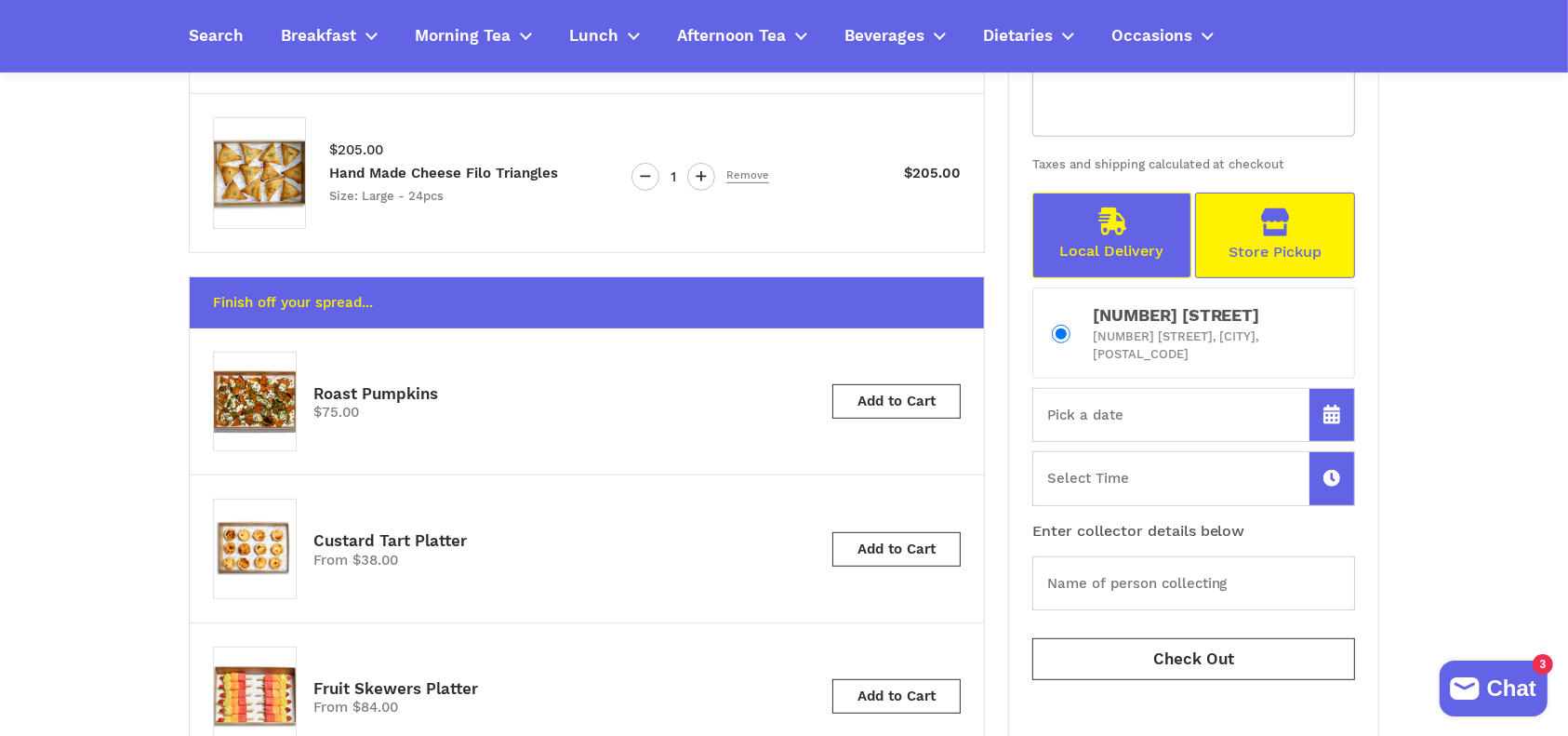 click on "Shopping Cart
Product
Quantity
Total
Regular price
$108.00
Regular price
$108.00
Vegemite and Cheese Twists
Size: Small - 12pcs
Quantity
1
Remove
Regular price
$108.00
Regular price
$205.00
Regular price
$205.00
Hand Made Cheese Filo Triangles
Size: Large - 24pcs
Quantity
1" at bounding box center (784, 307) 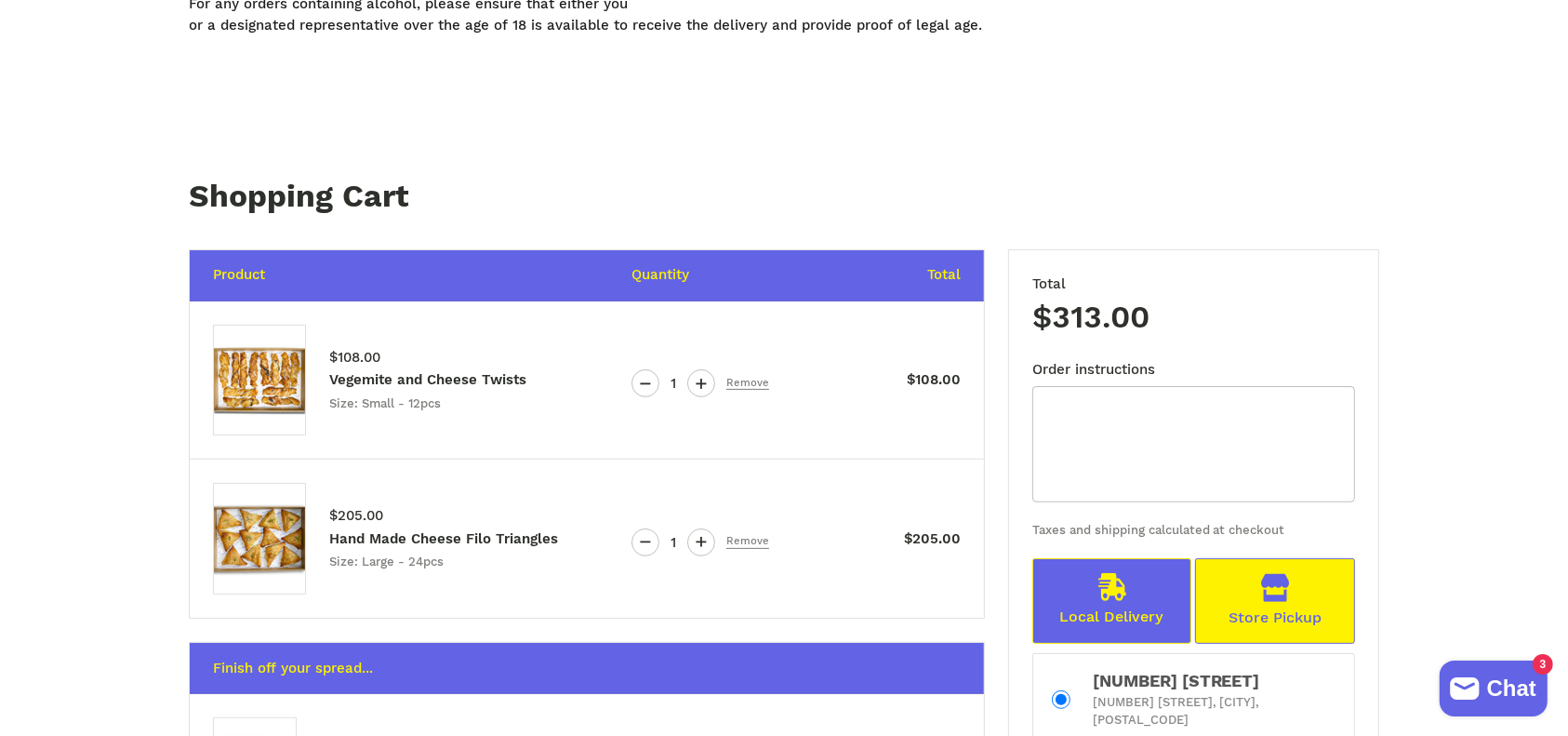 scroll, scrollTop: 428, scrollLeft: 0, axis: vertical 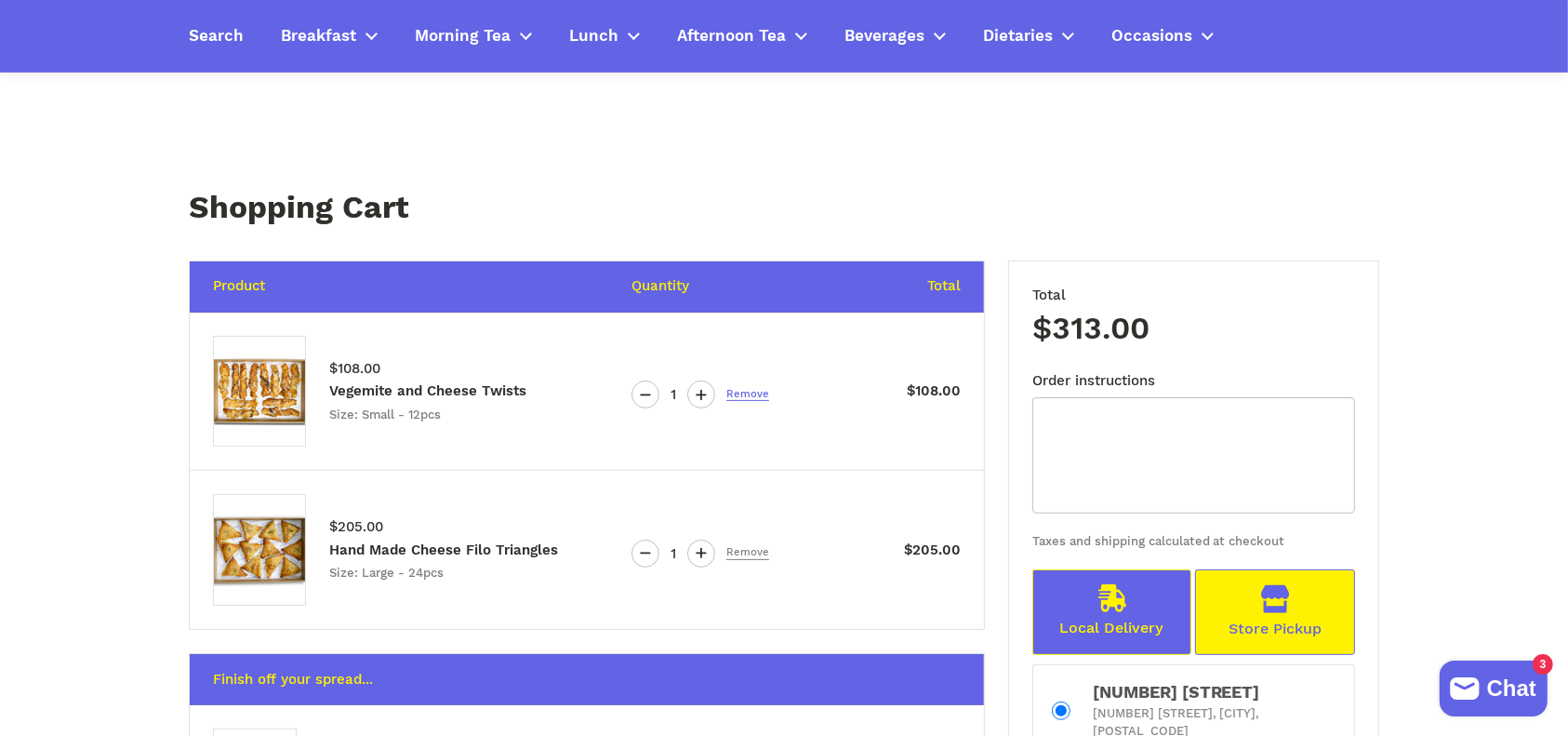 click on "Remove" at bounding box center [748, 395] 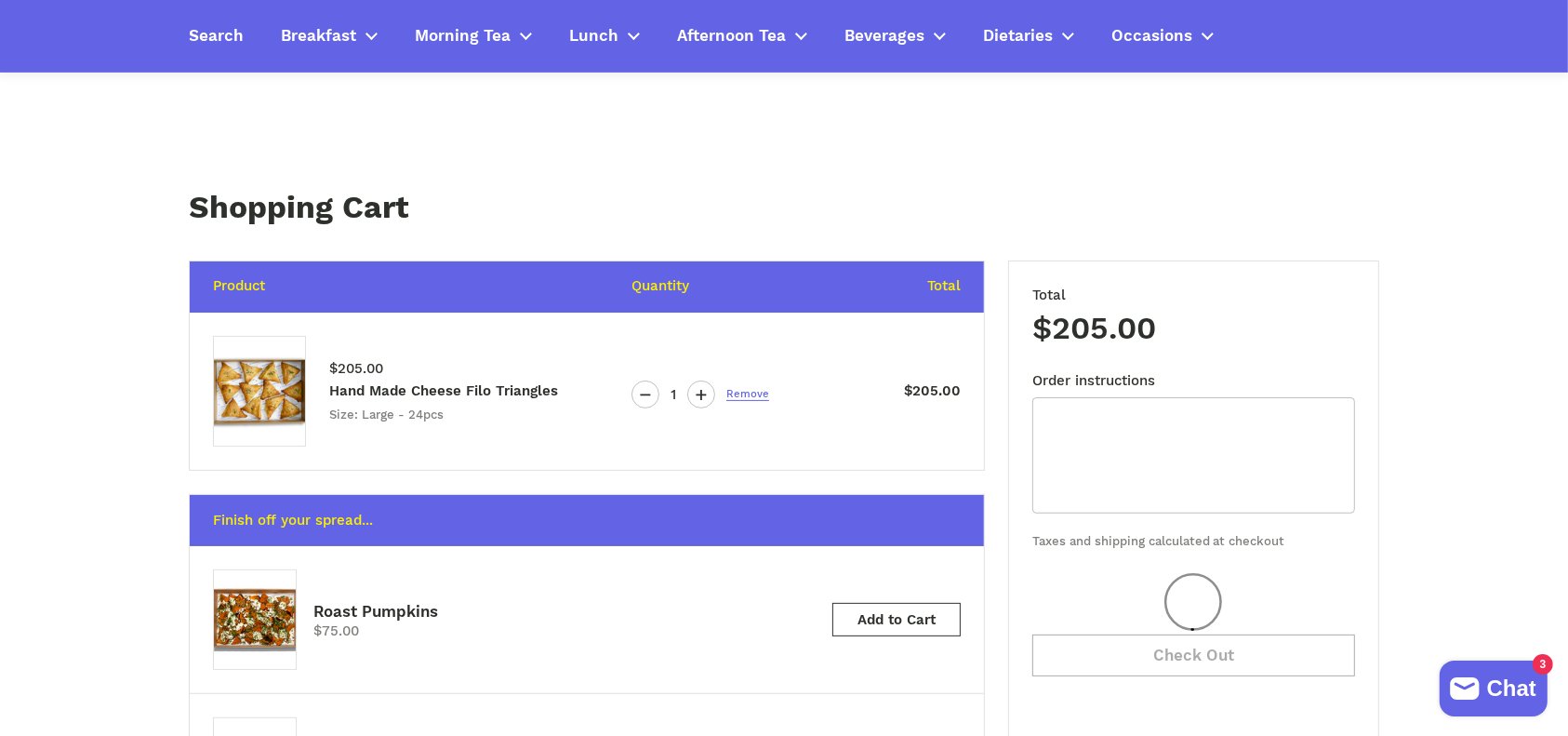 click on "Remove" at bounding box center (748, 395) 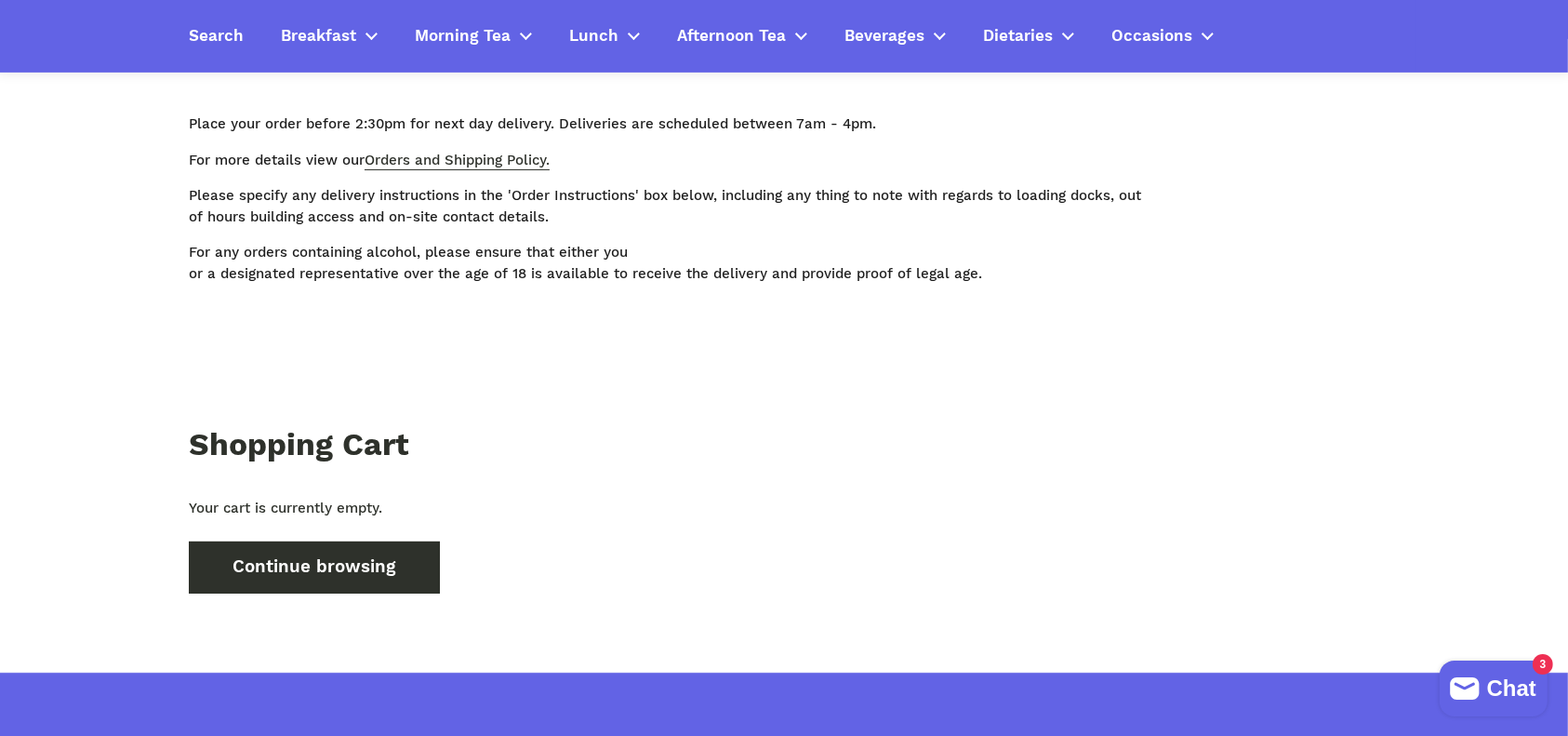 scroll, scrollTop: 0, scrollLeft: 0, axis: both 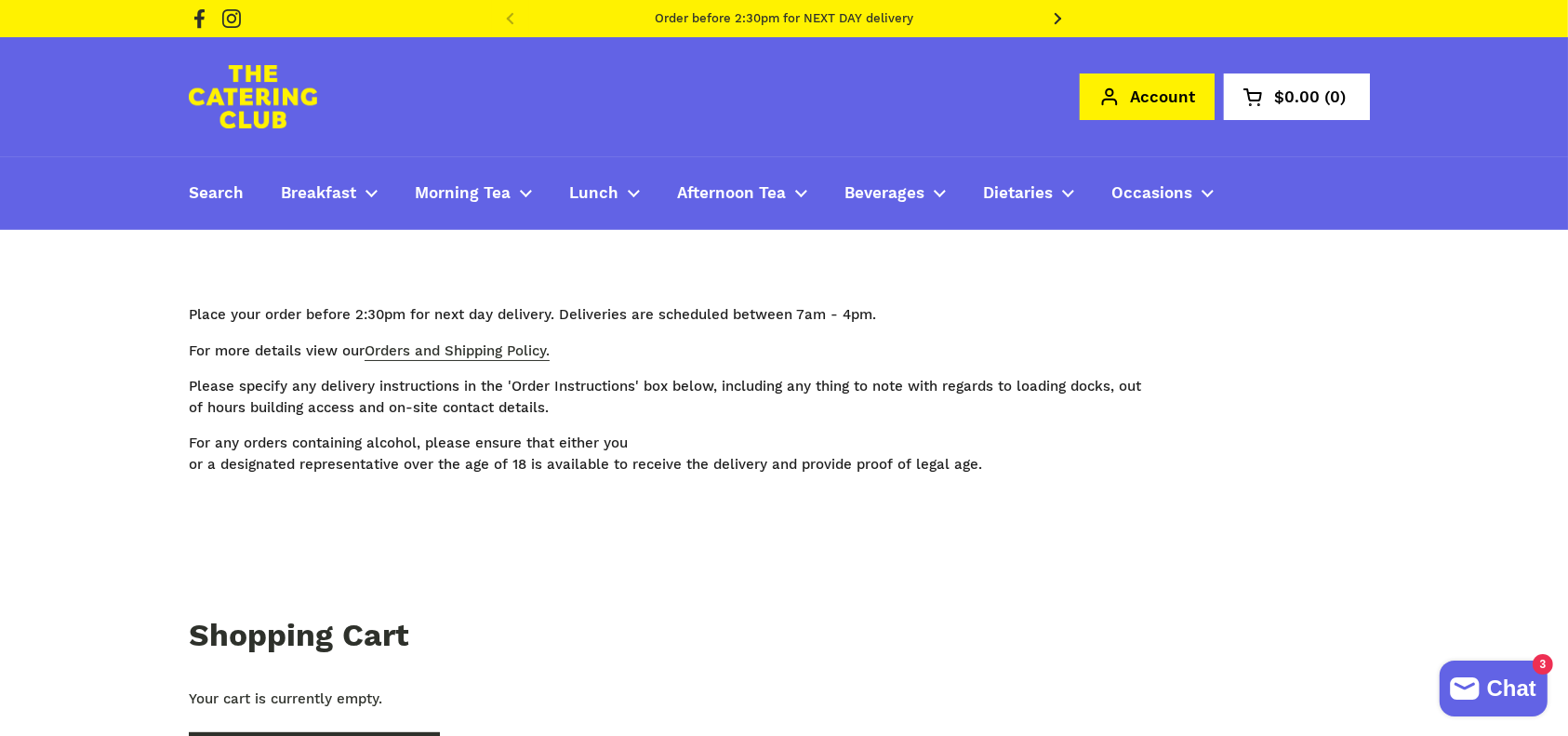 click on "Account" at bounding box center [1147, 97] 